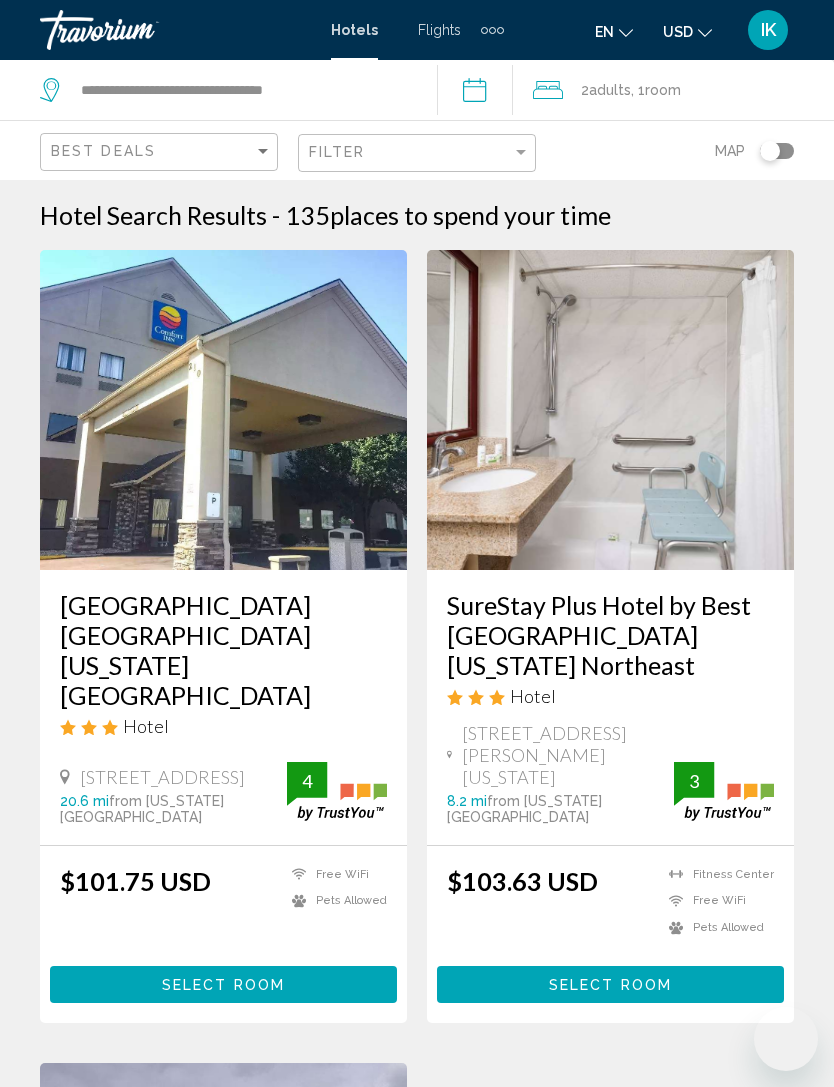 scroll, scrollTop: 622, scrollLeft: 0, axis: vertical 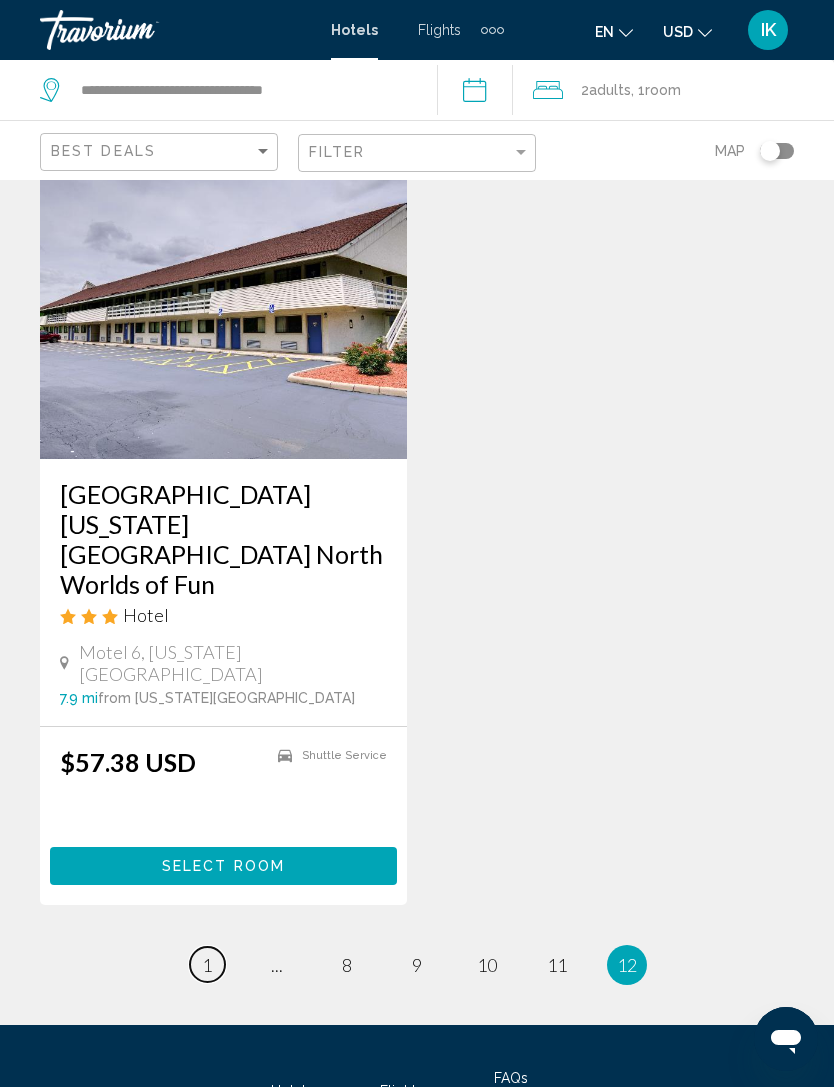 click on "page  1" at bounding box center [207, 964] 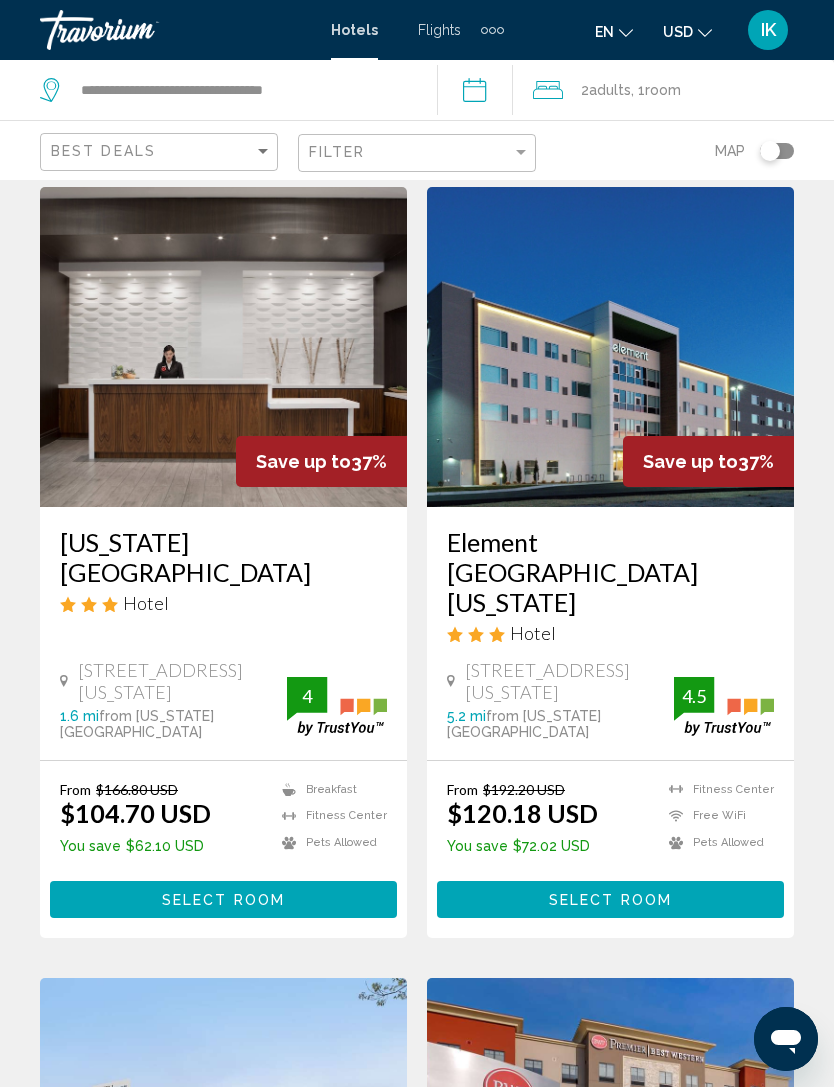scroll, scrollTop: 0, scrollLeft: 0, axis: both 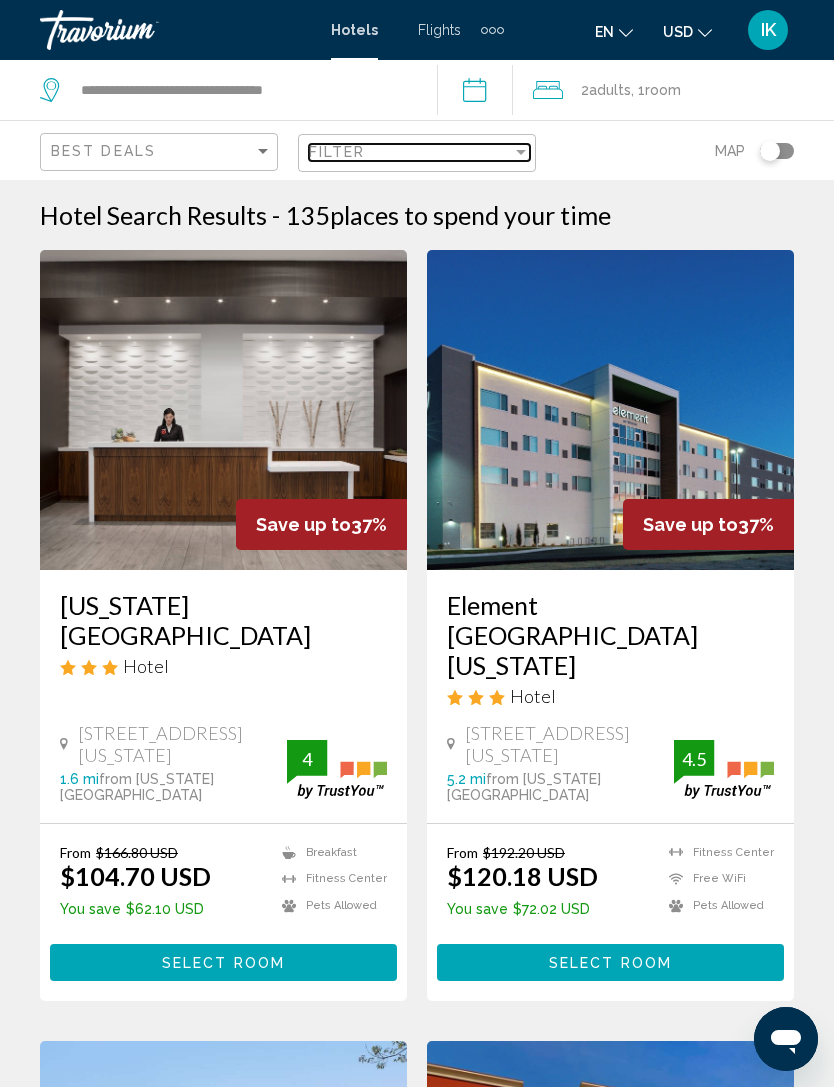 click at bounding box center [521, 152] 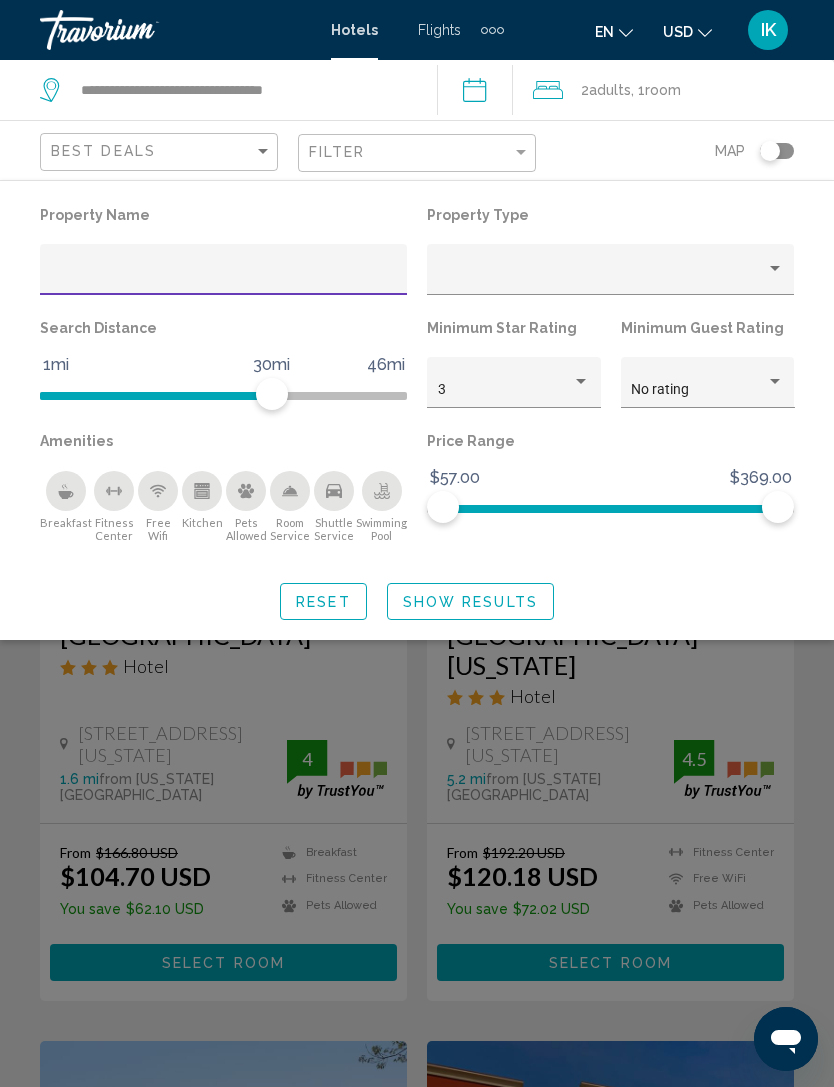 click on "Breakfast" 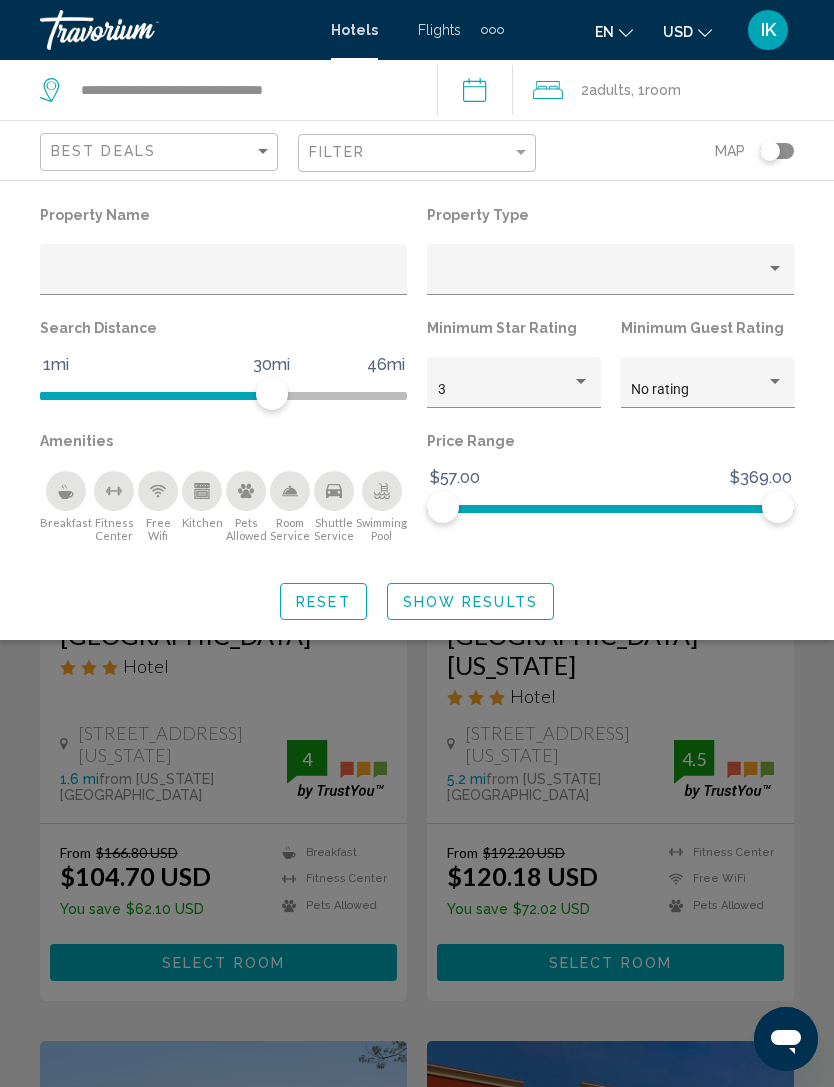 click 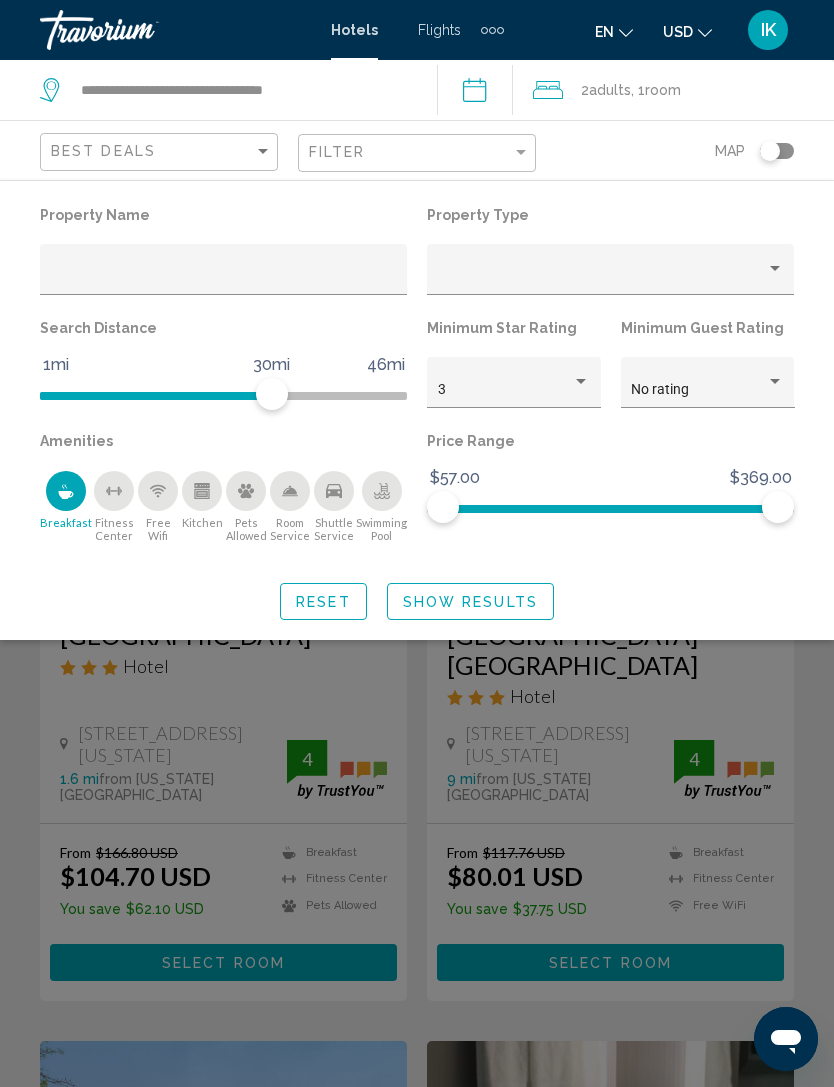 click on "Show Results" 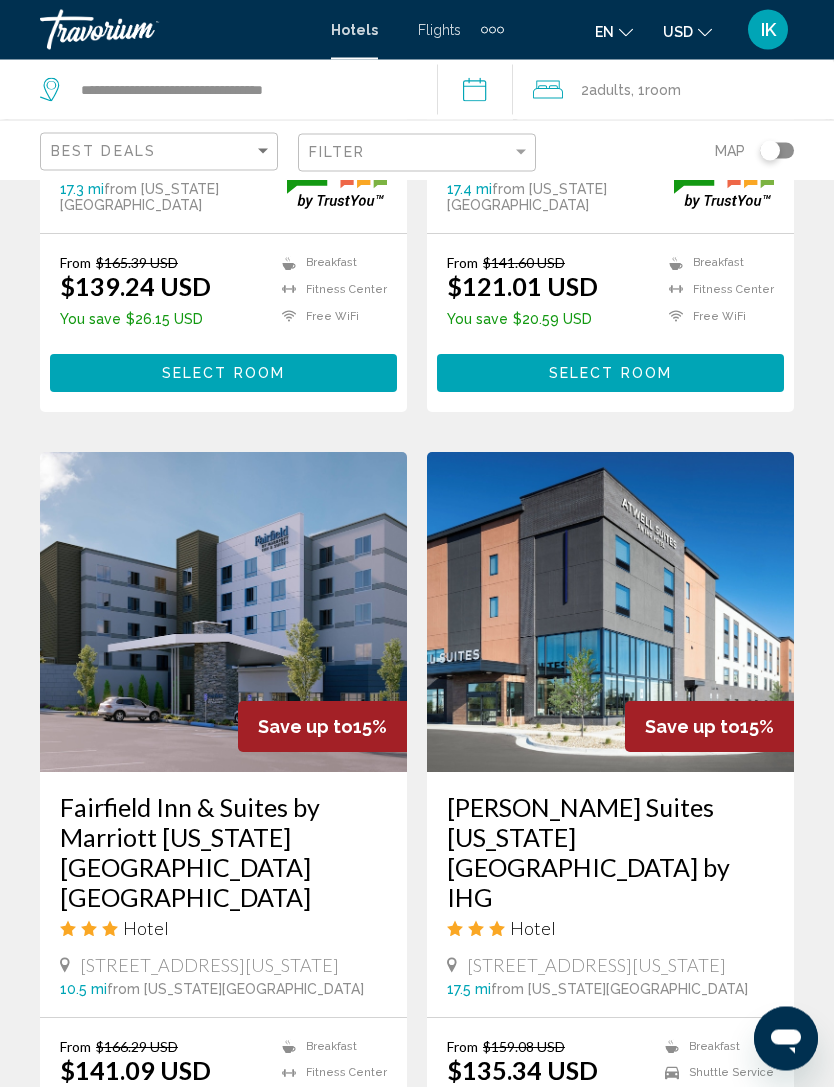 scroll, scrollTop: 3897, scrollLeft: 0, axis: vertical 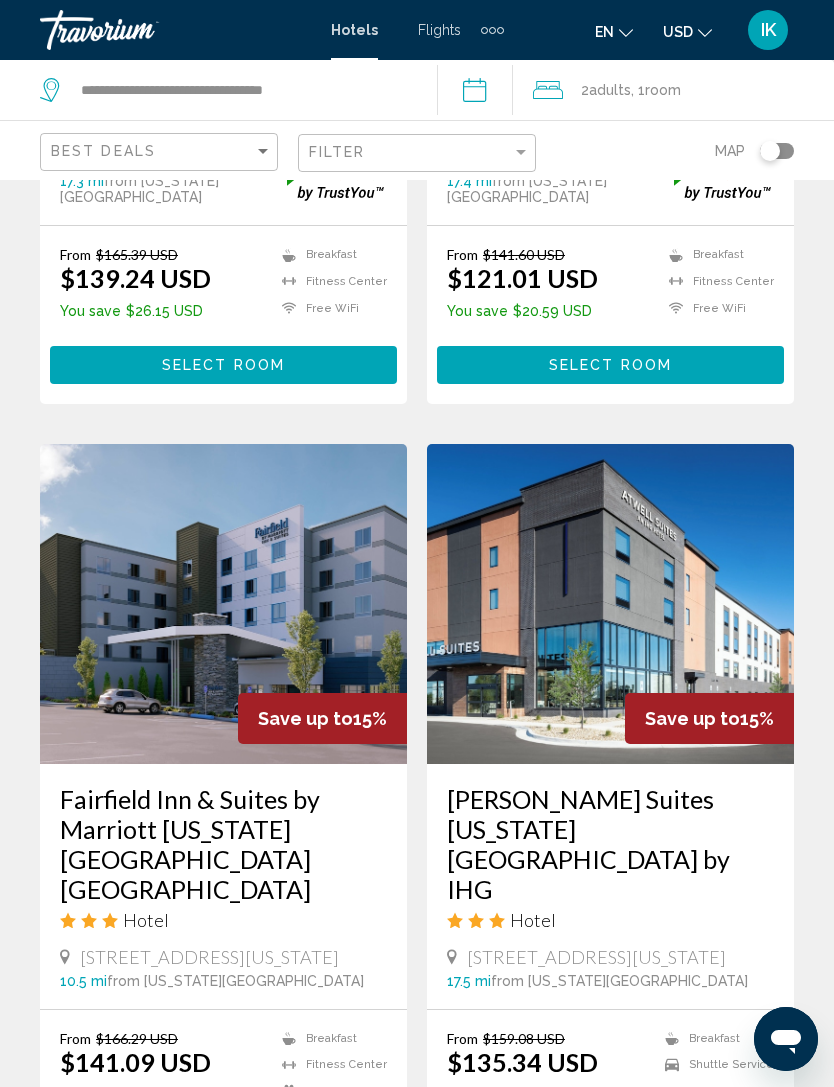 click on "page  2" at bounding box center (382, 1247) 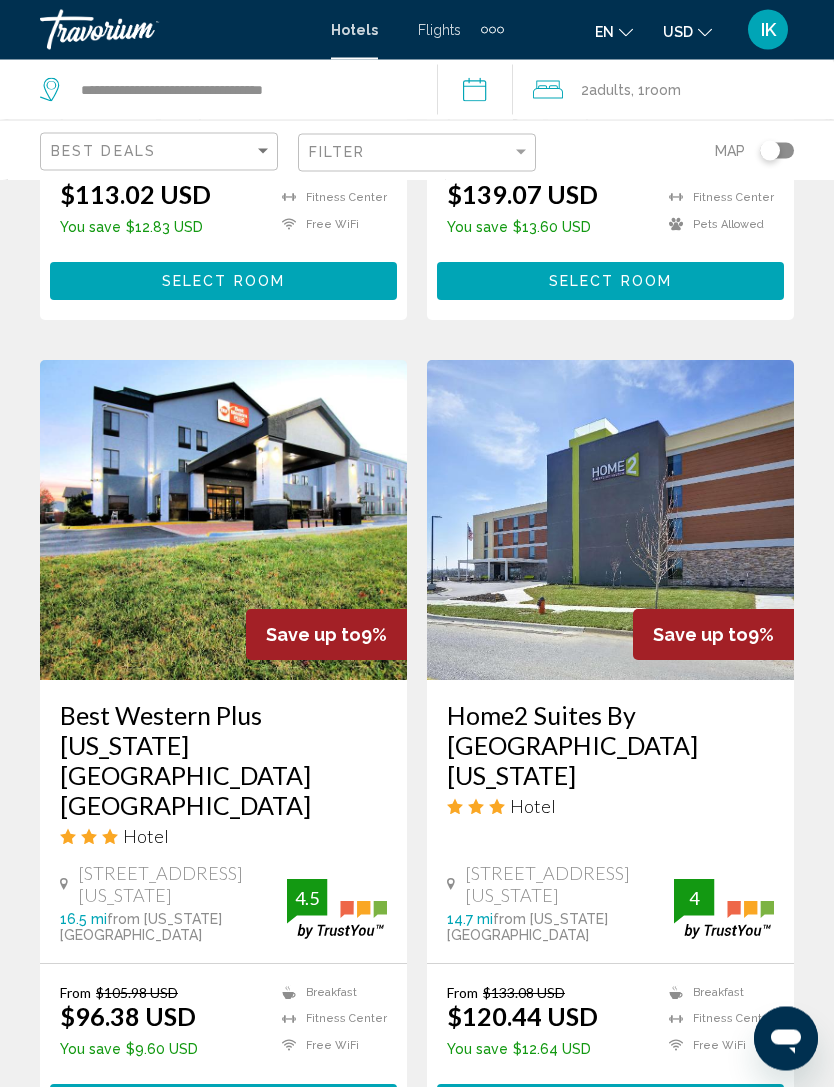 scroll, scrollTop: 3900, scrollLeft: 0, axis: vertical 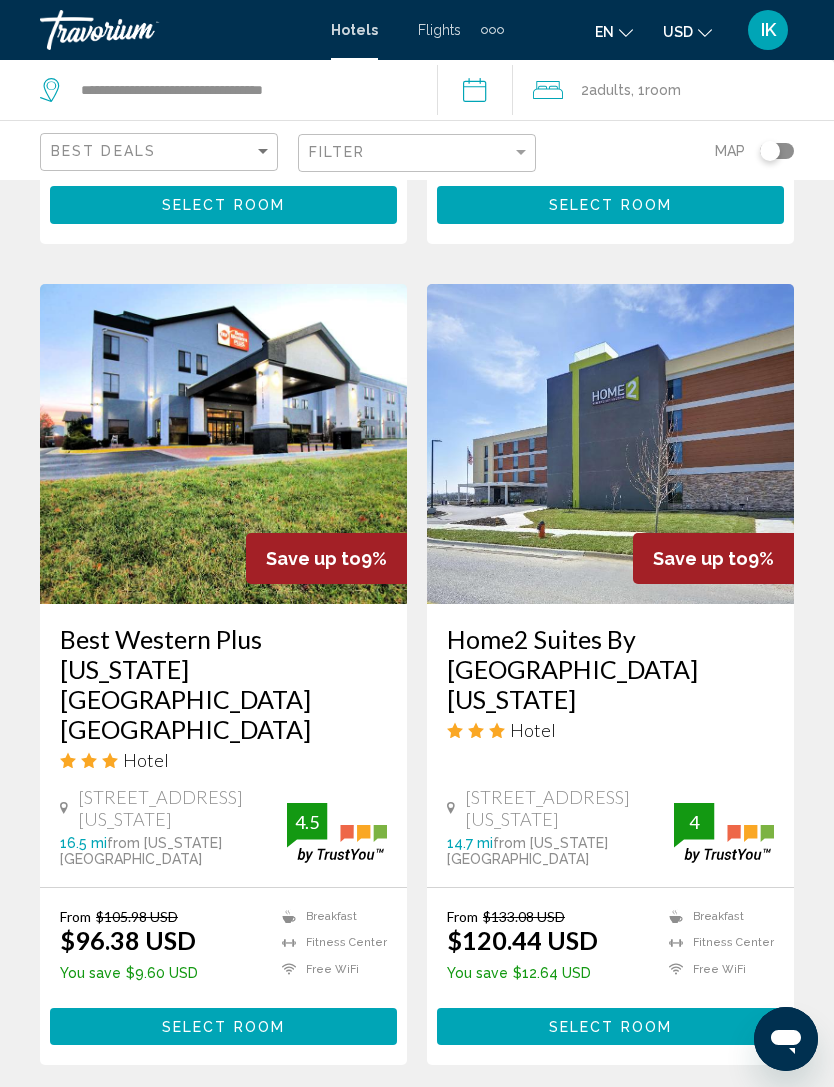 click on "page  3" at bounding box center (452, 1125) 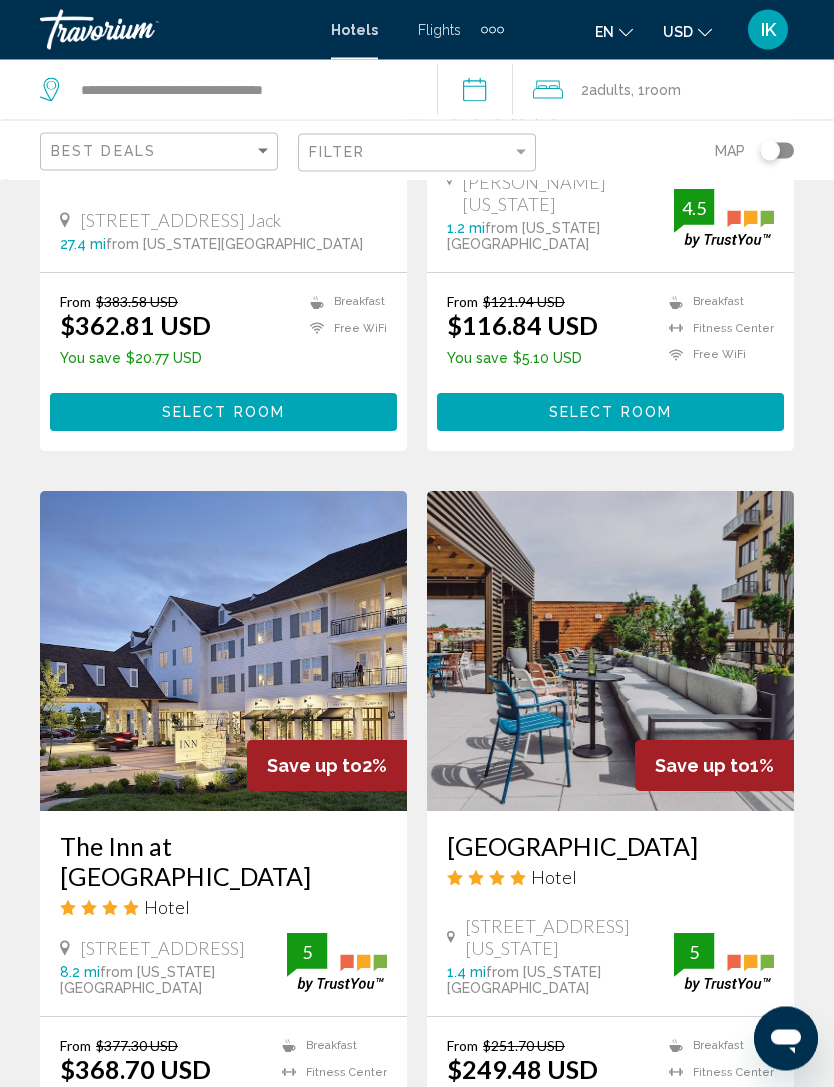 scroll, scrollTop: 3909, scrollLeft: 0, axis: vertical 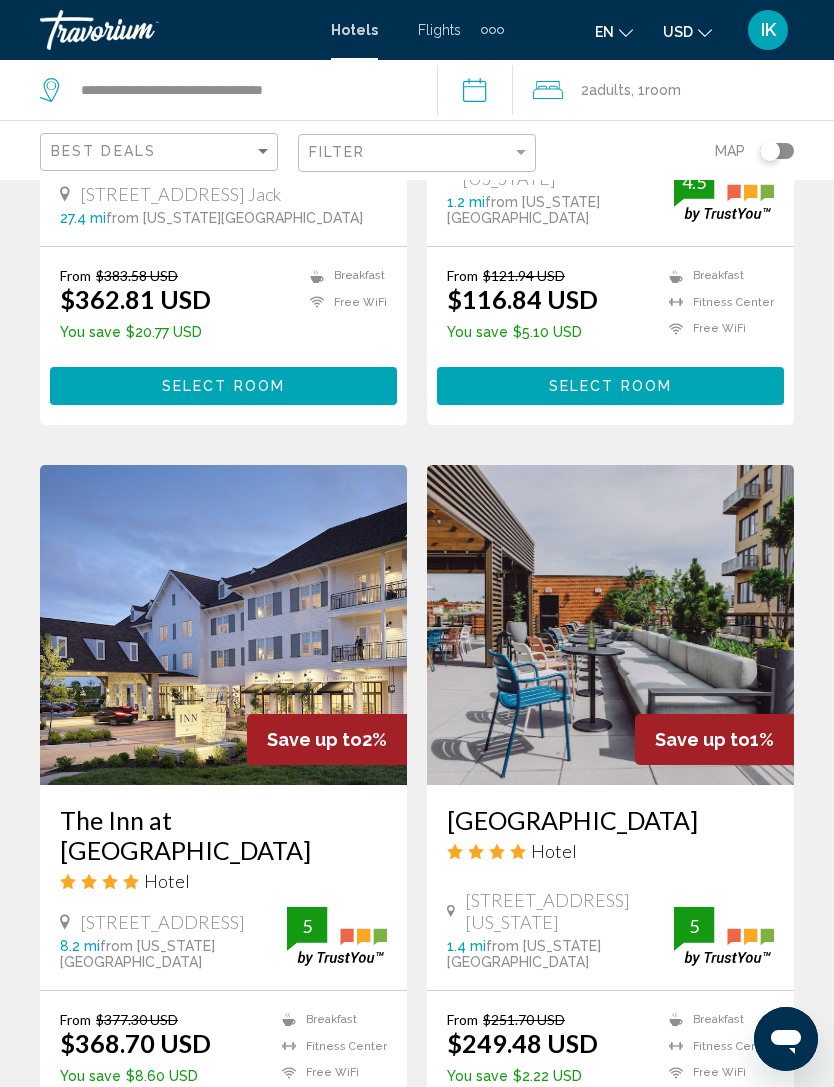 click on "4" at bounding box center [522, 1228] 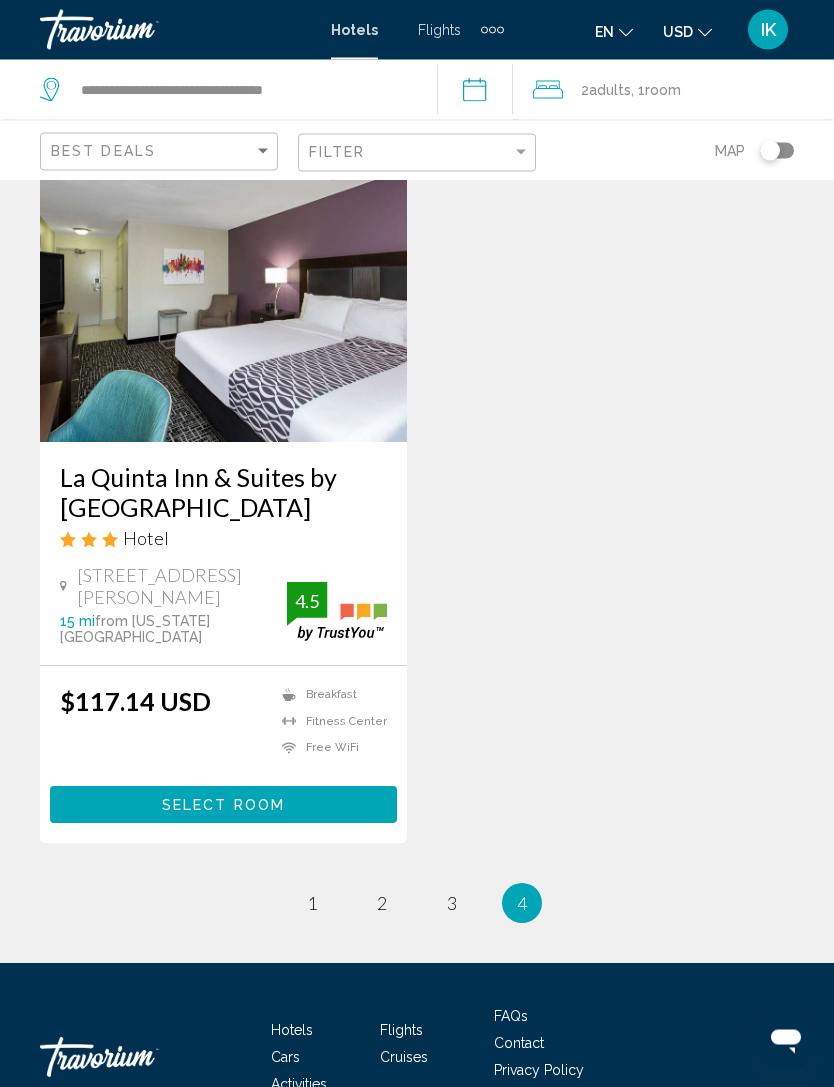 scroll, scrollTop: 2454, scrollLeft: 0, axis: vertical 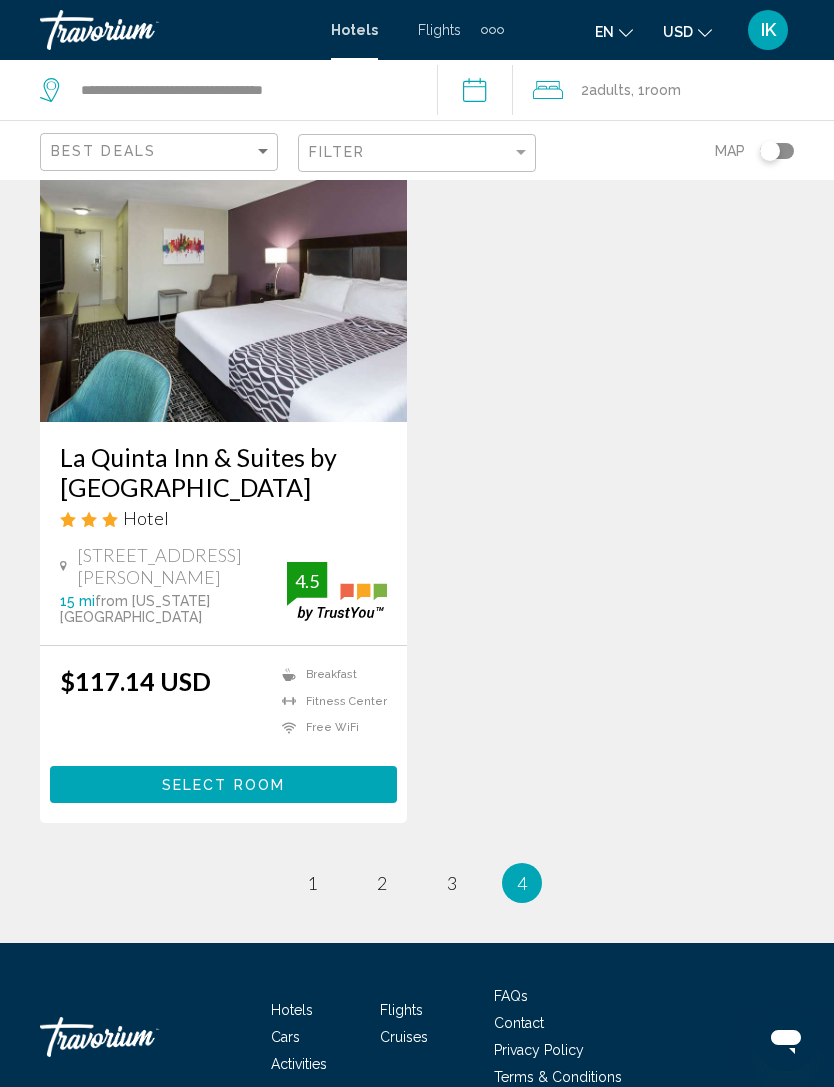 click on "page  1" at bounding box center [312, 883] 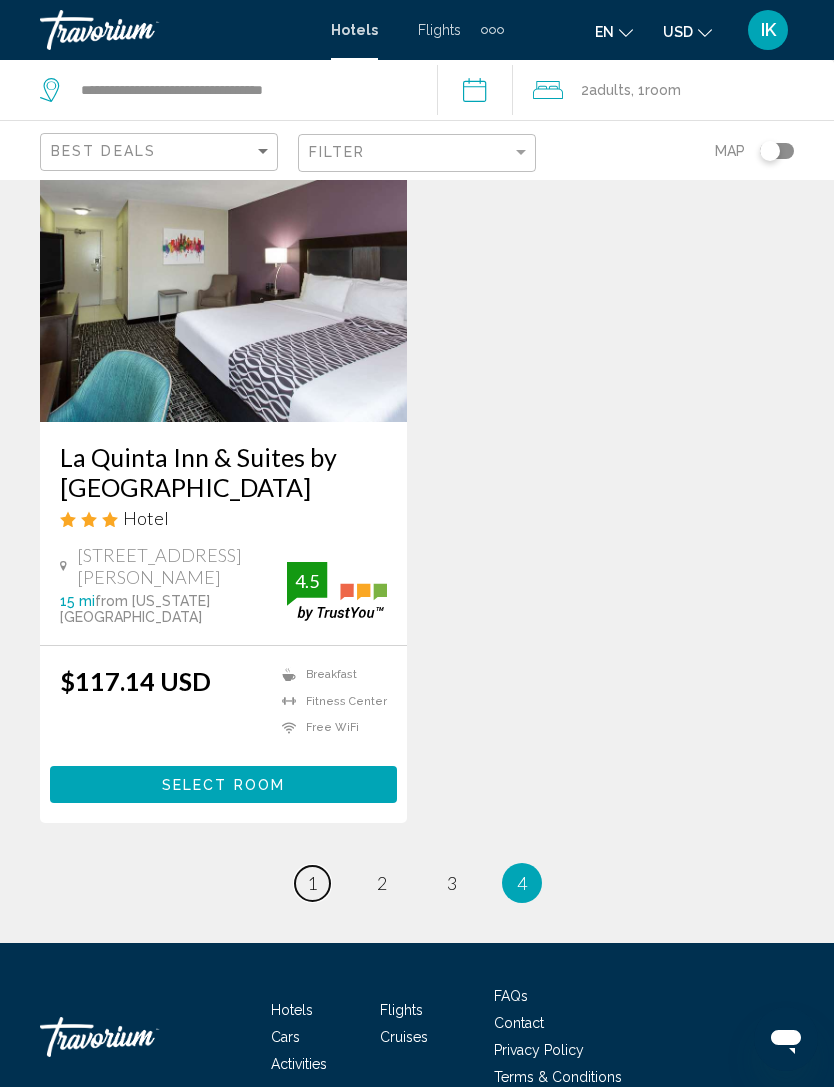 click on "page  1" at bounding box center [312, 883] 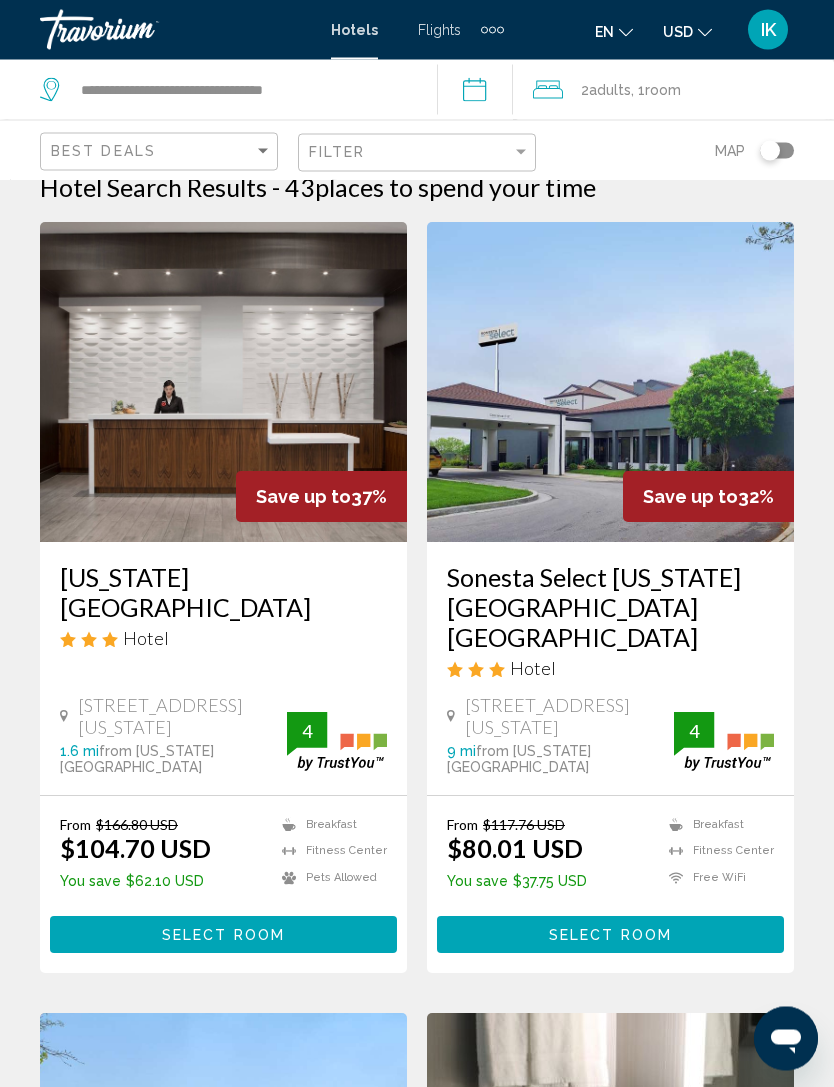 scroll, scrollTop: 29, scrollLeft: 0, axis: vertical 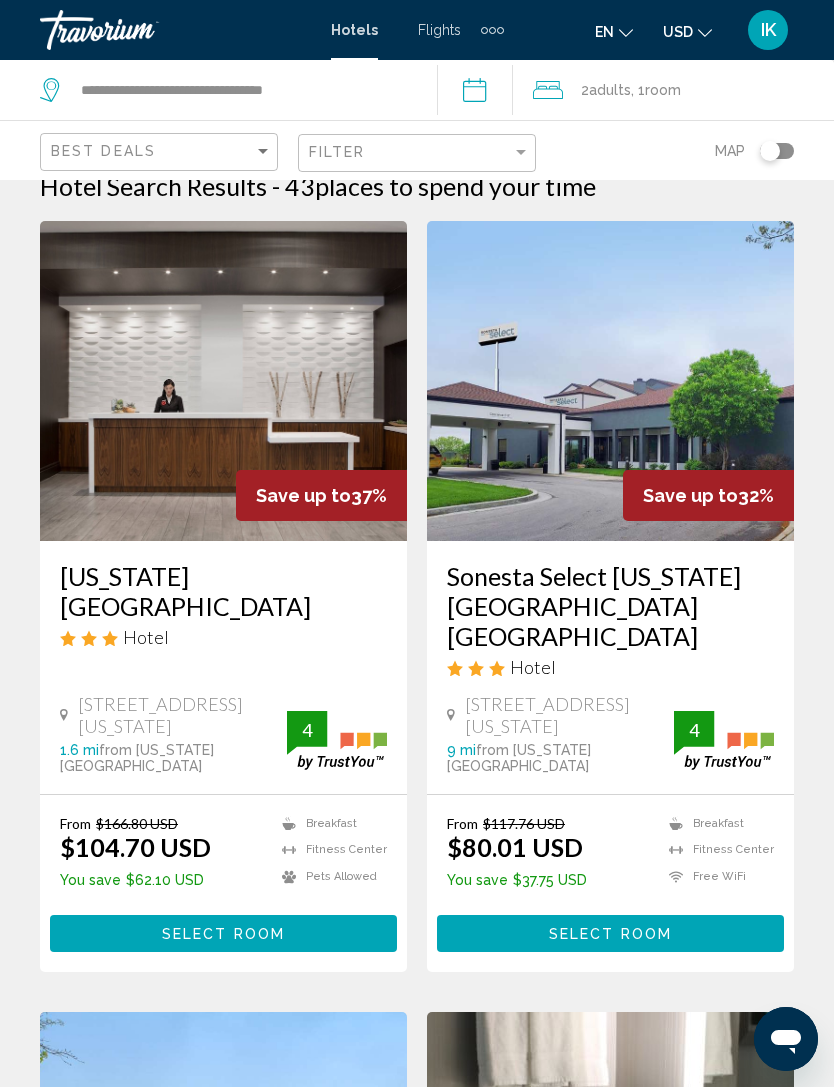 click on "Kansas City Marriott Country Club Plaza
Hotel" at bounding box center (223, 612) 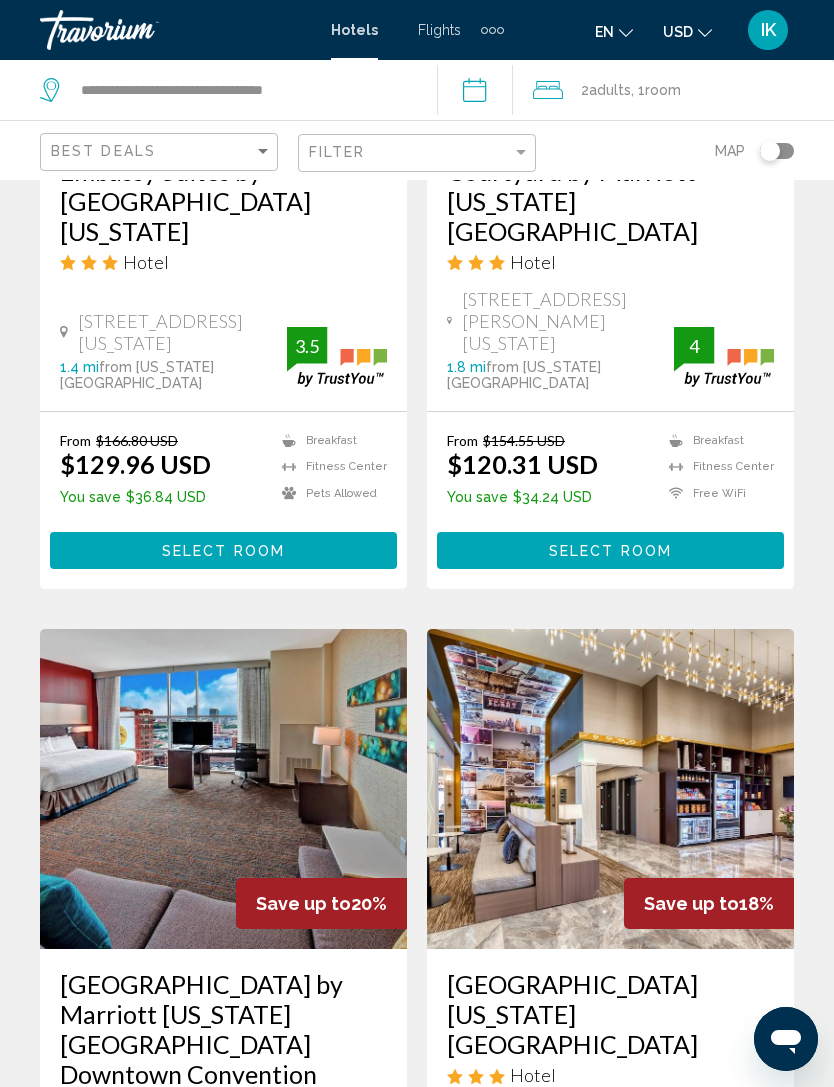 scroll, scrollTop: 2068, scrollLeft: 0, axis: vertical 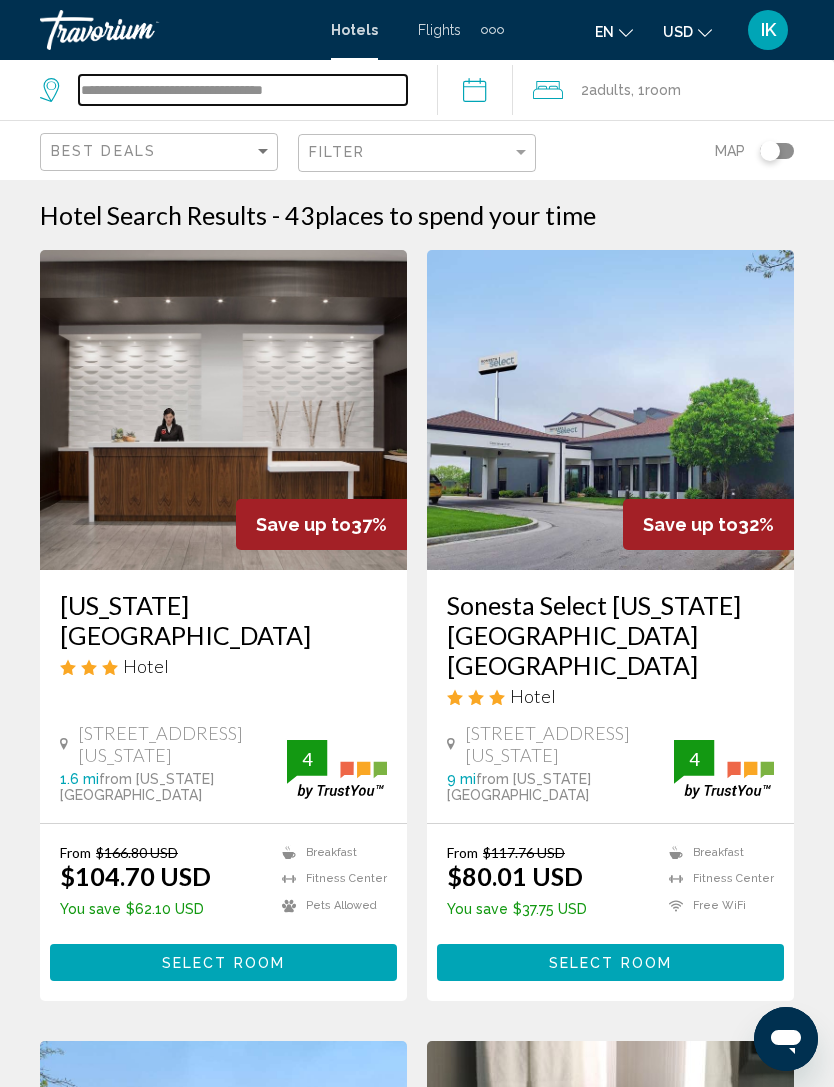 click on "**********" at bounding box center [243, 90] 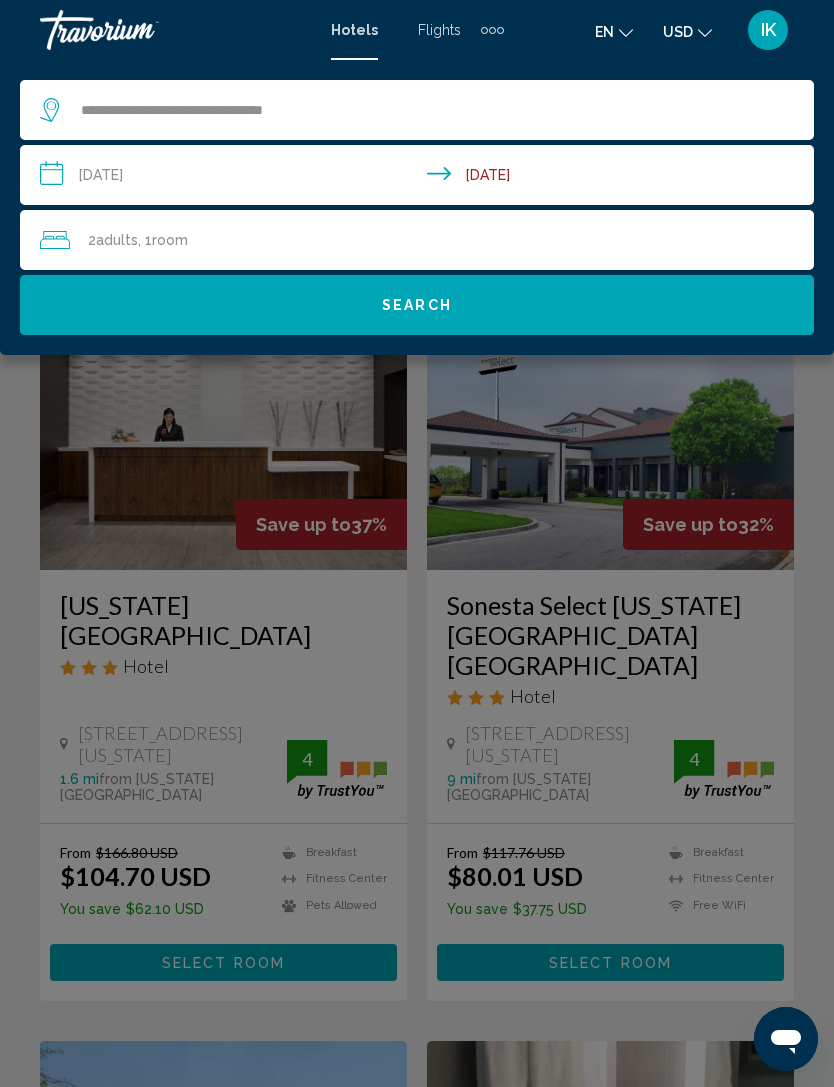click 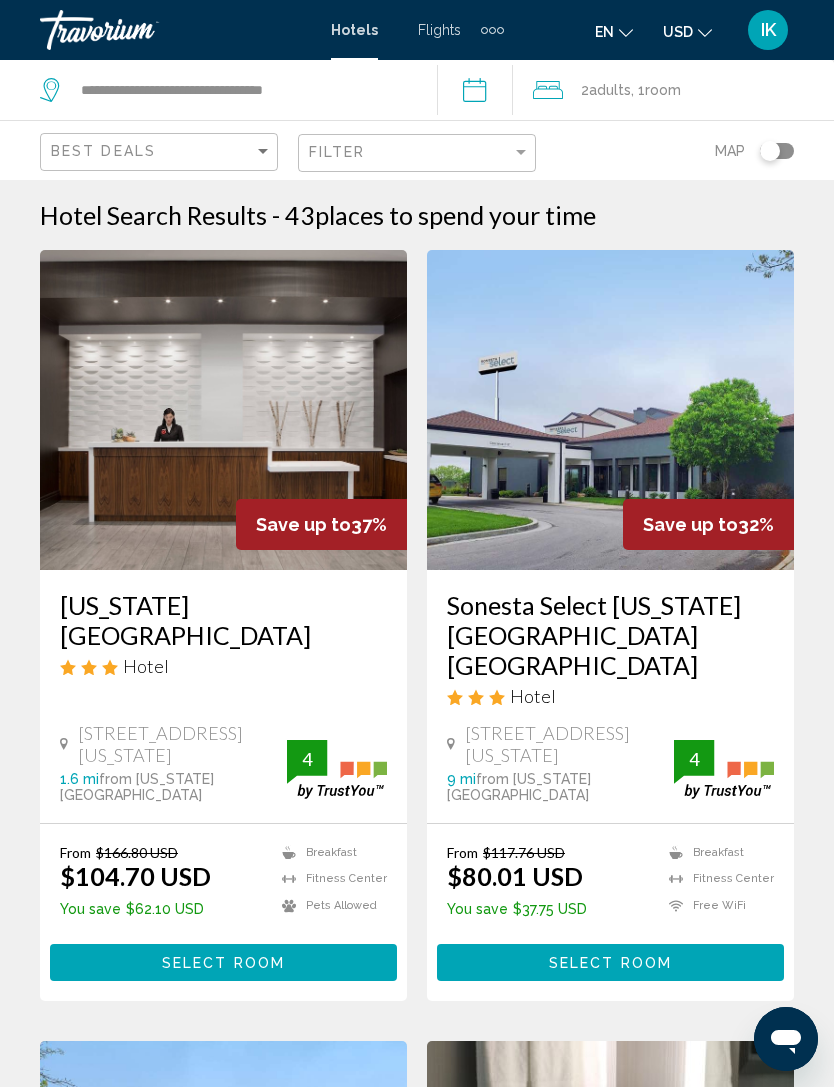 click on "Hotel Search Results  -   43  places to spend your time Save up to  37%   Kansas City Marriott Country Club Plaza
Hotel
4445 Main St, Kansas City 1.6 mi  from Kansas City city center from hotel 4 From $166.80 USD $104.70 USD  You save  $62.10 USD
Breakfast
Fitness Center
Pets Allowed
Room Service
Shuttle Service  4 Select Room Save up to  32%   Sonesta Select Kansas City South Overland Park
Hotel
500 E 105Th St, Kansas City 9 mi  from Kansas City city center from hotel 4 From $117.76 USD $80.01 USD  You save  $37.75 USD
Breakfast
4 4" at bounding box center (417, 2682) 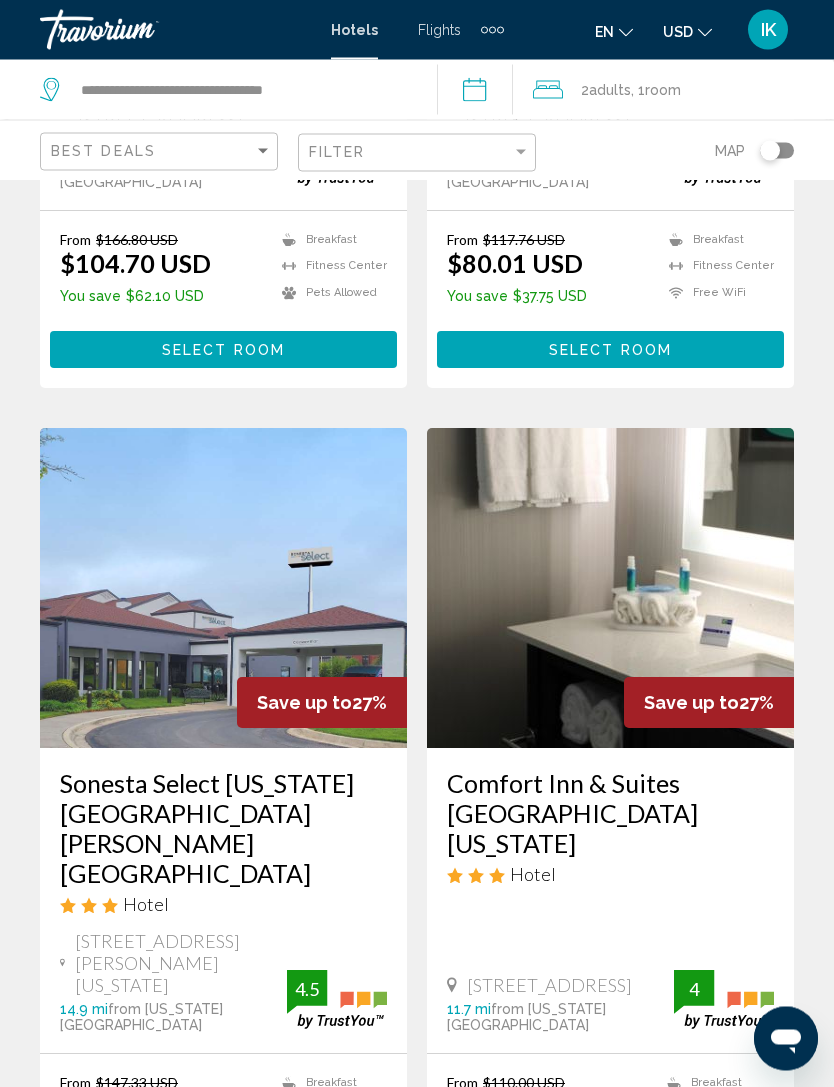 scroll, scrollTop: 613, scrollLeft: 0, axis: vertical 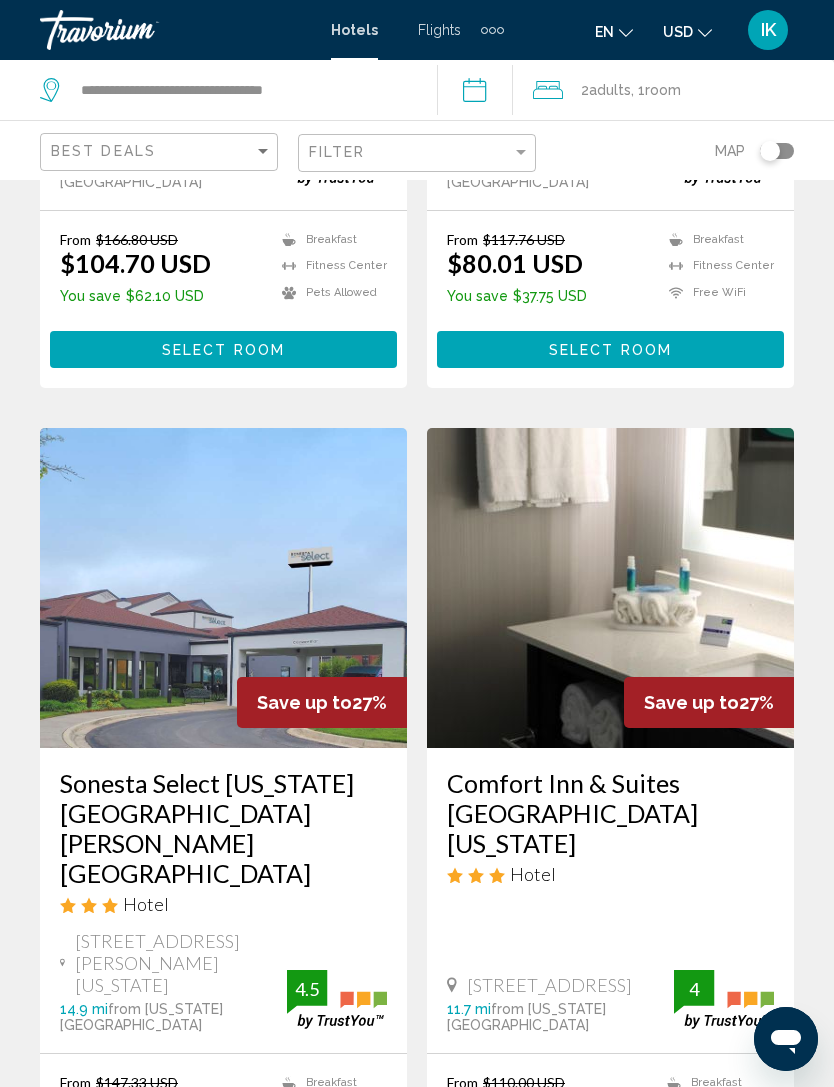 click 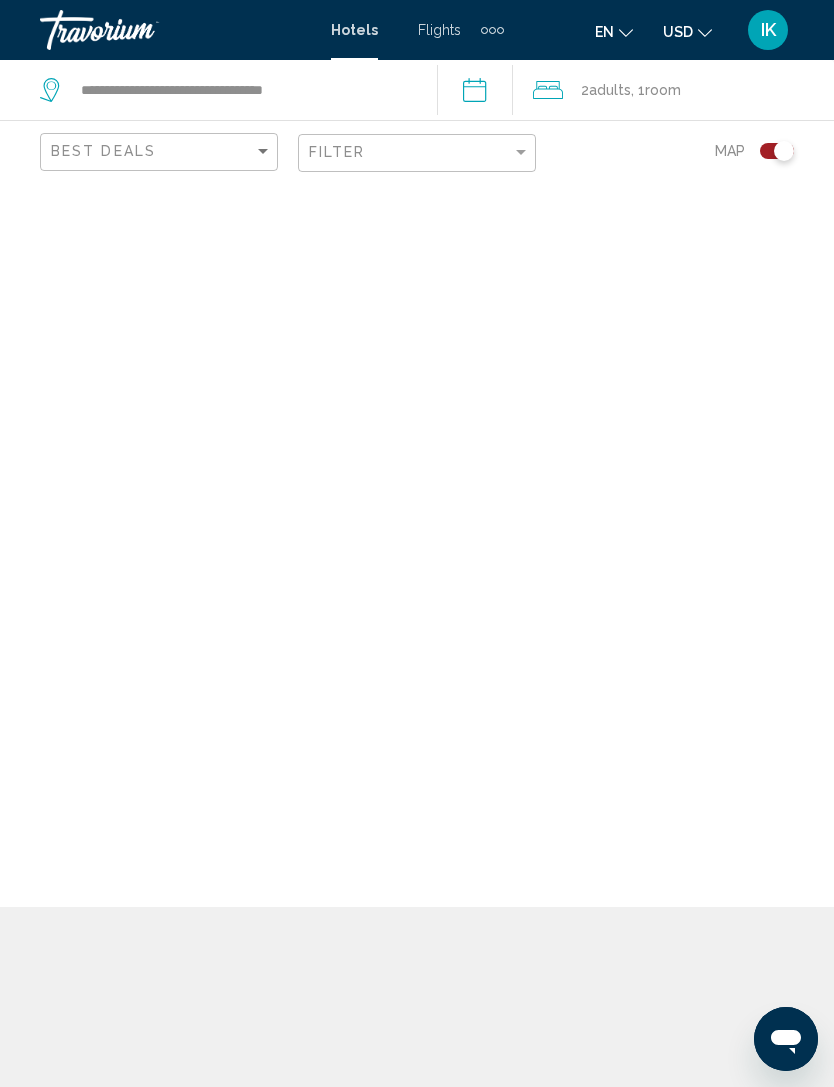 scroll, scrollTop: 0, scrollLeft: 0, axis: both 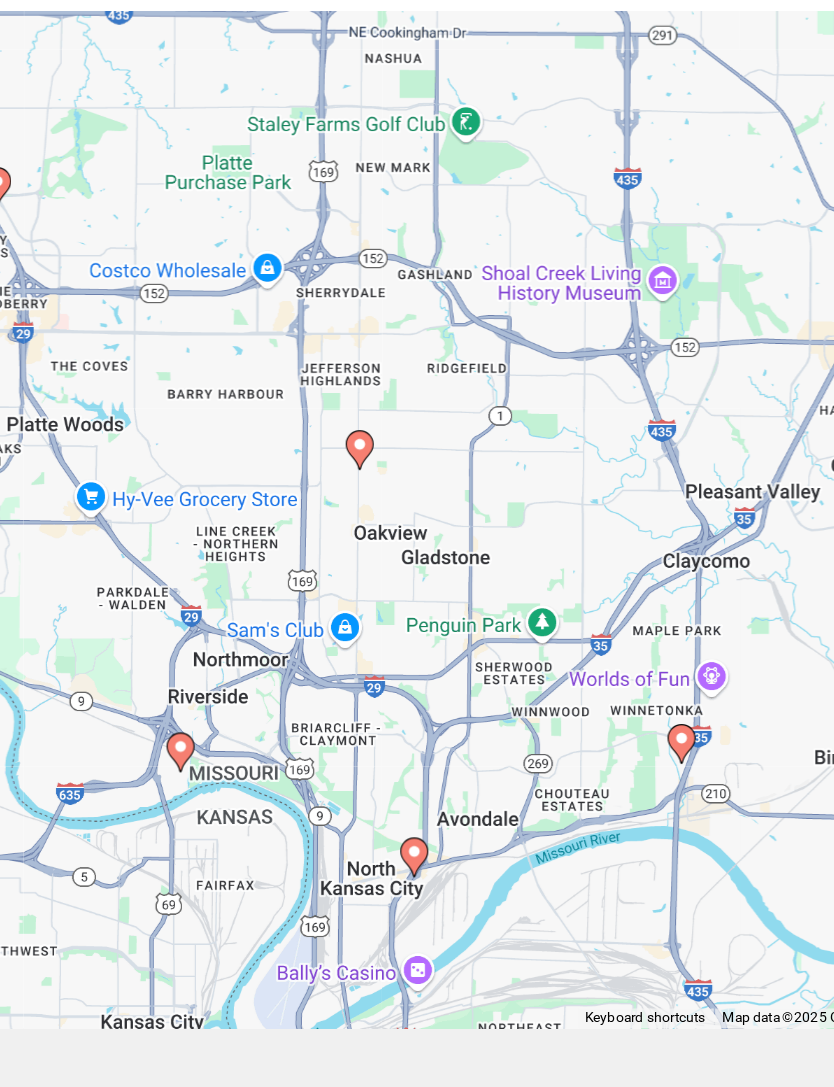 click on "To navigate, press the arrow keys. To activate drag with keyboard, press Alt + Enter. Once in keyboard drag state, use the arrow keys to move the marker. To complete the drag, press the Enter key. To cancel, press Escape." at bounding box center [417, 453] 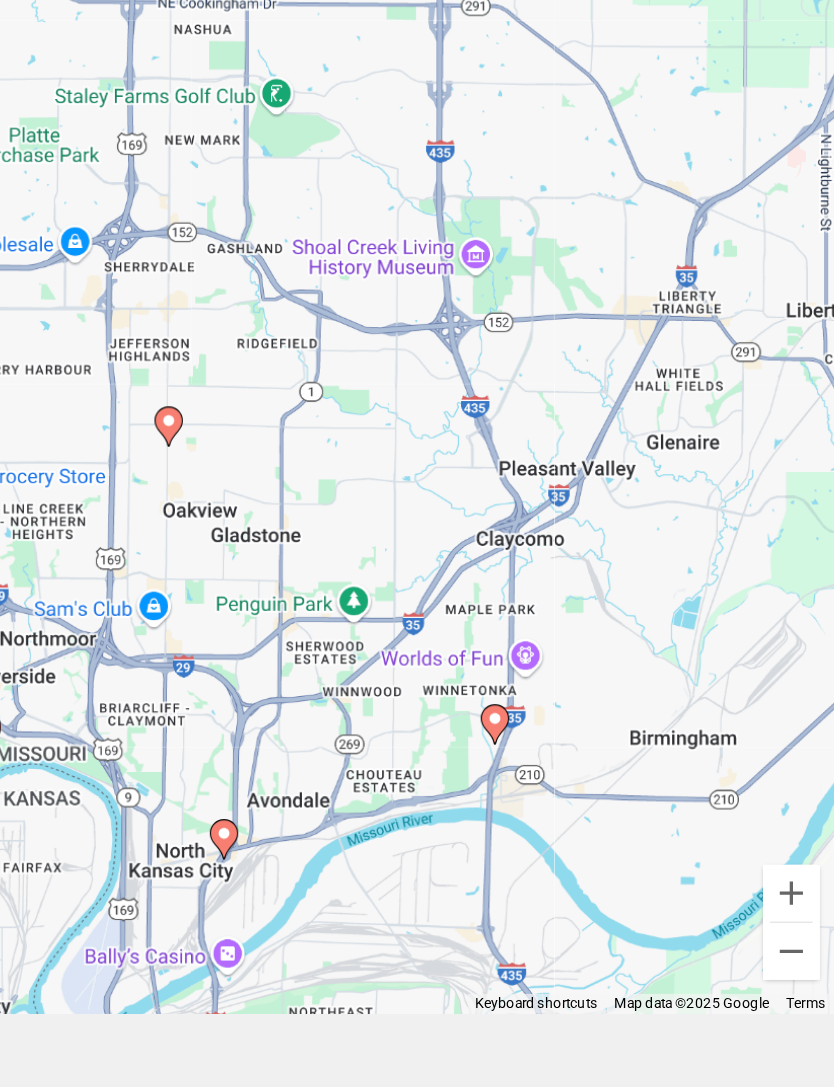 click at bounding box center (804, 822) 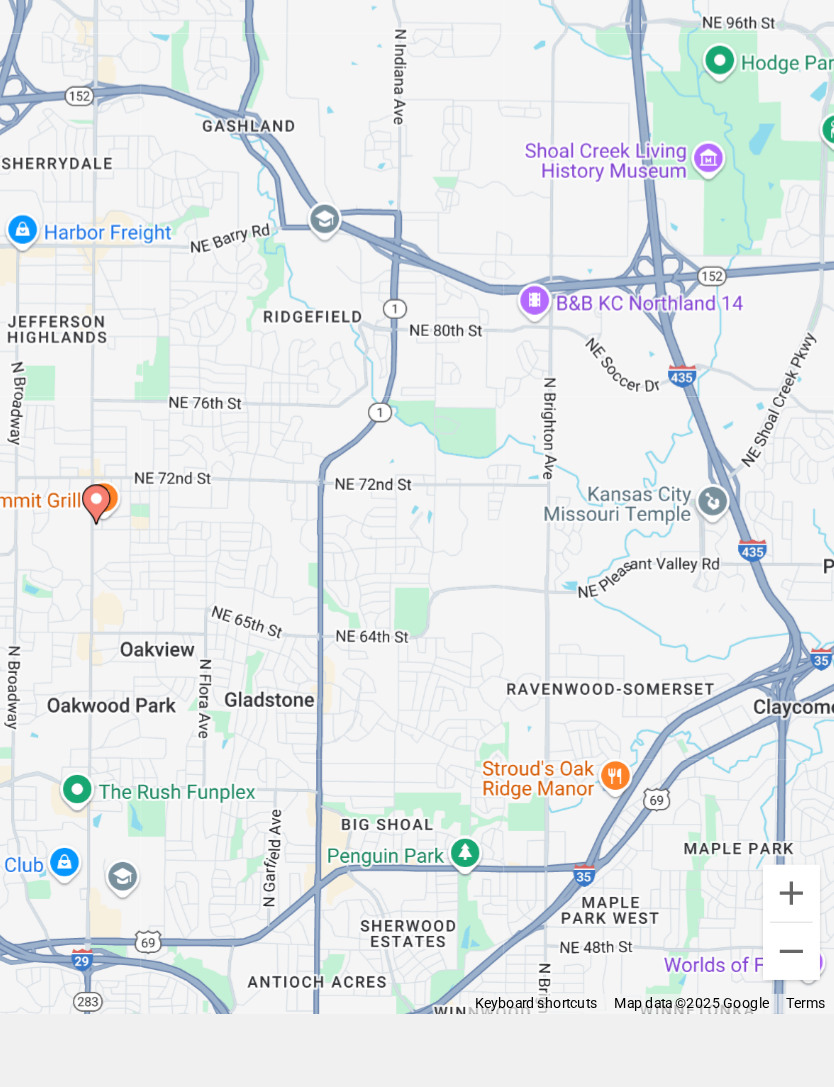 click at bounding box center [804, 822] 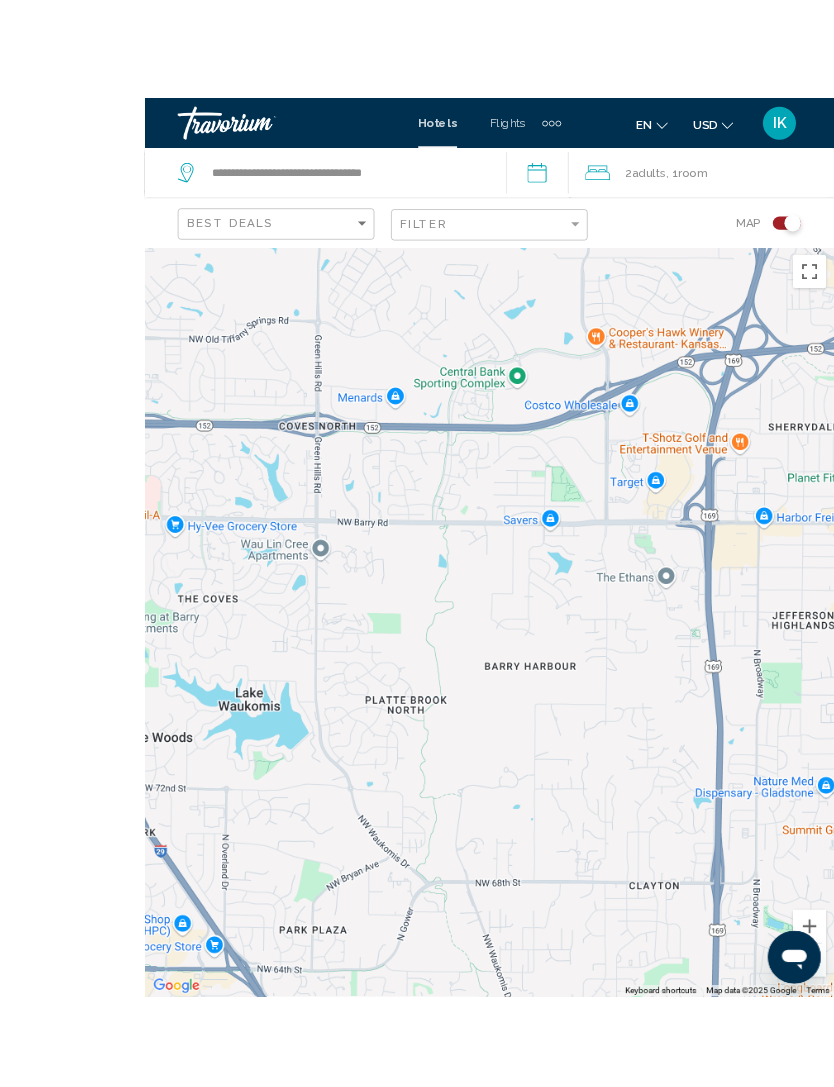 scroll, scrollTop: 52, scrollLeft: 0, axis: vertical 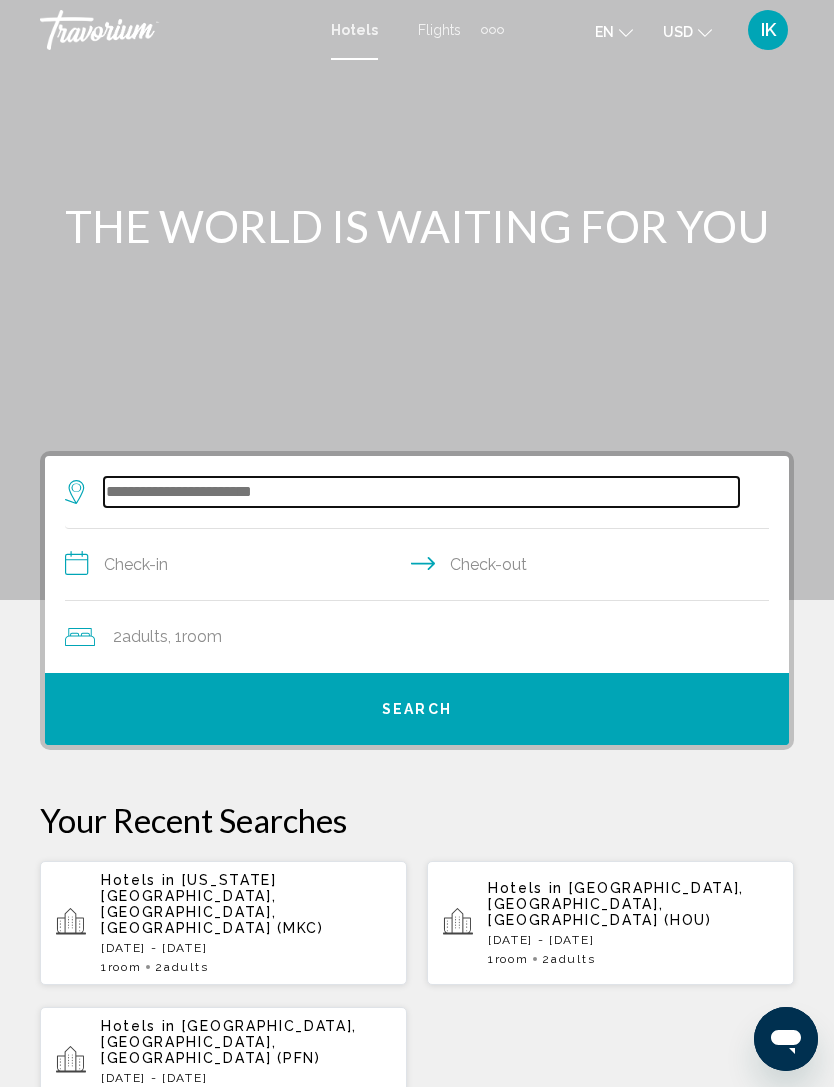 click at bounding box center [421, 492] 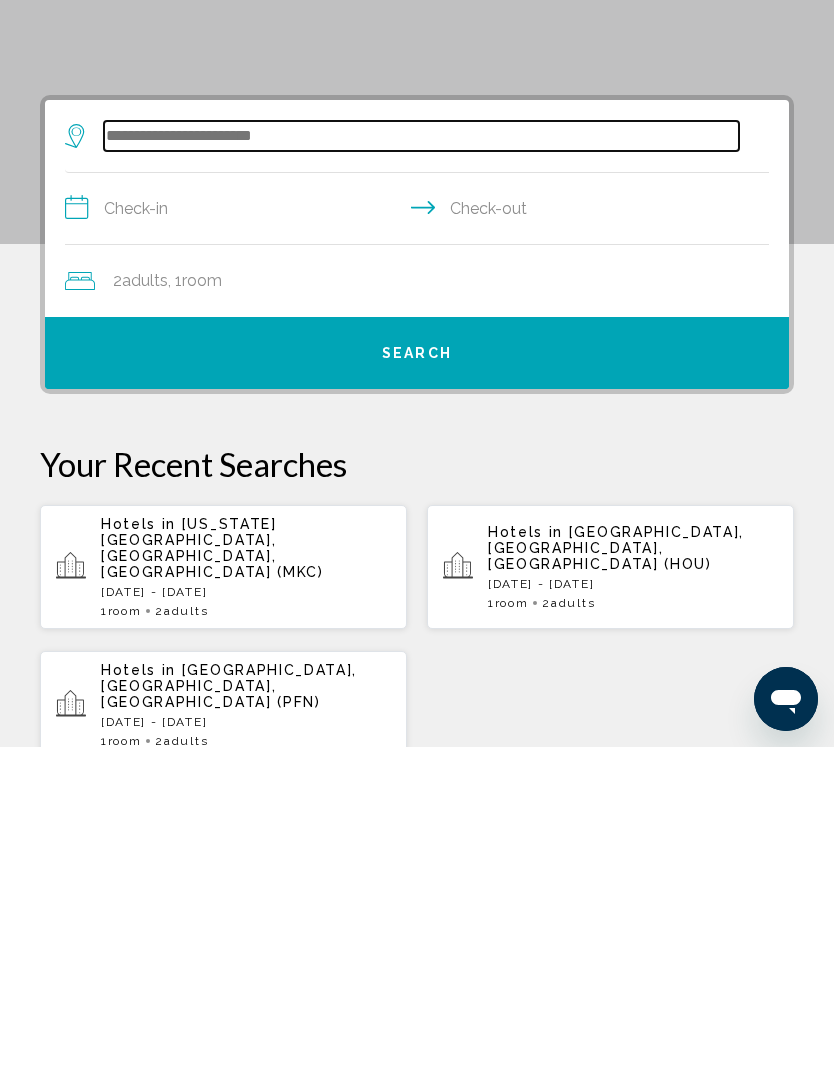 scroll, scrollTop: 46, scrollLeft: 0, axis: vertical 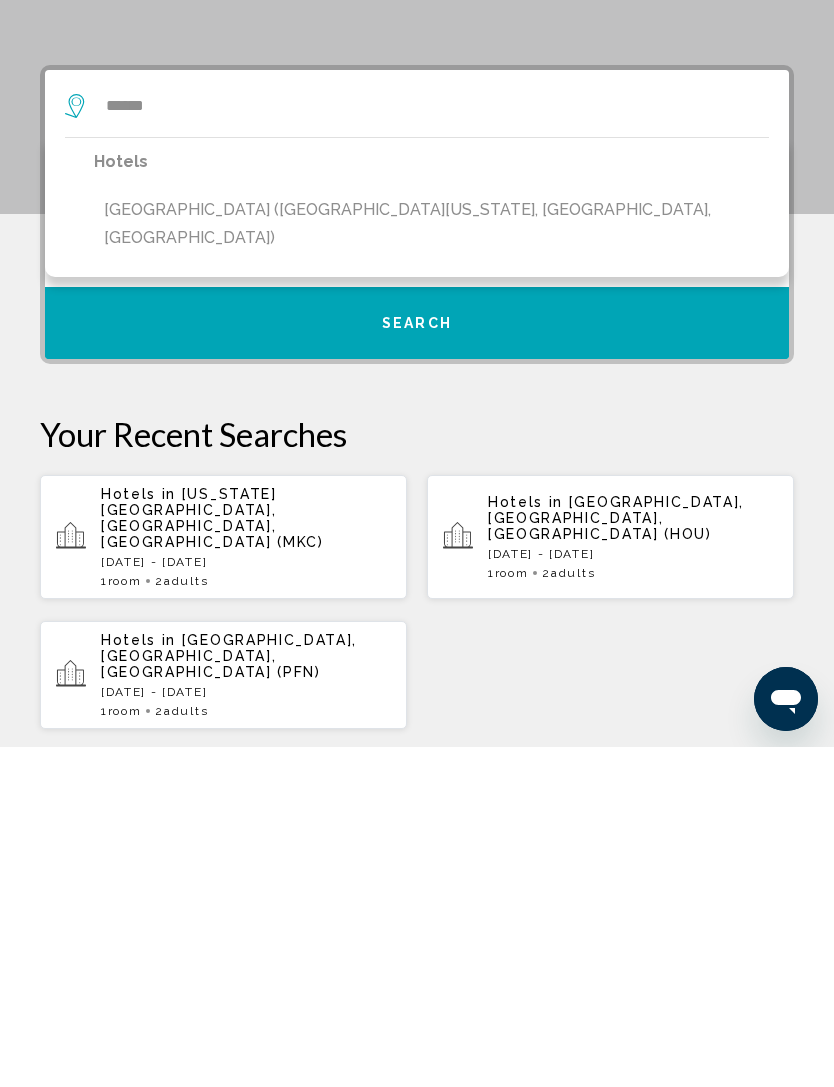 click on "[GEOGRAPHIC_DATA] ([GEOGRAPHIC_DATA][US_STATE], [GEOGRAPHIC_DATA], [GEOGRAPHIC_DATA])" at bounding box center [431, 564] 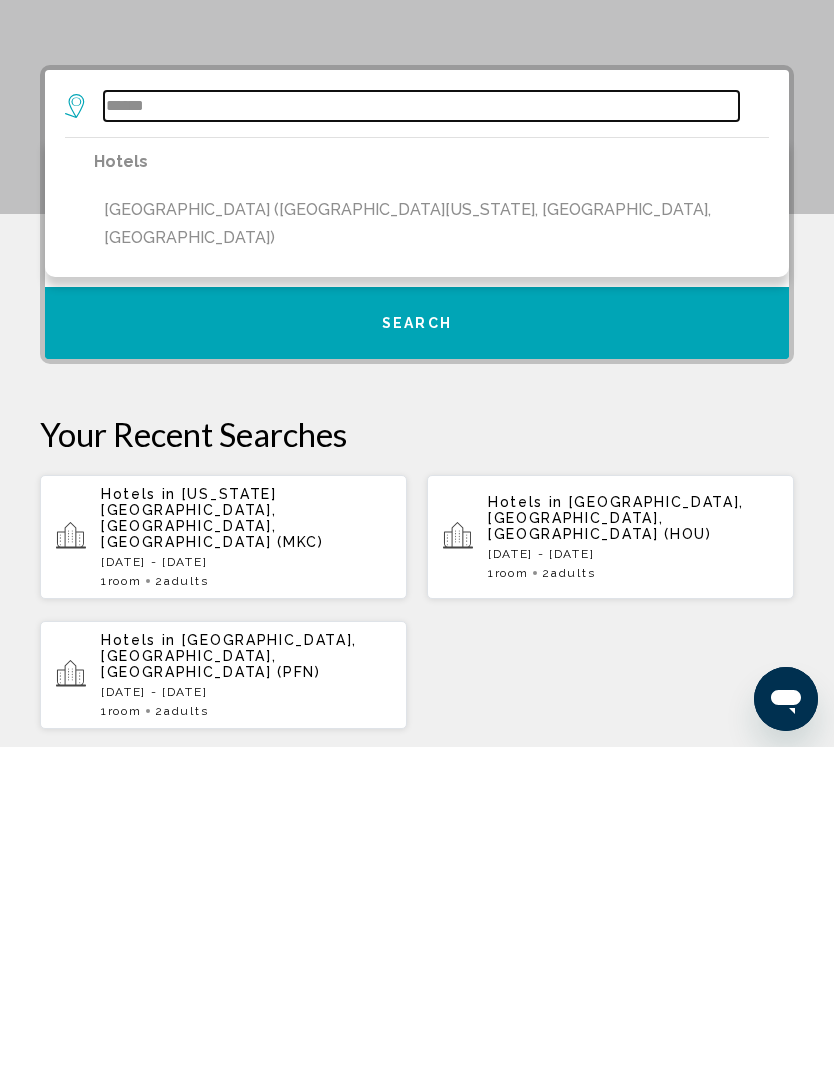 type on "**********" 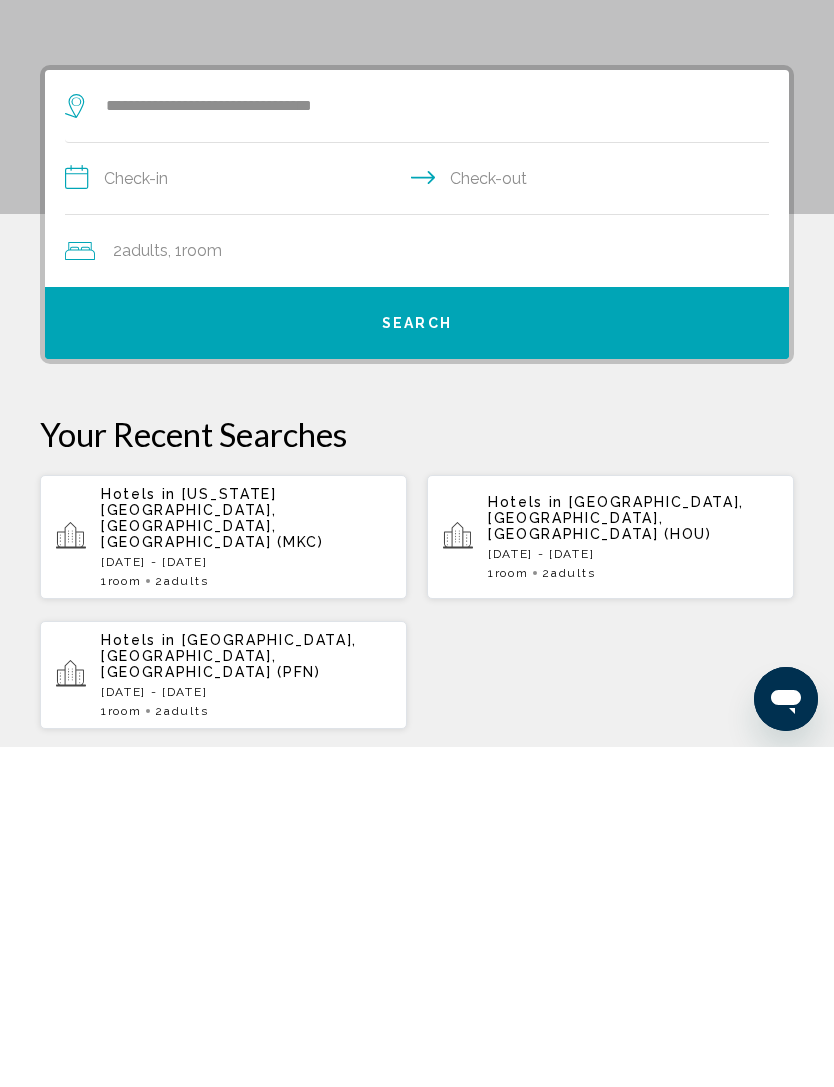 click on "**********" at bounding box center [421, 521] 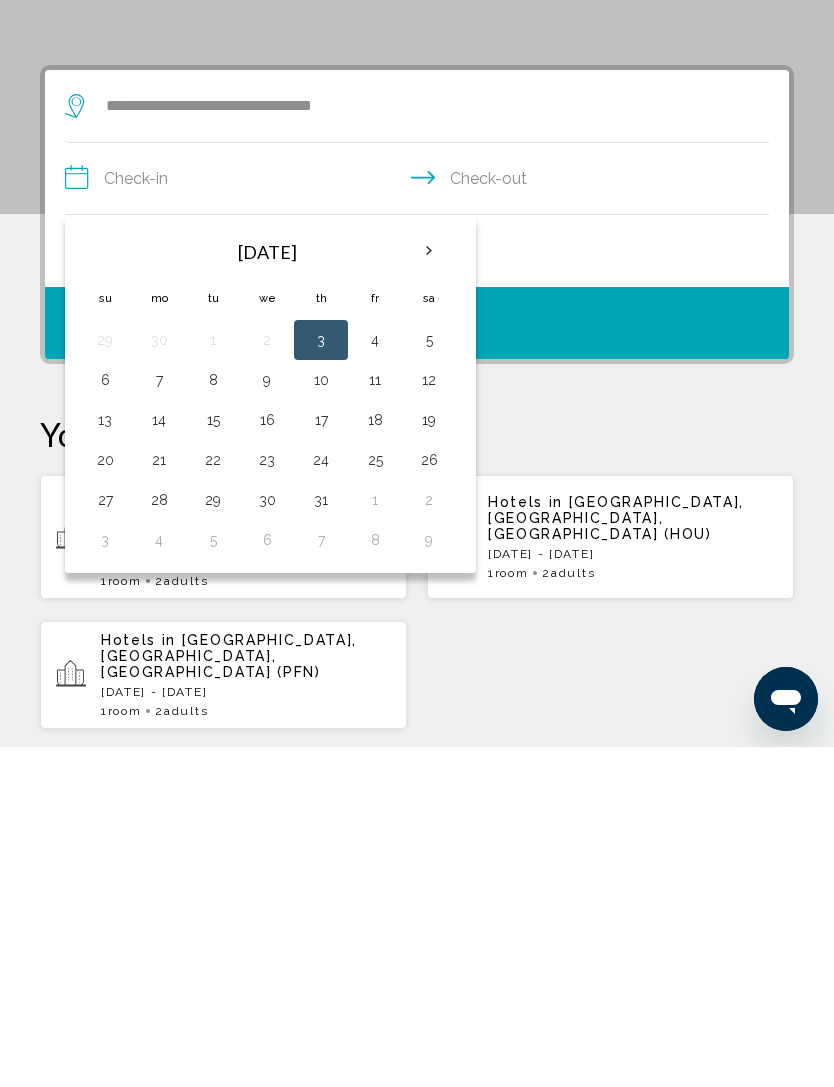 scroll, scrollTop: 386, scrollLeft: 0, axis: vertical 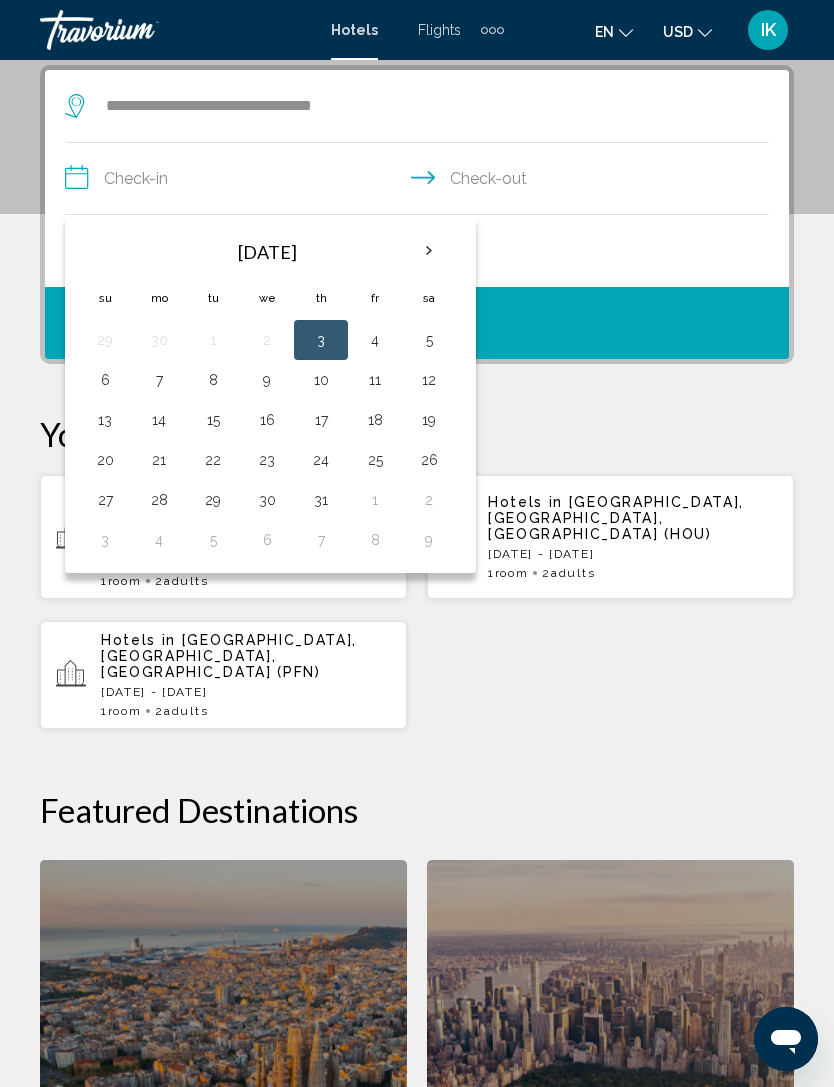 click on "3" at bounding box center [321, 340] 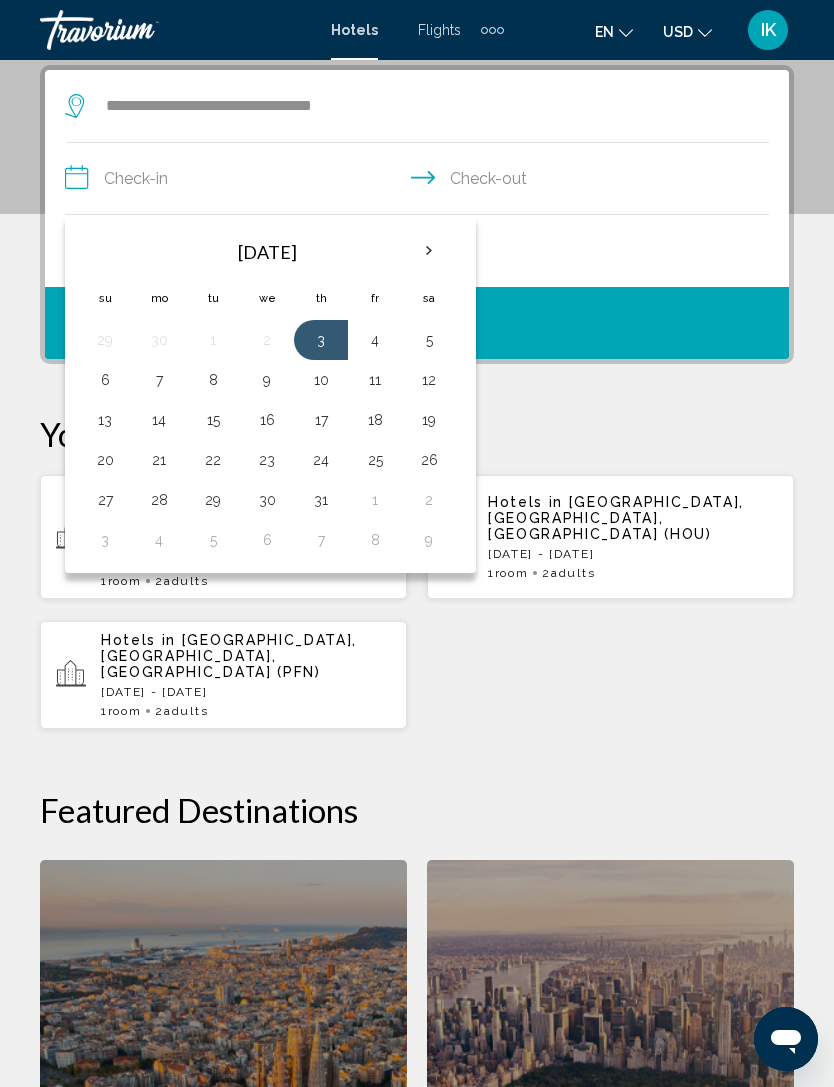 click on "4" at bounding box center [375, 340] 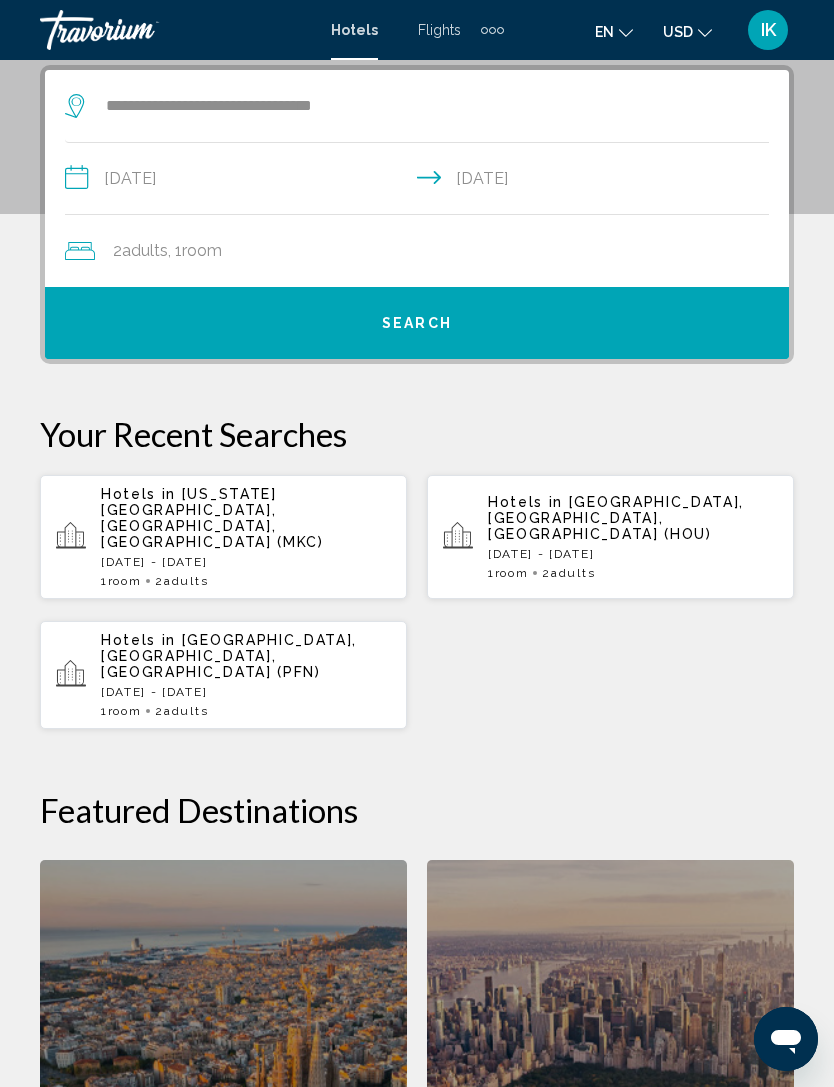 click on "Search" at bounding box center (417, 323) 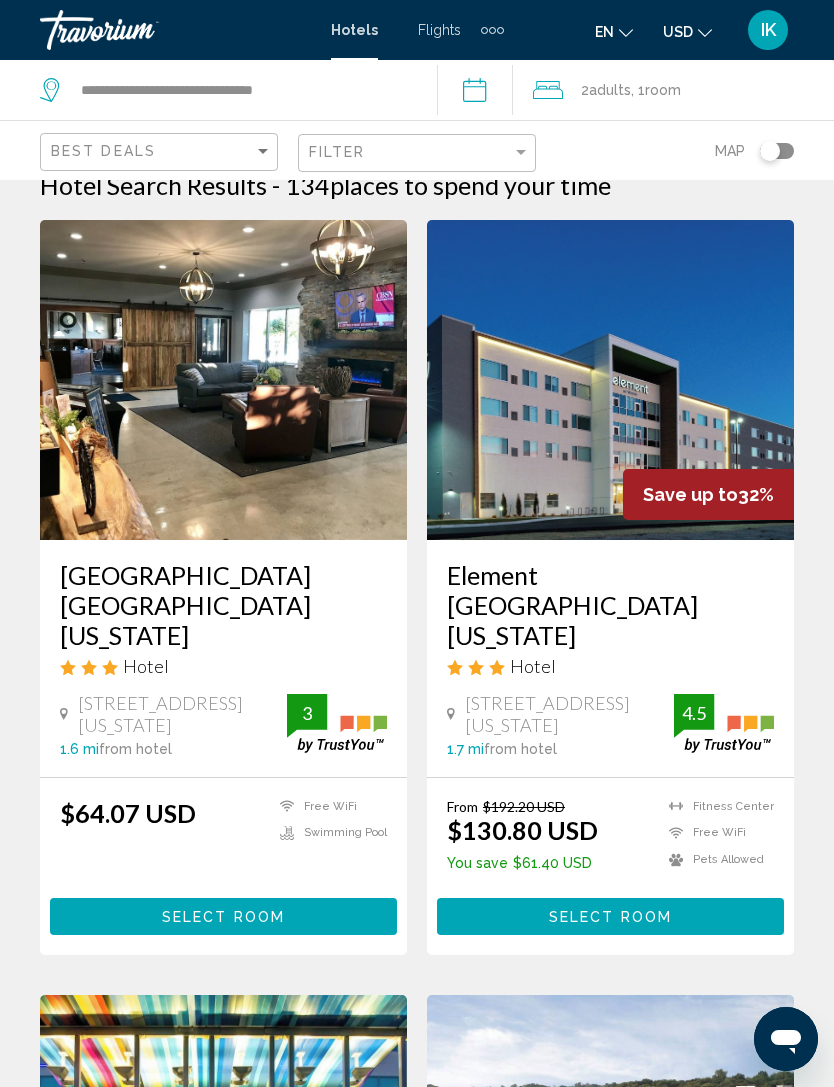 scroll, scrollTop: 0, scrollLeft: 0, axis: both 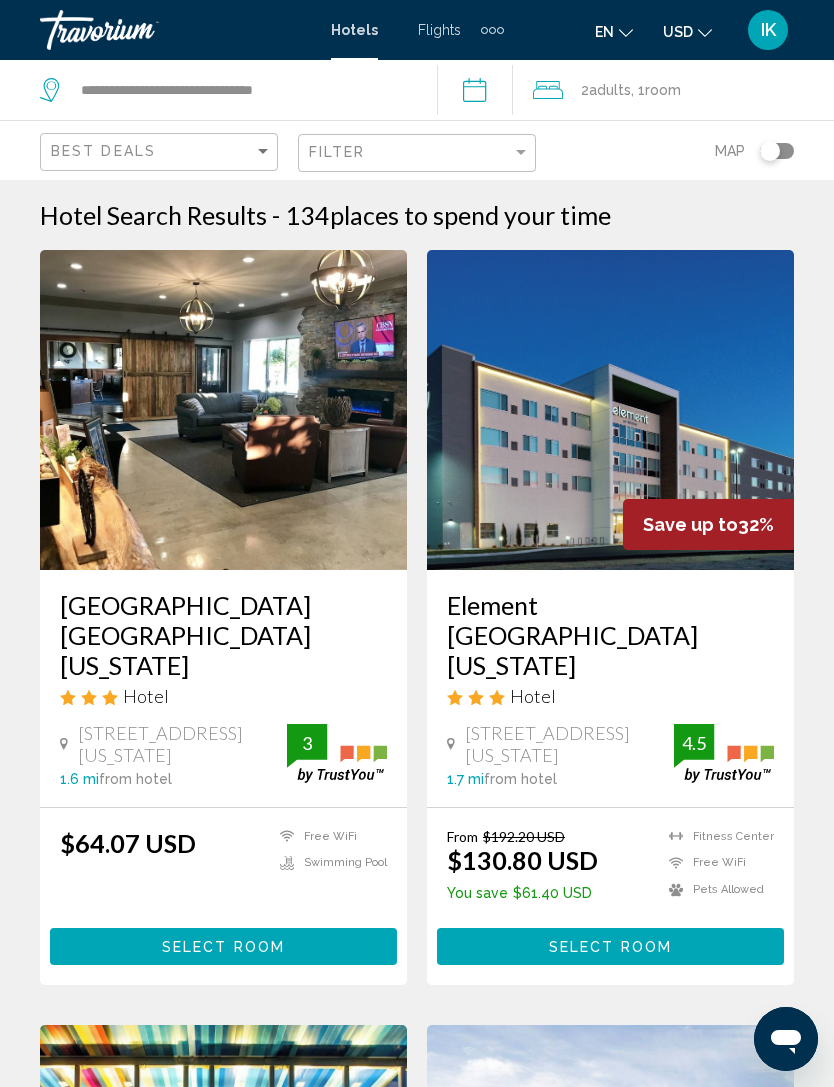 click 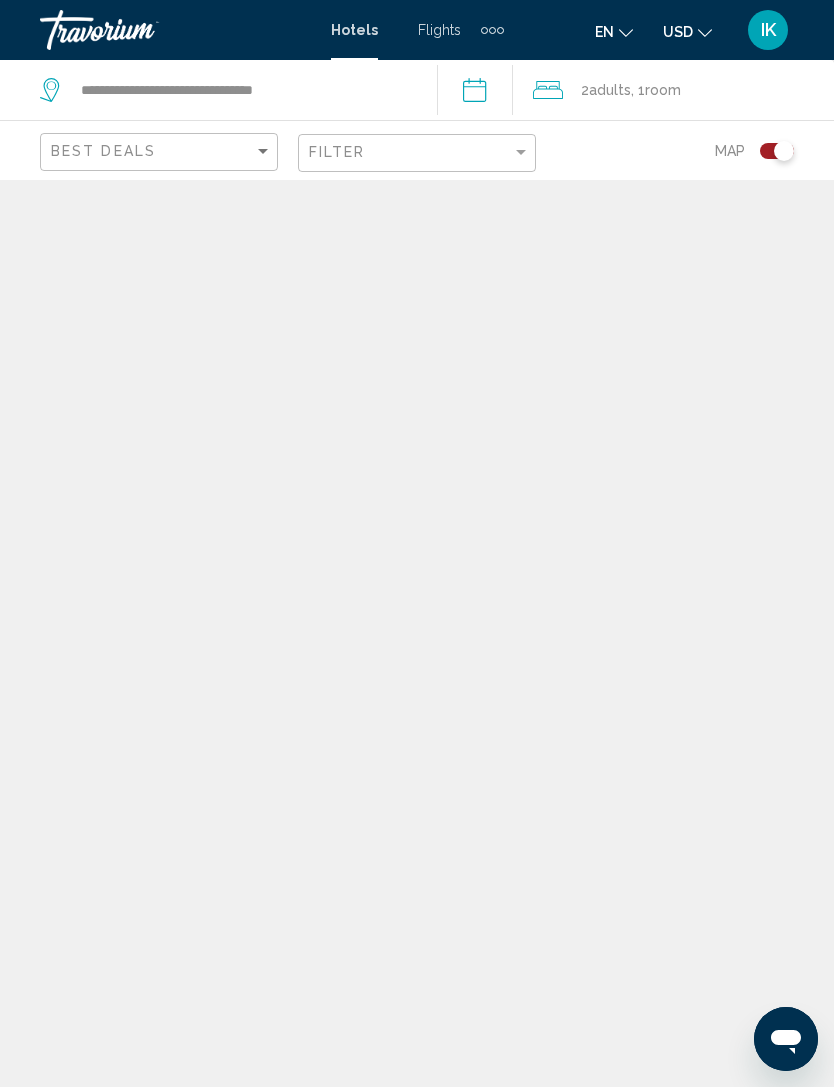 scroll, scrollTop: 64, scrollLeft: 0, axis: vertical 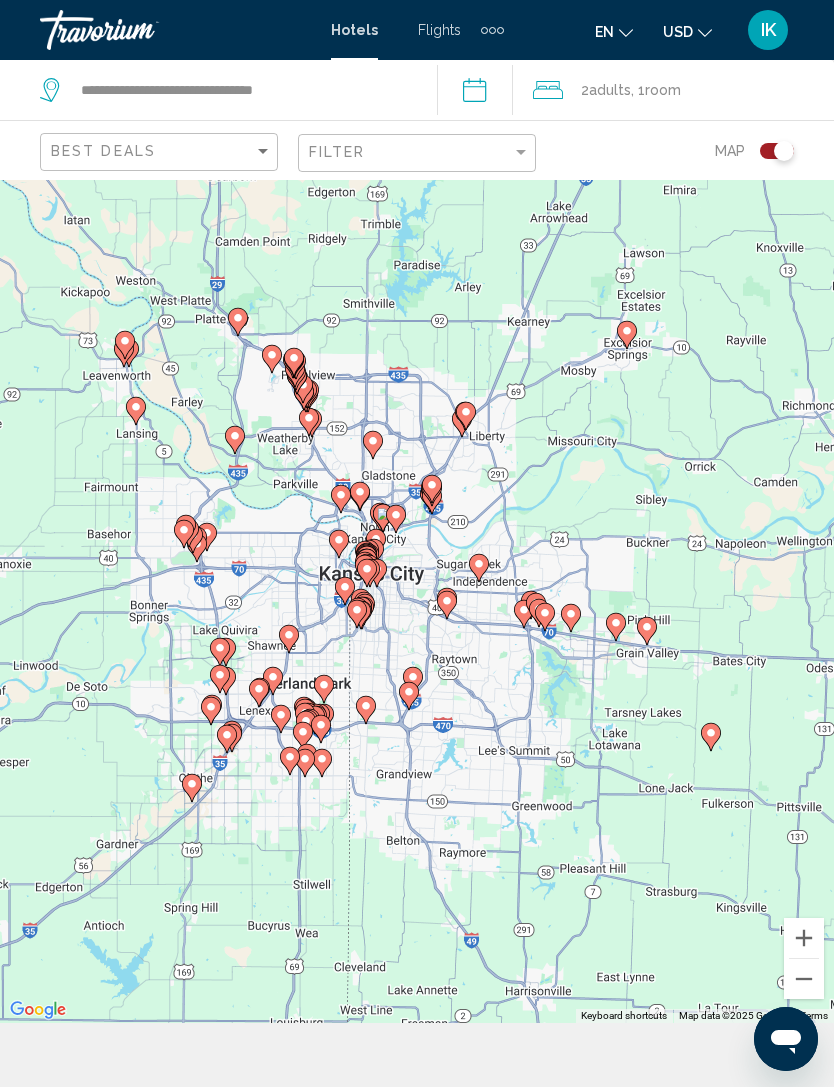 click at bounding box center (804, 938) 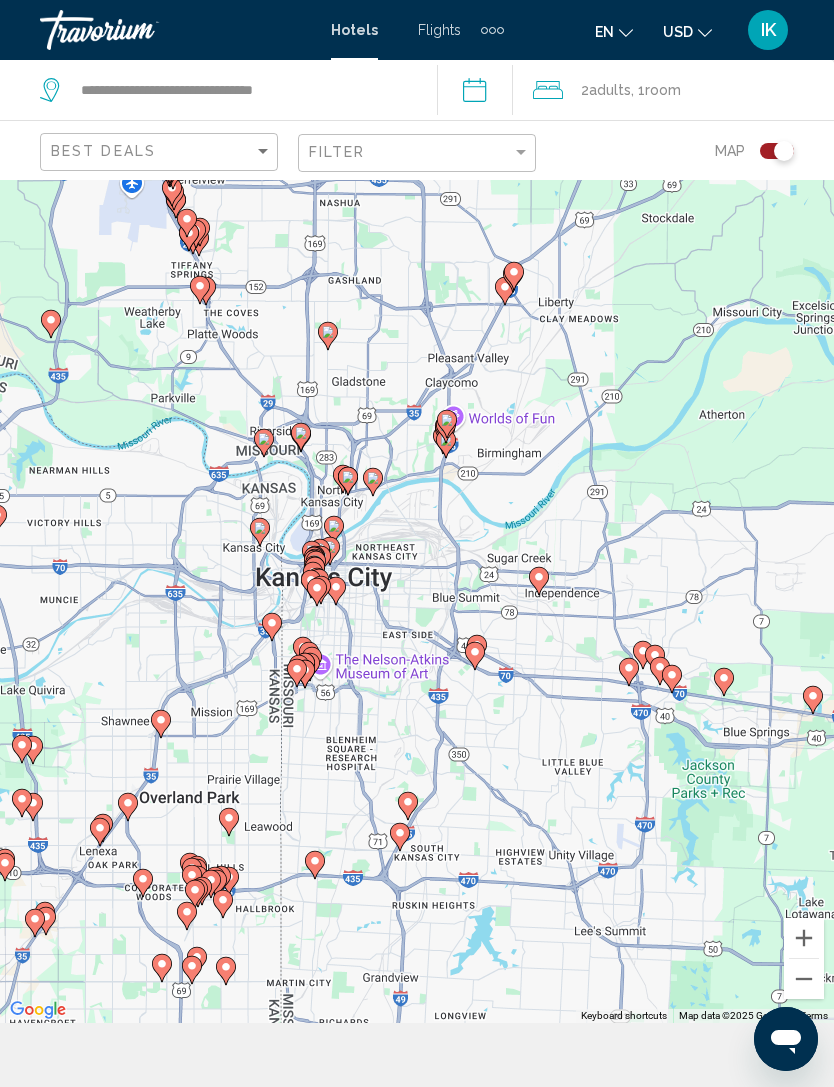 click on "To navigate, press the arrow keys. To activate drag with keyboard, press Alt + Enter. Once in keyboard drag state, use the arrow keys to move the marker. To complete the drag, press the Enter key. To cancel, press Escape." at bounding box center [417, 569] 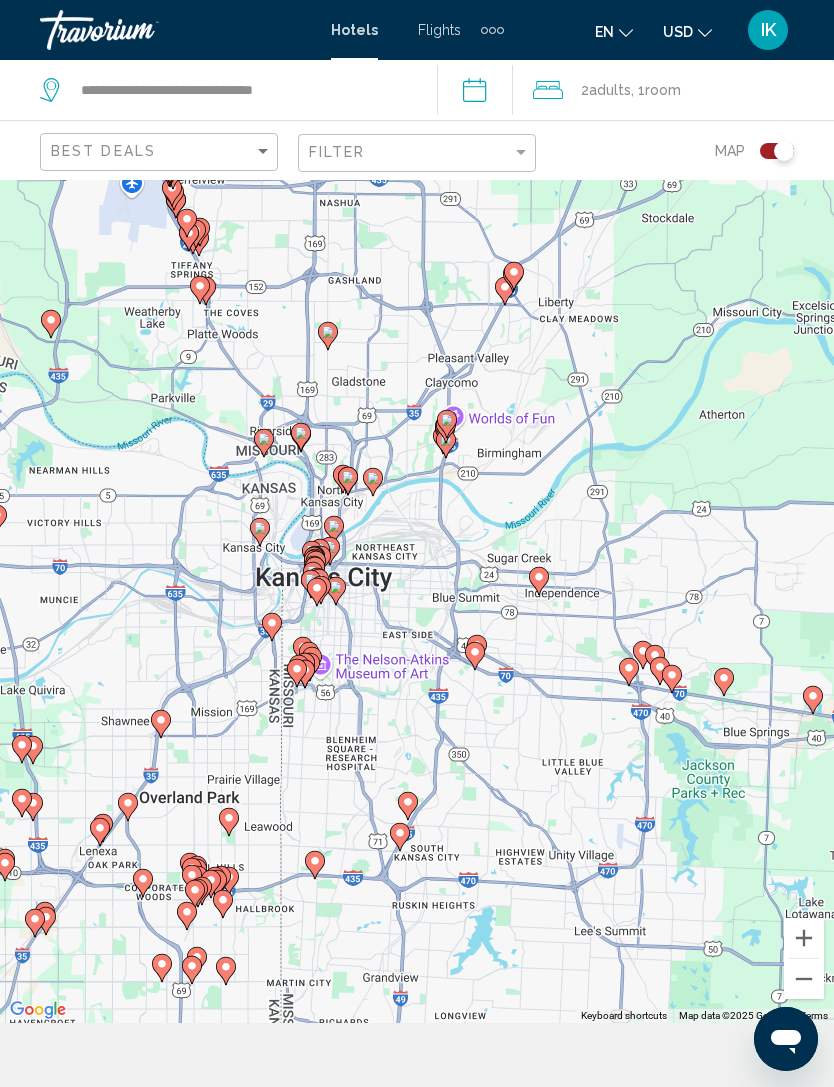 click at bounding box center (804, 938) 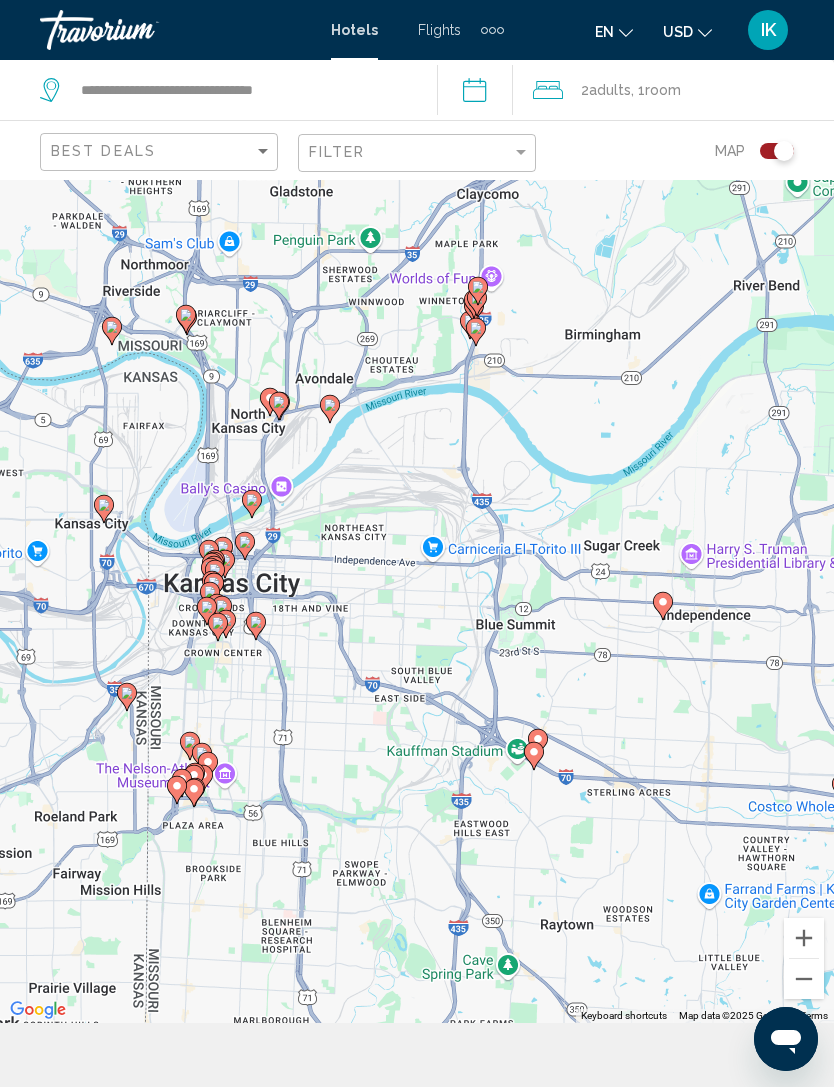 click at bounding box center (804, 938) 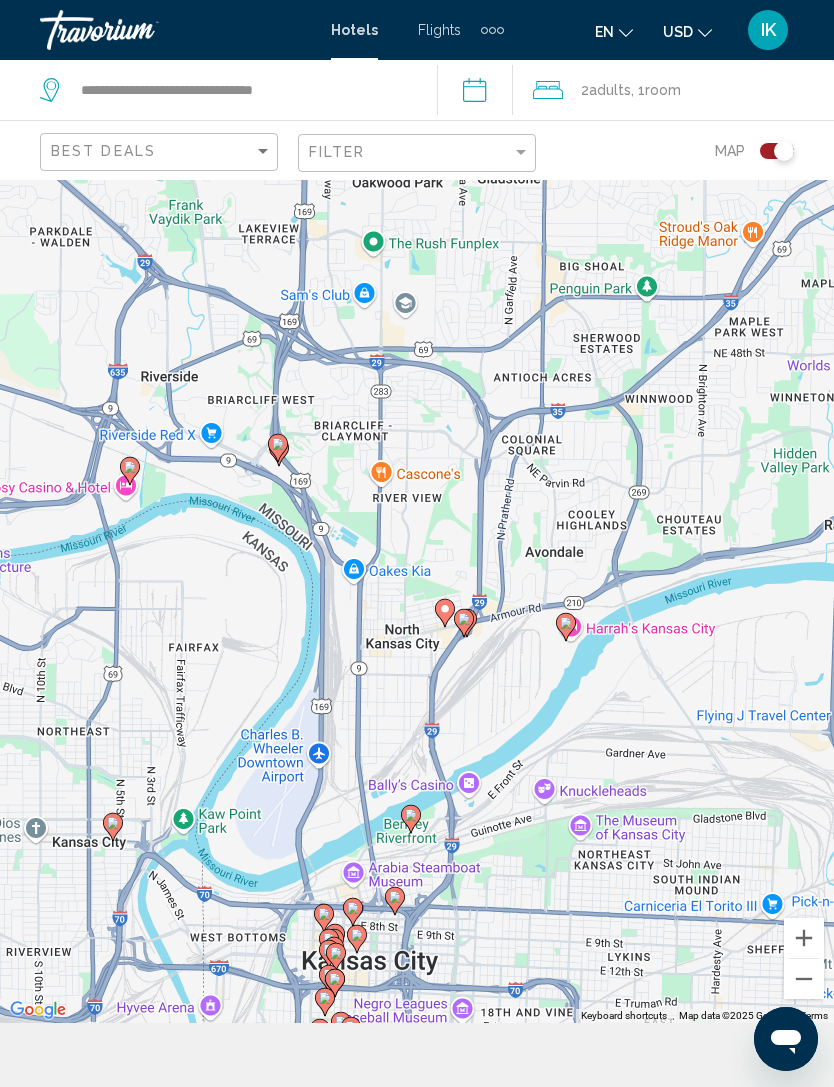 click at bounding box center (804, 938) 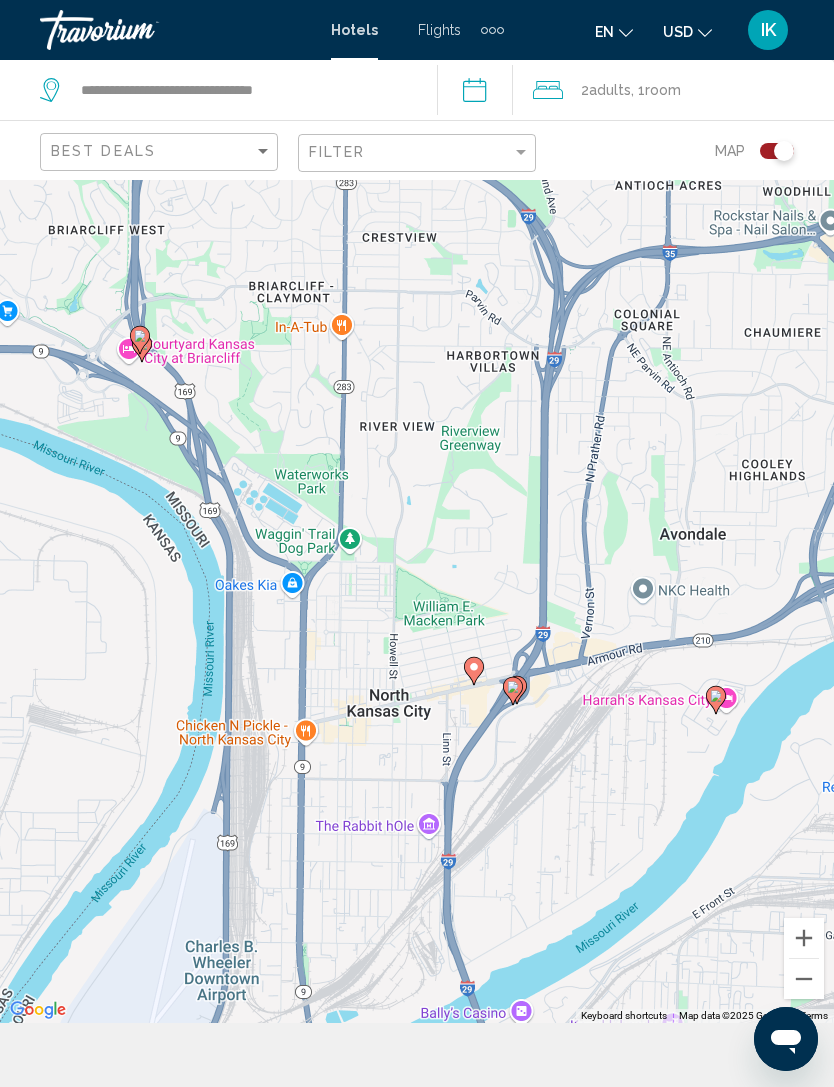 click at bounding box center (804, 938) 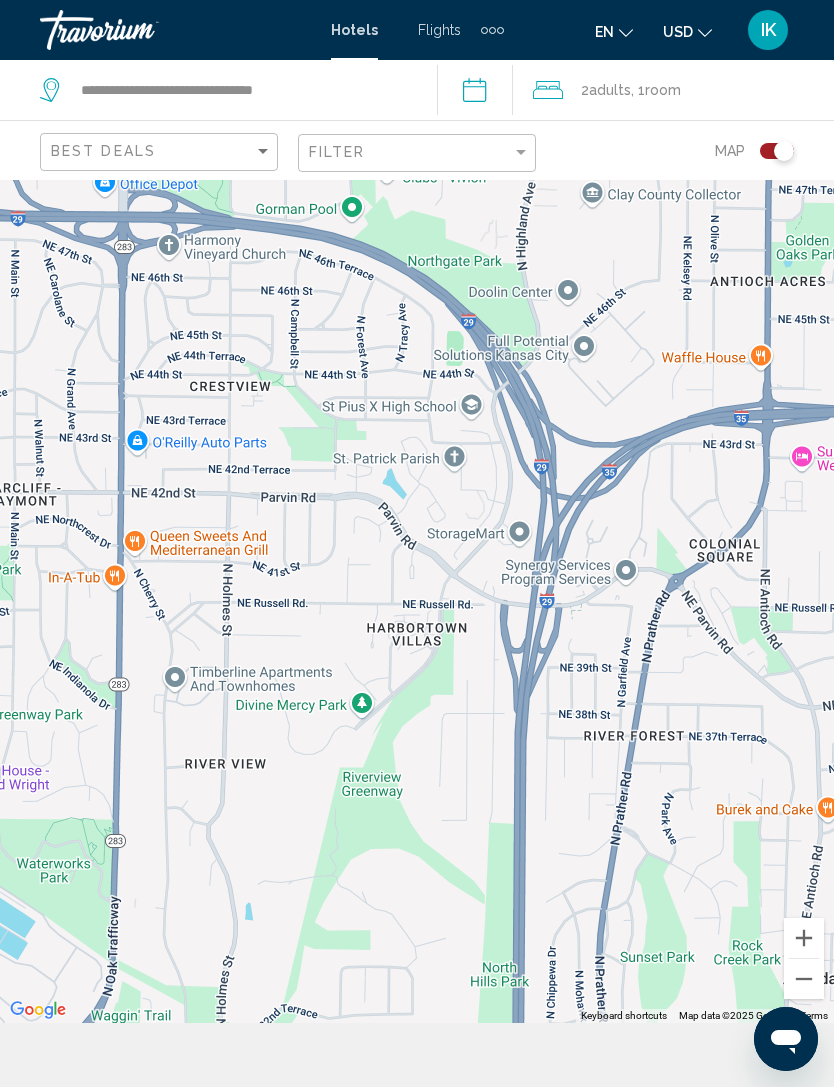 click at bounding box center (804, 938) 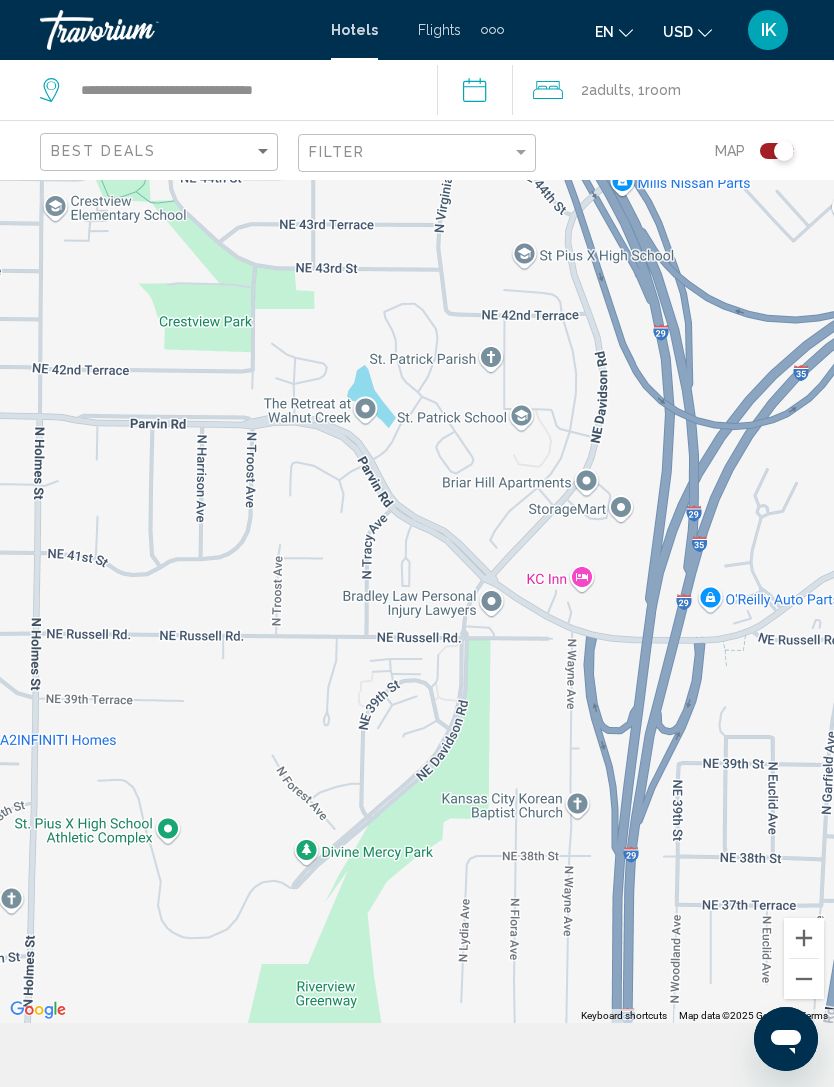 click on "To navigate, press the arrow keys." at bounding box center [417, 569] 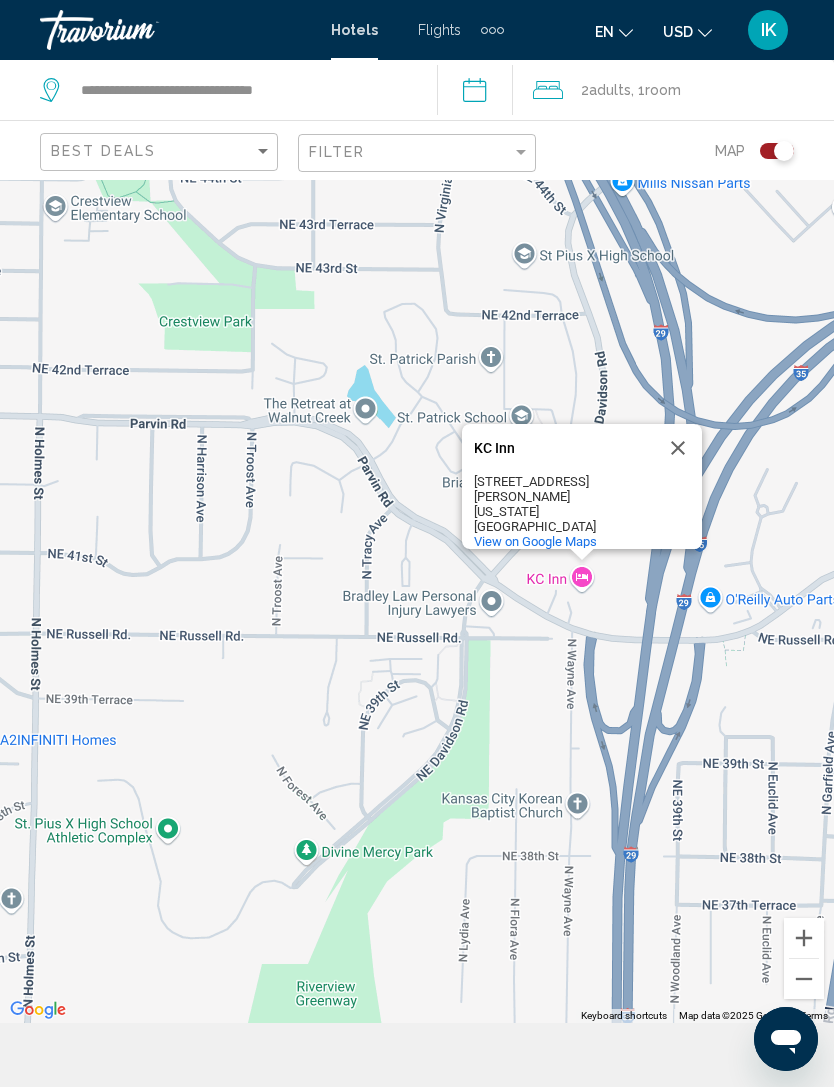 click on "View on Google Maps" at bounding box center (535, 541) 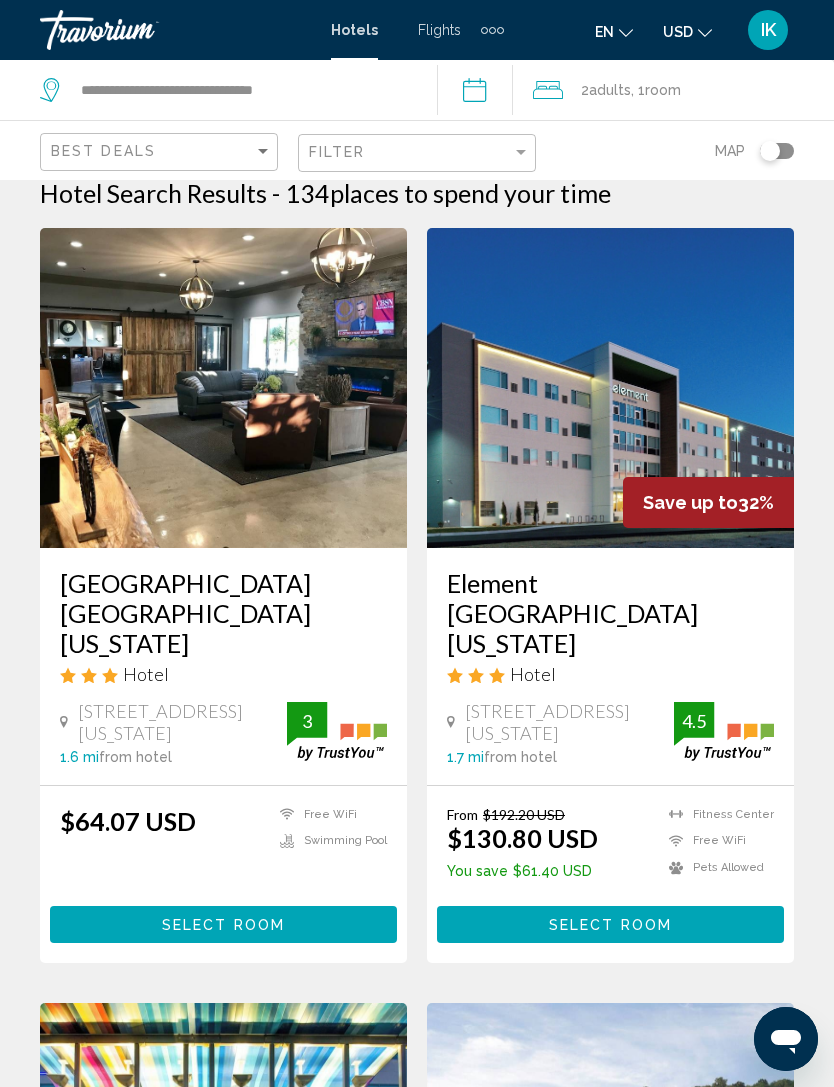 scroll, scrollTop: 21, scrollLeft: 0, axis: vertical 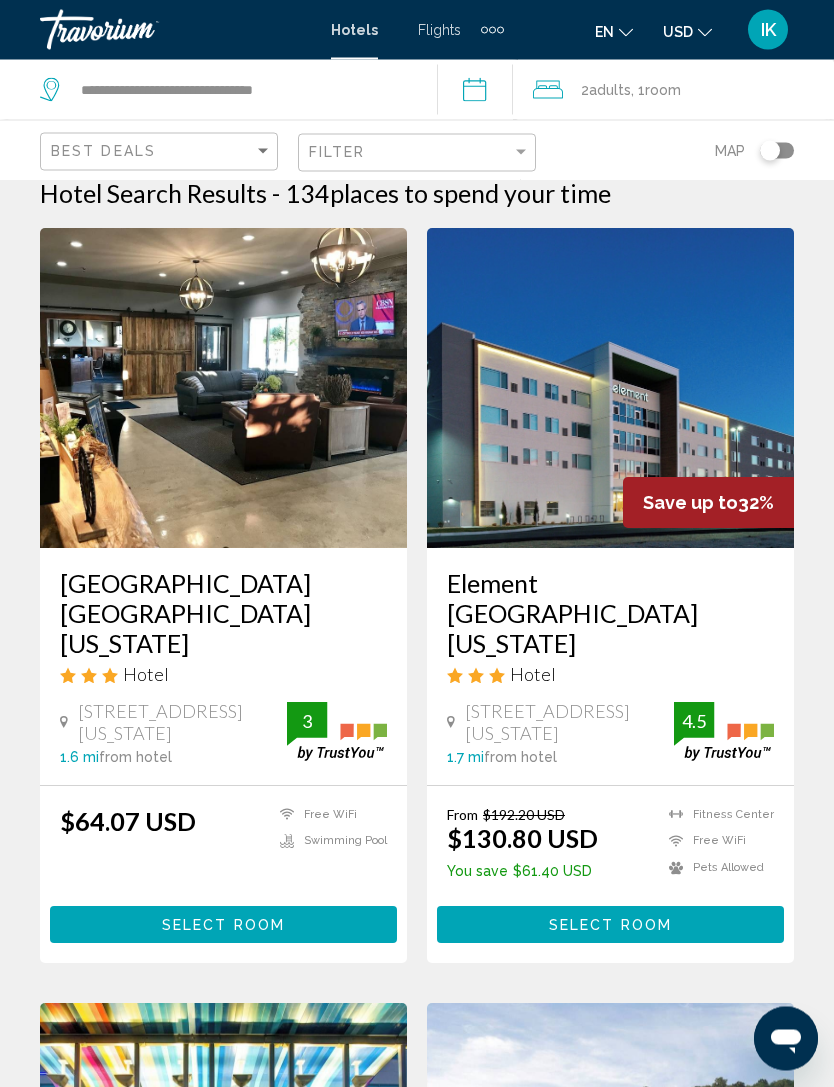 click at bounding box center (223, 389) 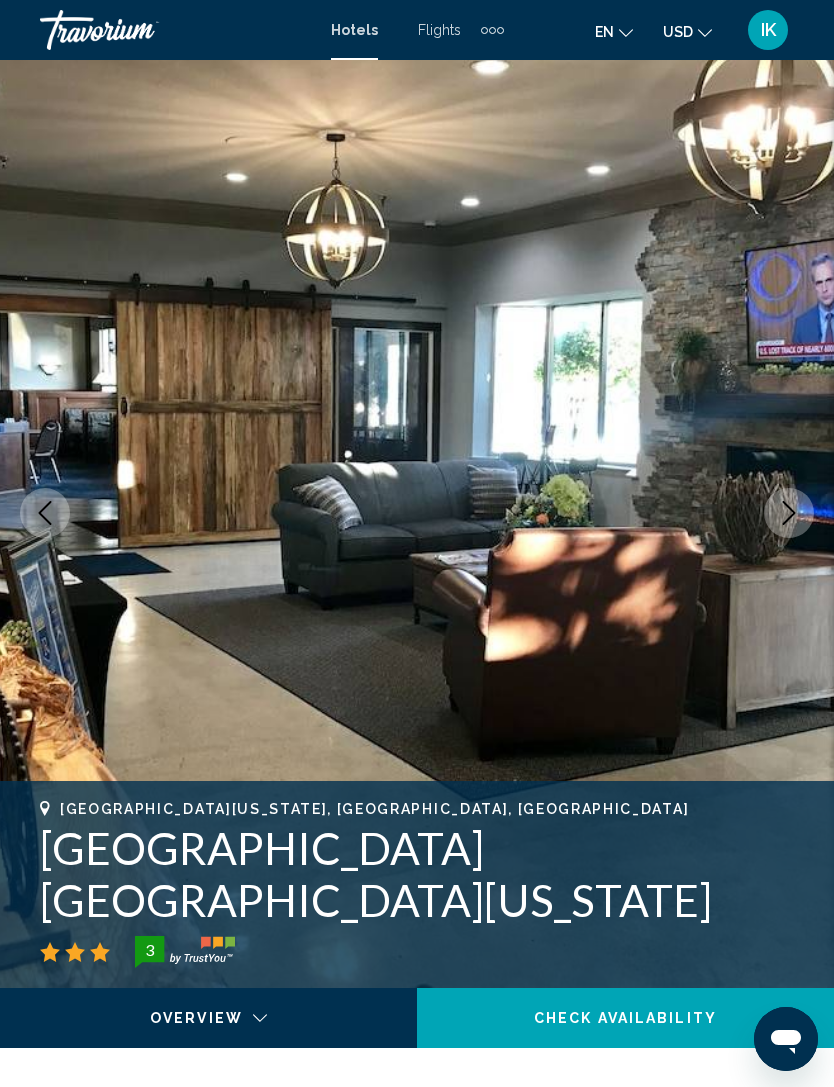scroll, scrollTop: 0, scrollLeft: 0, axis: both 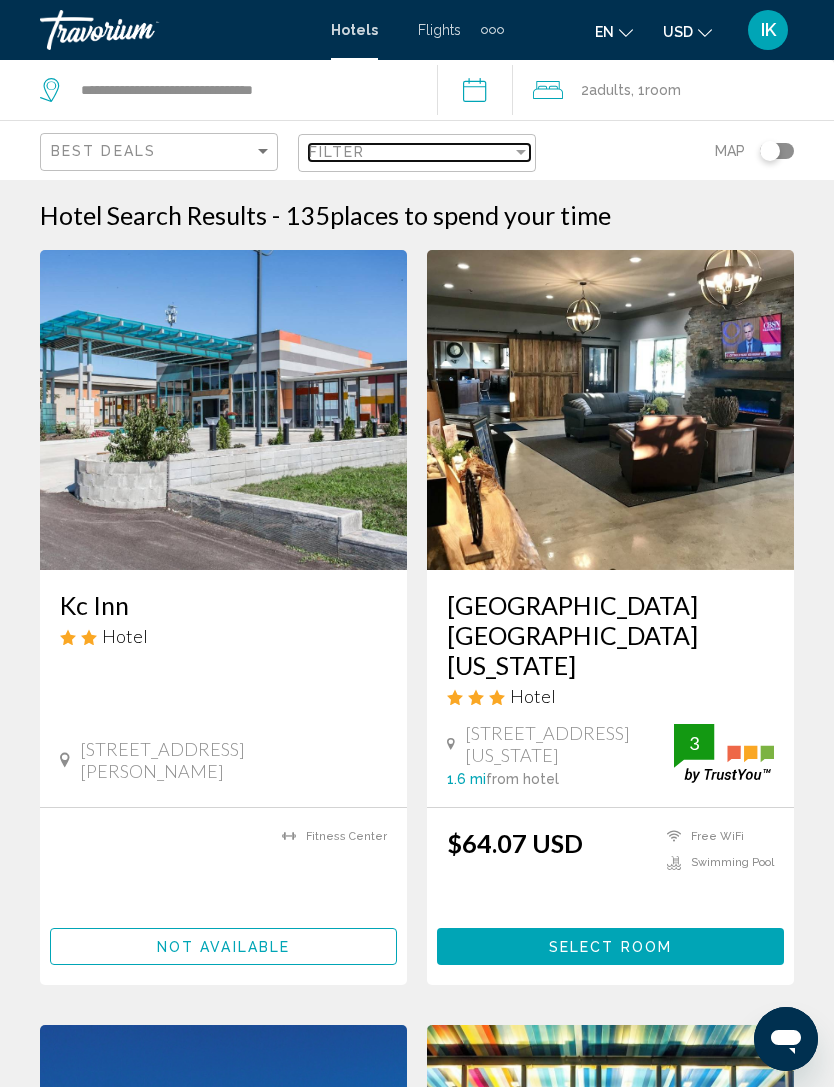 click at bounding box center (521, 152) 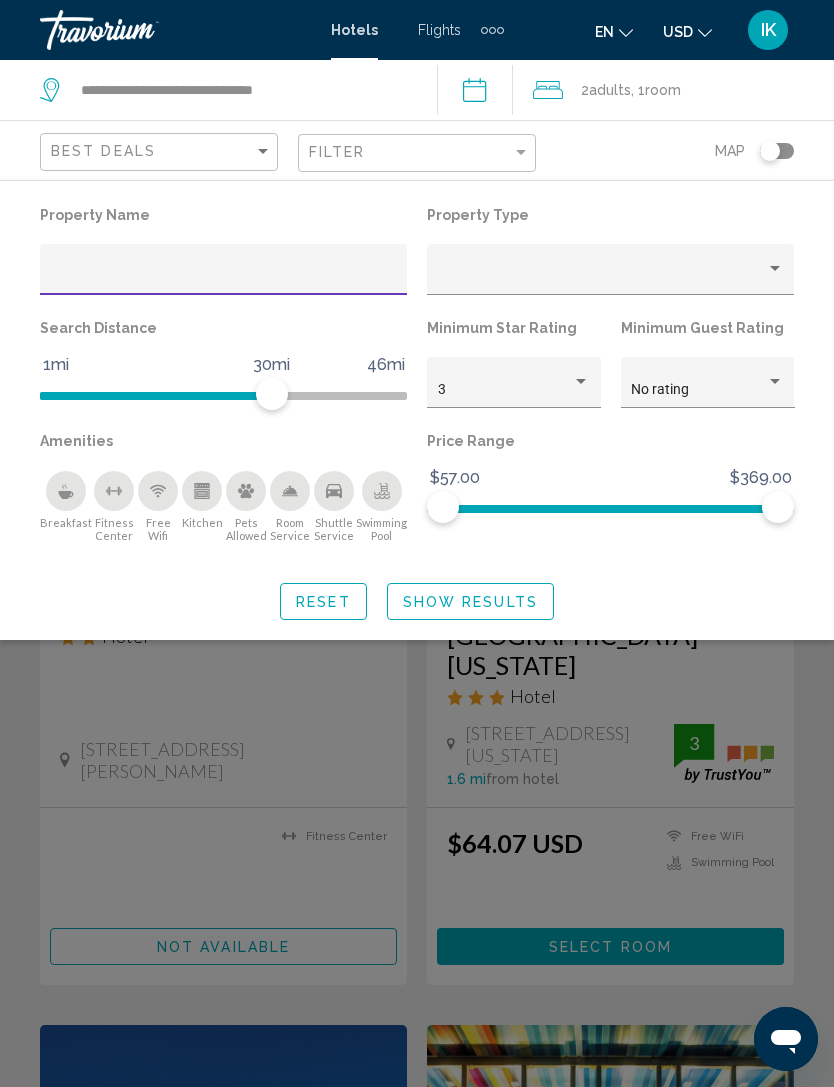 click 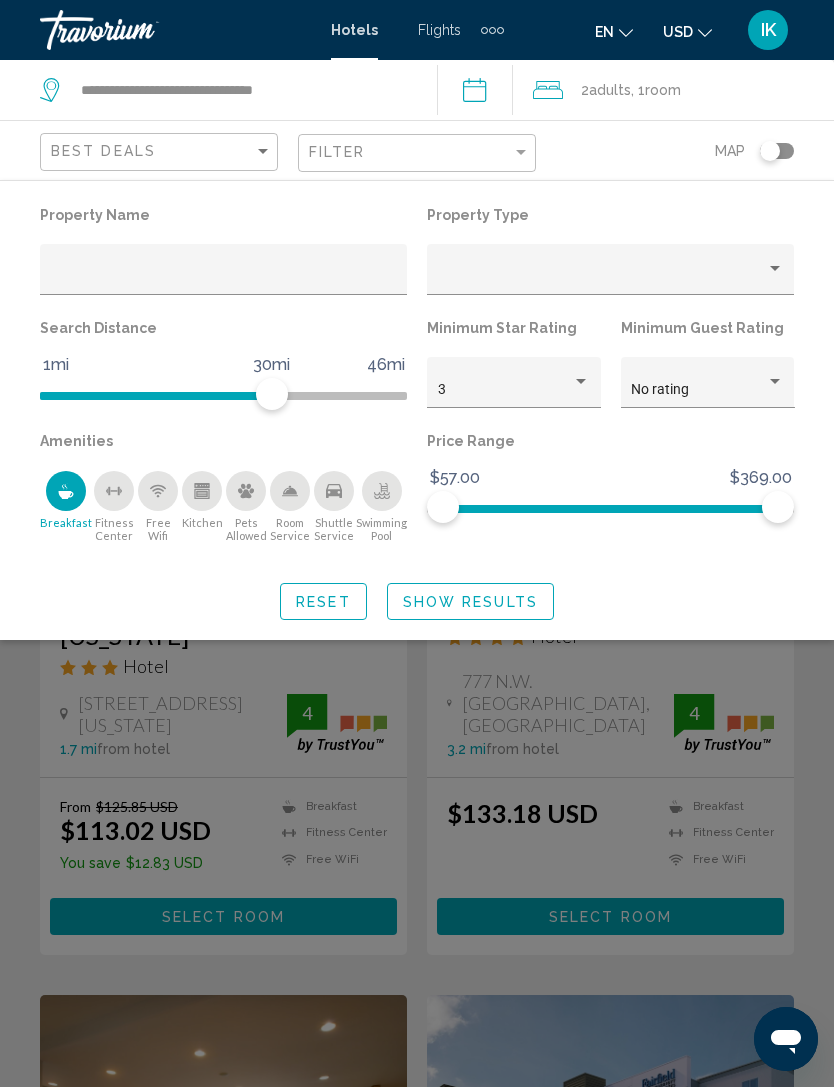 click 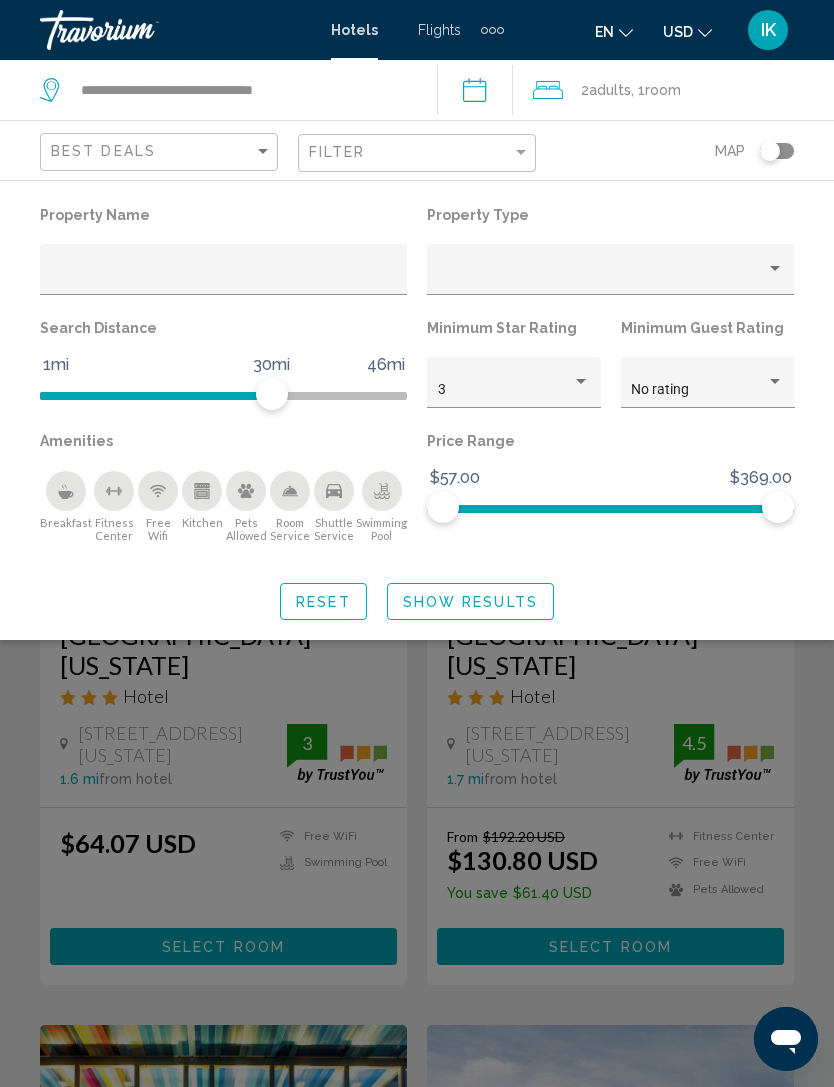 click 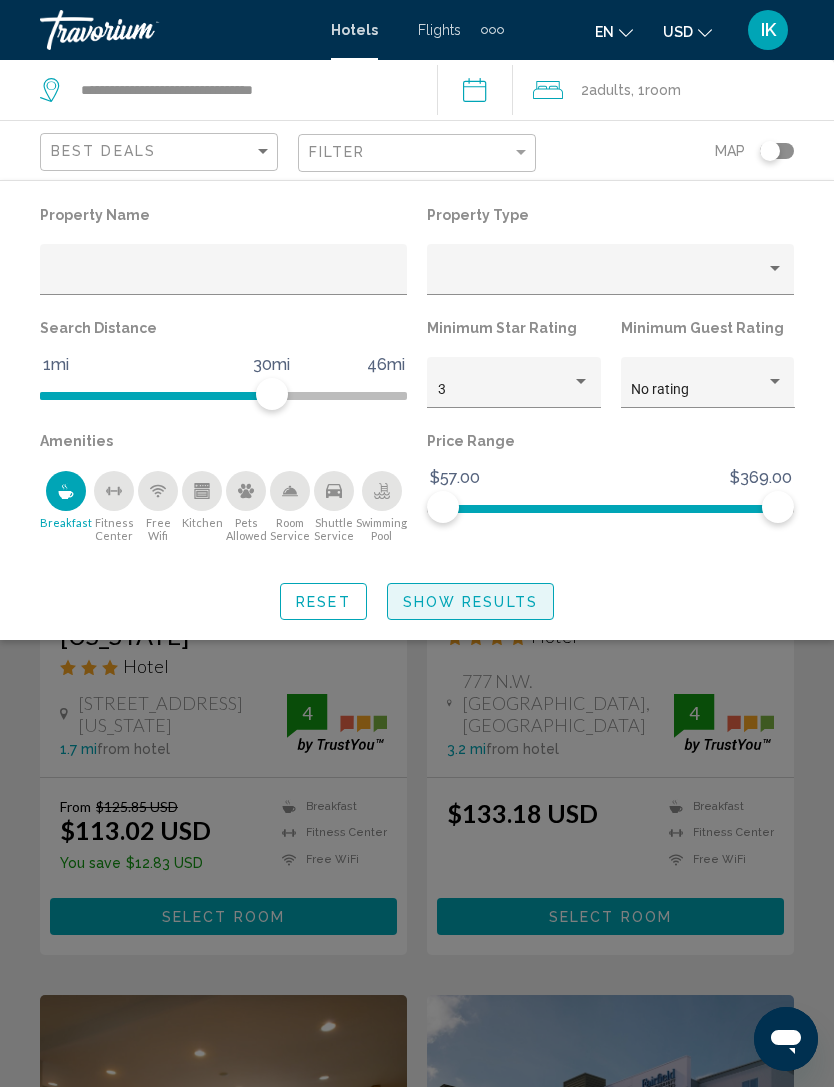 click on "Show Results" 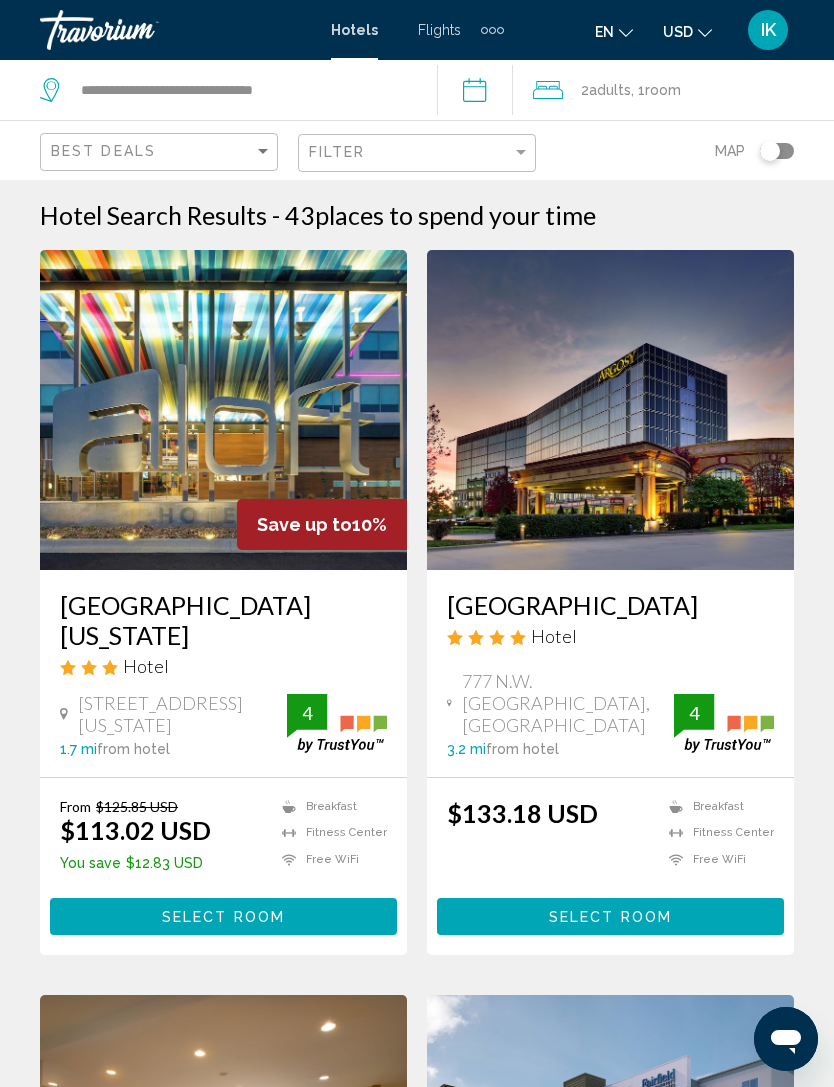click at bounding box center [223, 410] 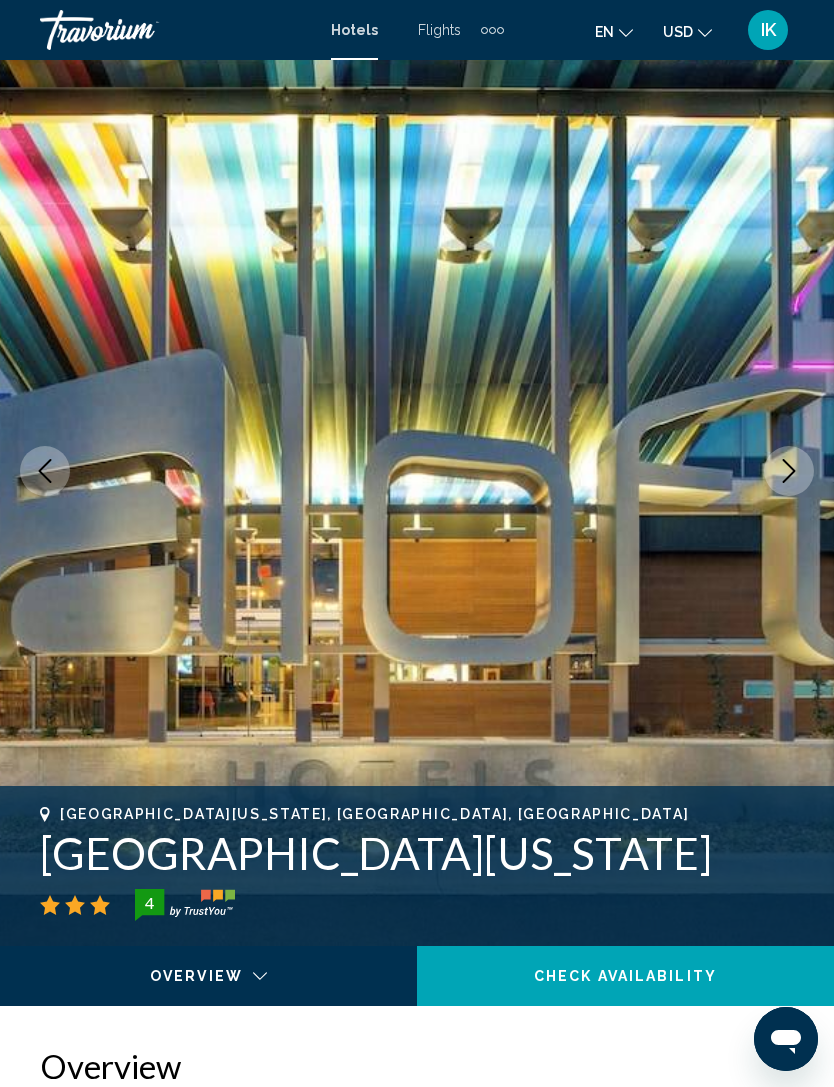 scroll, scrollTop: 0, scrollLeft: 0, axis: both 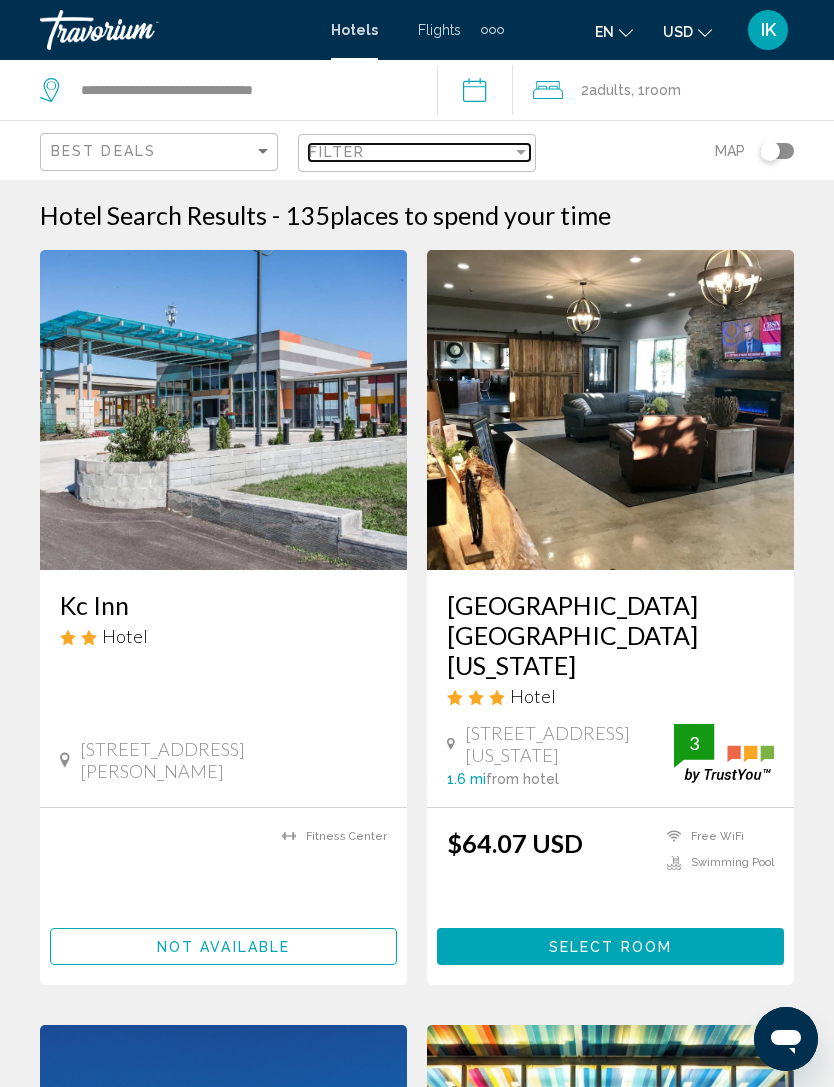 click on "Filter" at bounding box center (410, 152) 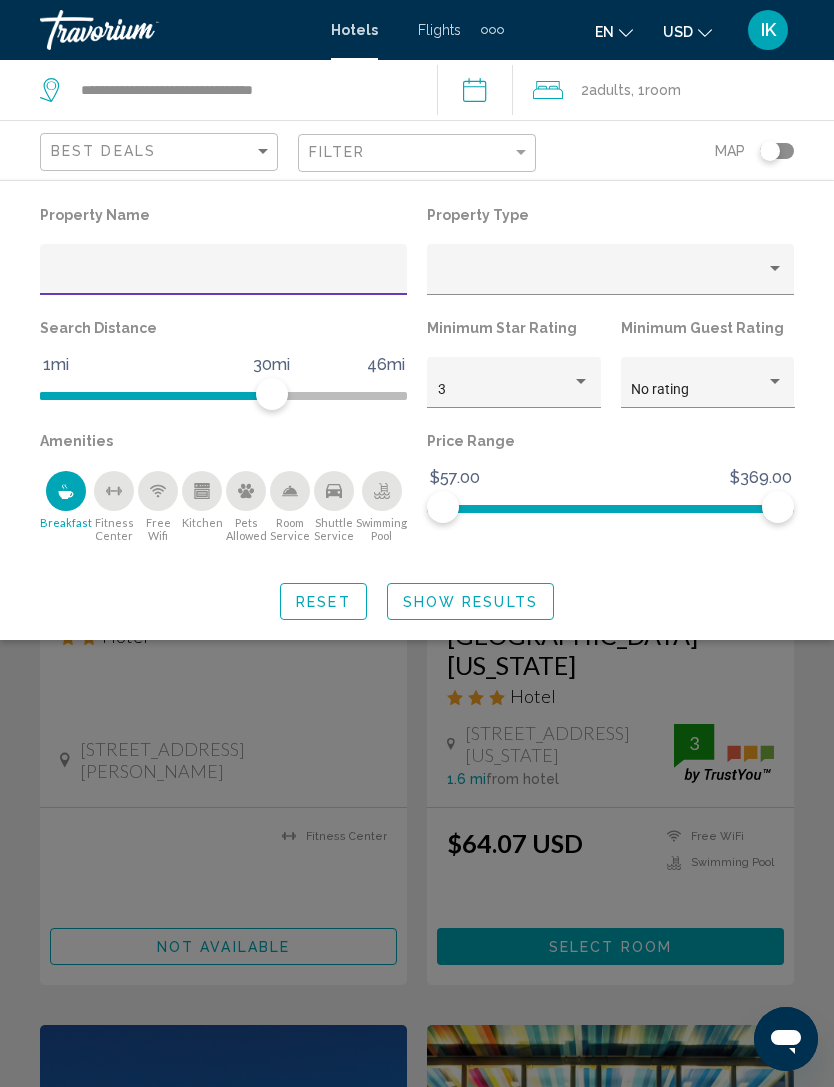 click 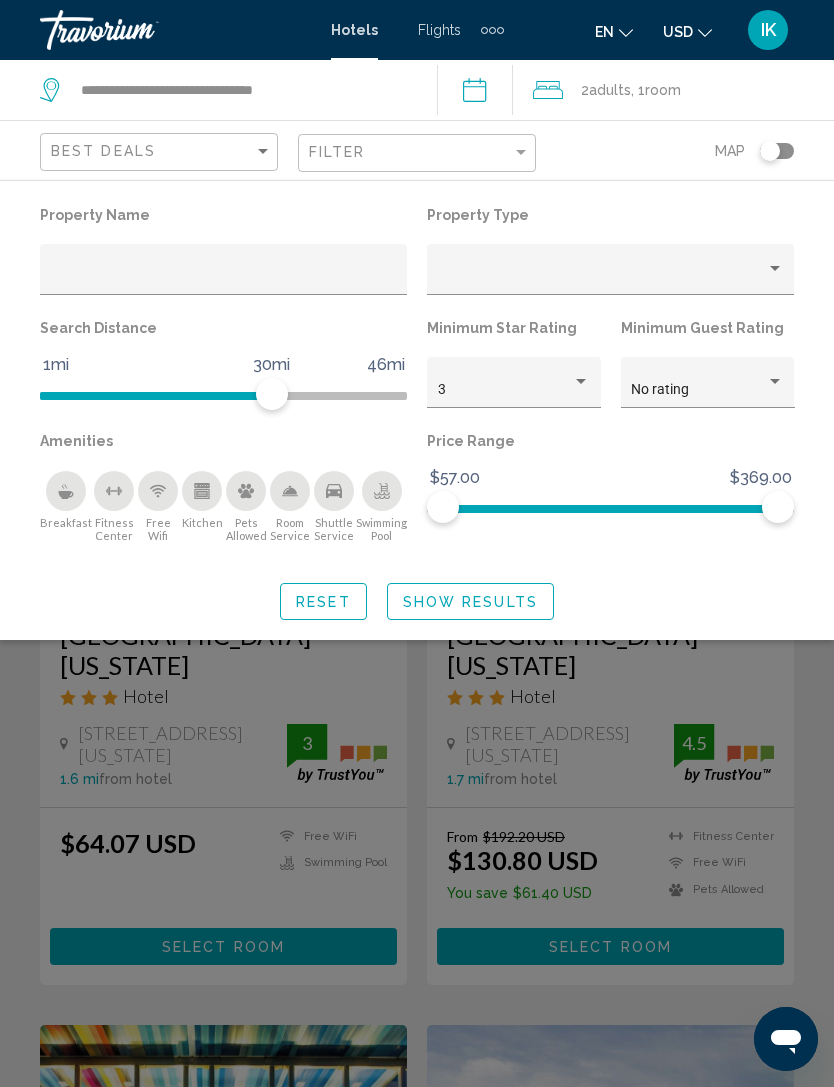 click 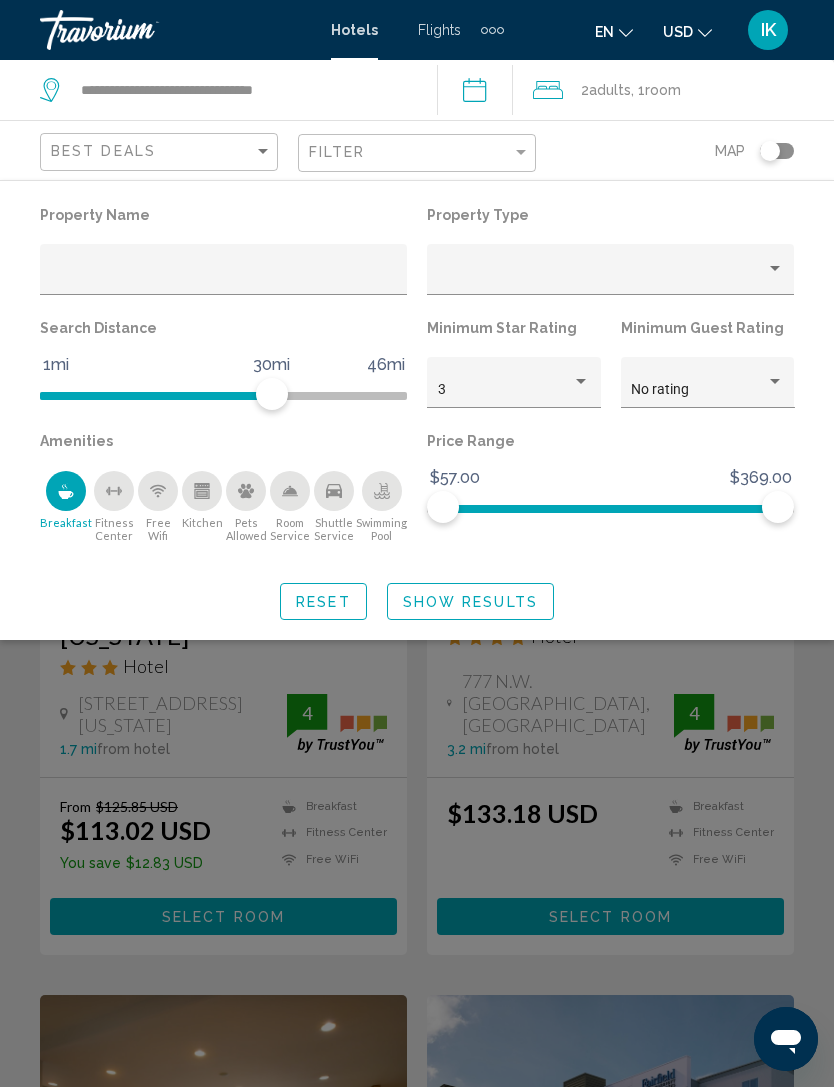 click on "Show Results" 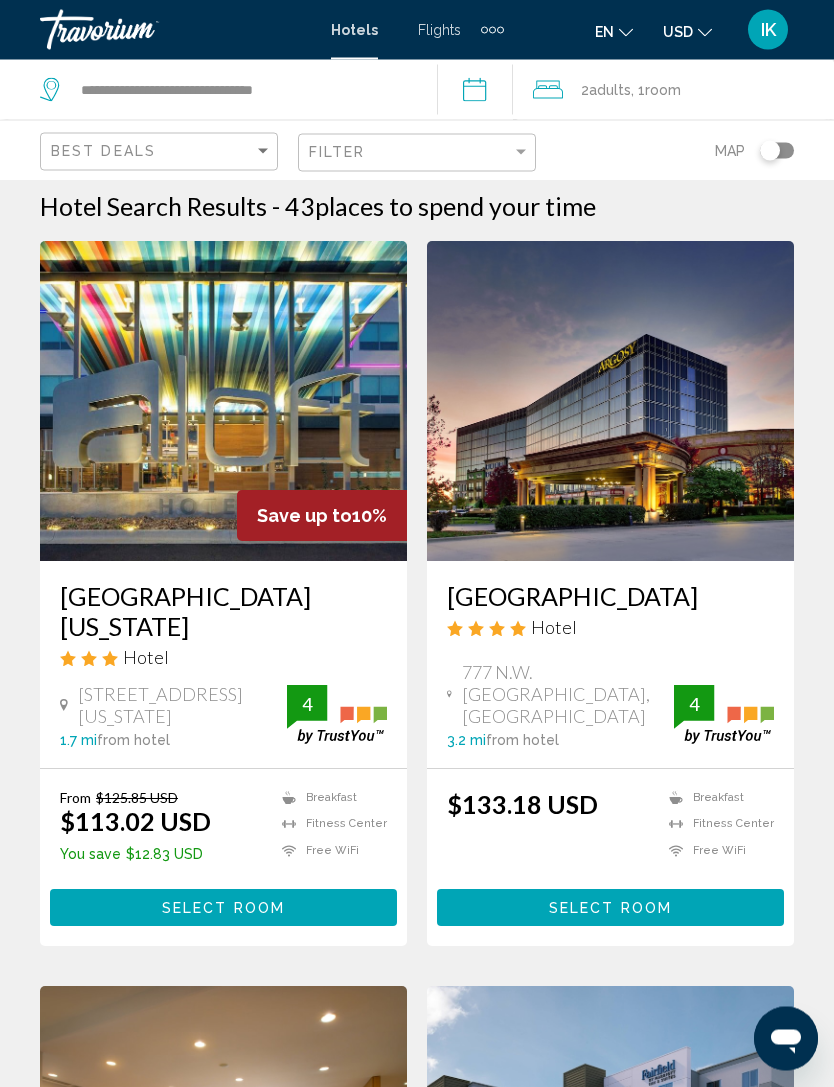 scroll, scrollTop: 0, scrollLeft: 0, axis: both 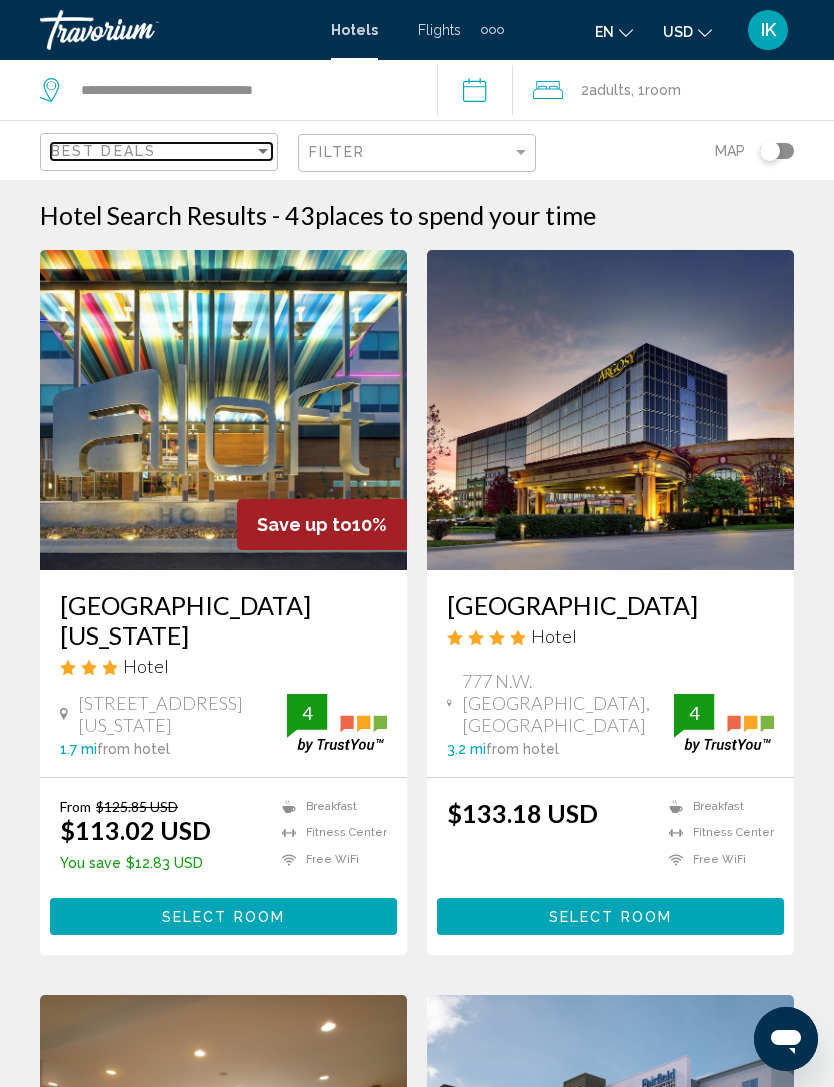 click on "Best Deals" at bounding box center (103, 151) 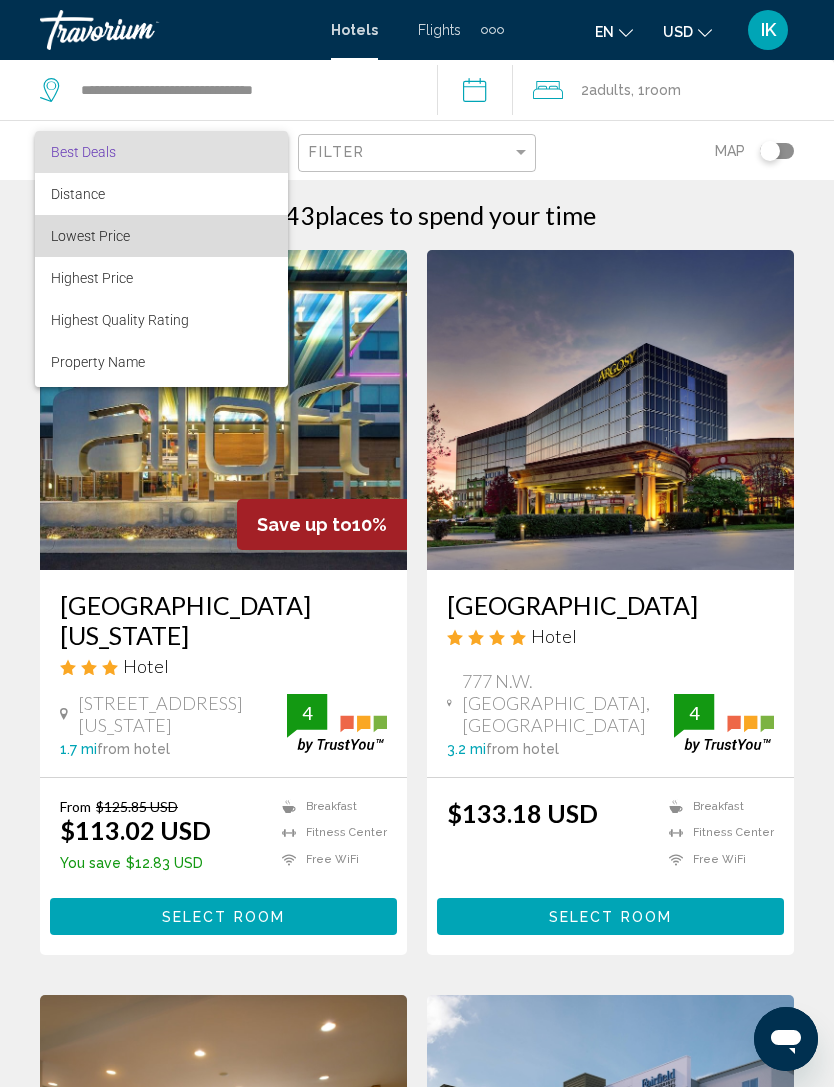 click on "Lowest Price" at bounding box center [90, 236] 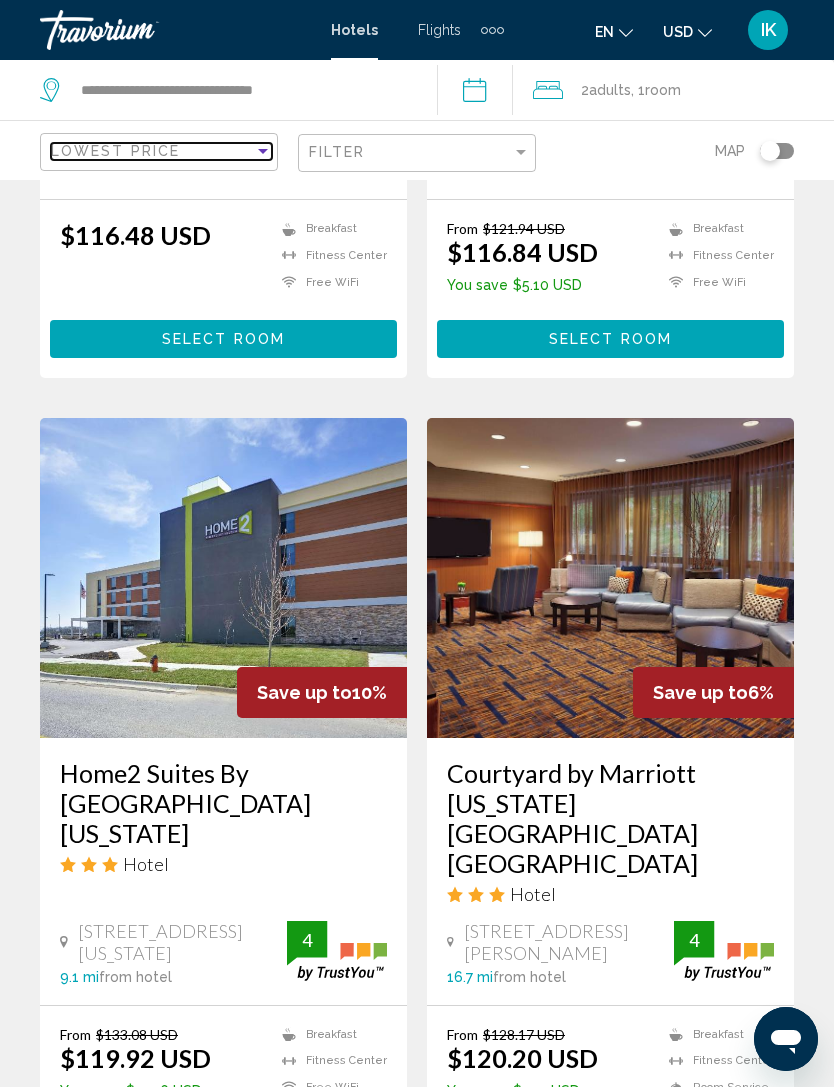 scroll, scrollTop: 3927, scrollLeft: 0, axis: vertical 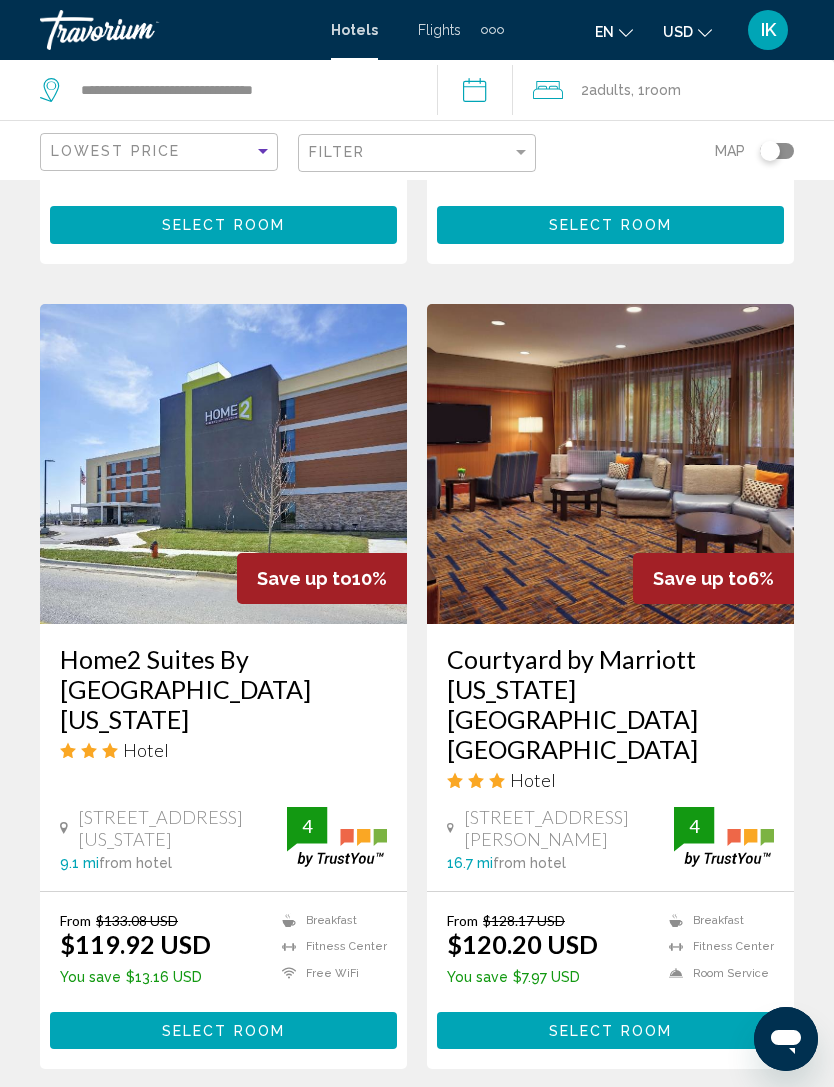 click on "page  2" at bounding box center (382, 1129) 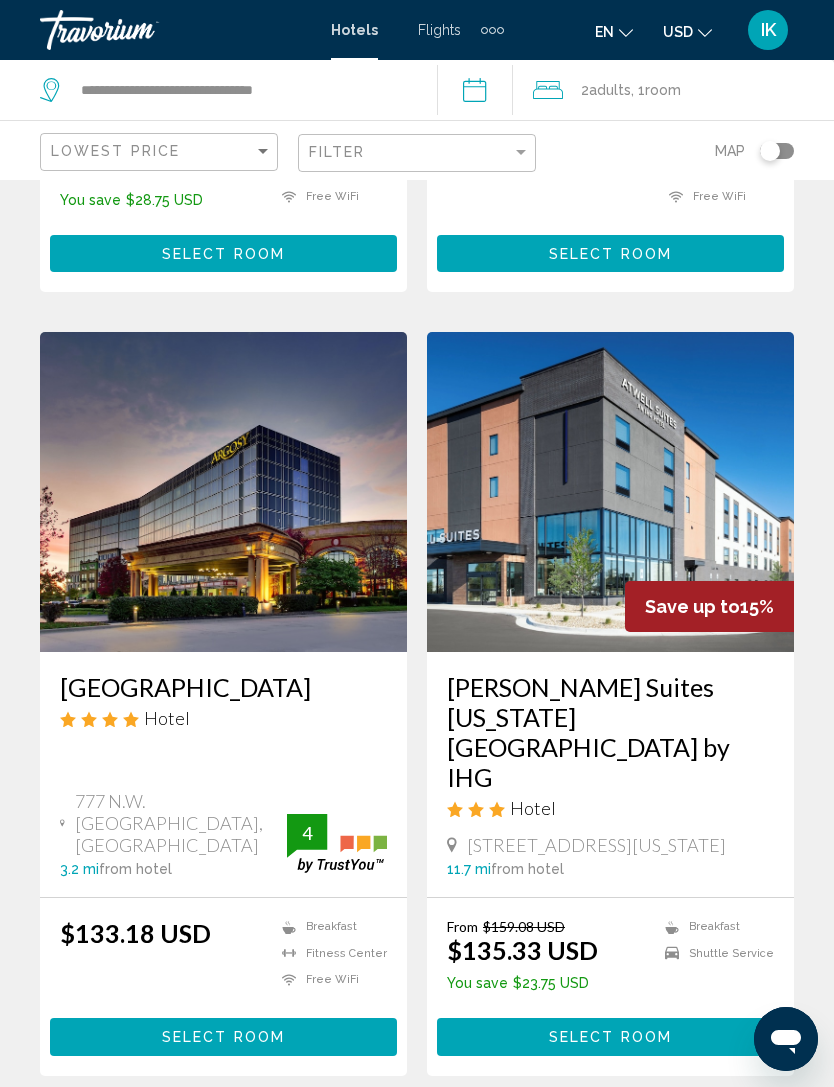 click at bounding box center (223, 492) 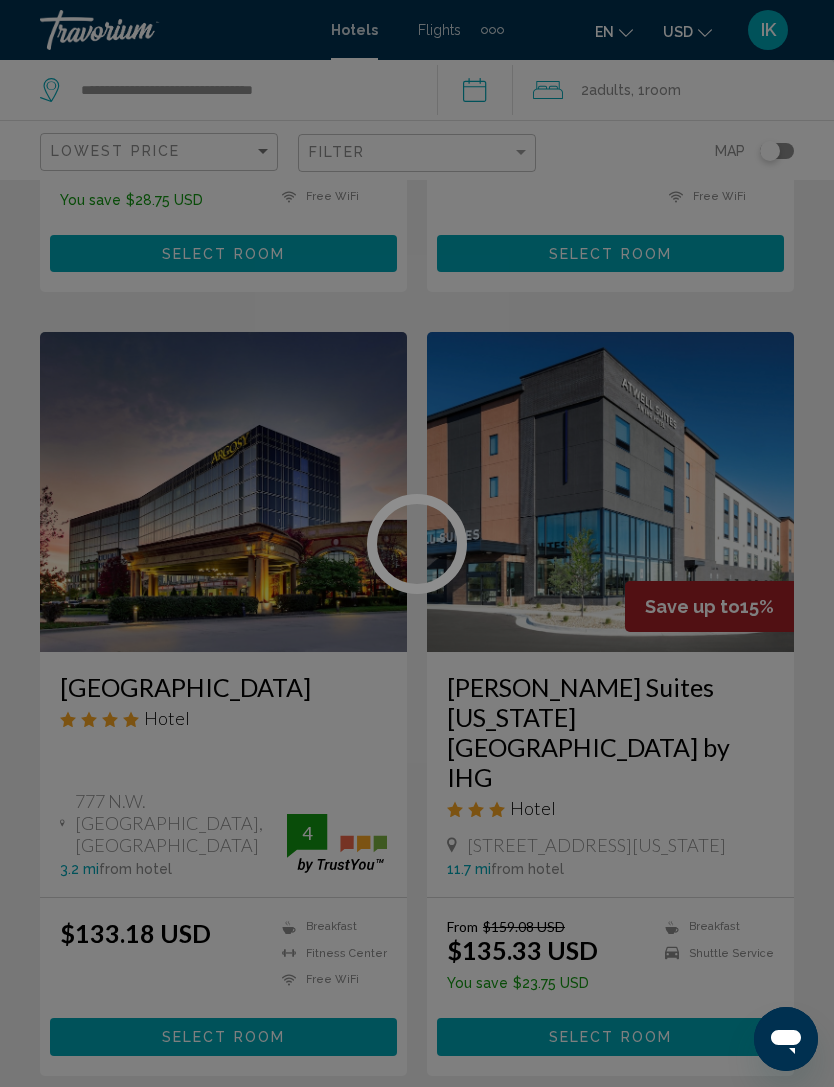 scroll, scrollTop: 0, scrollLeft: 0, axis: both 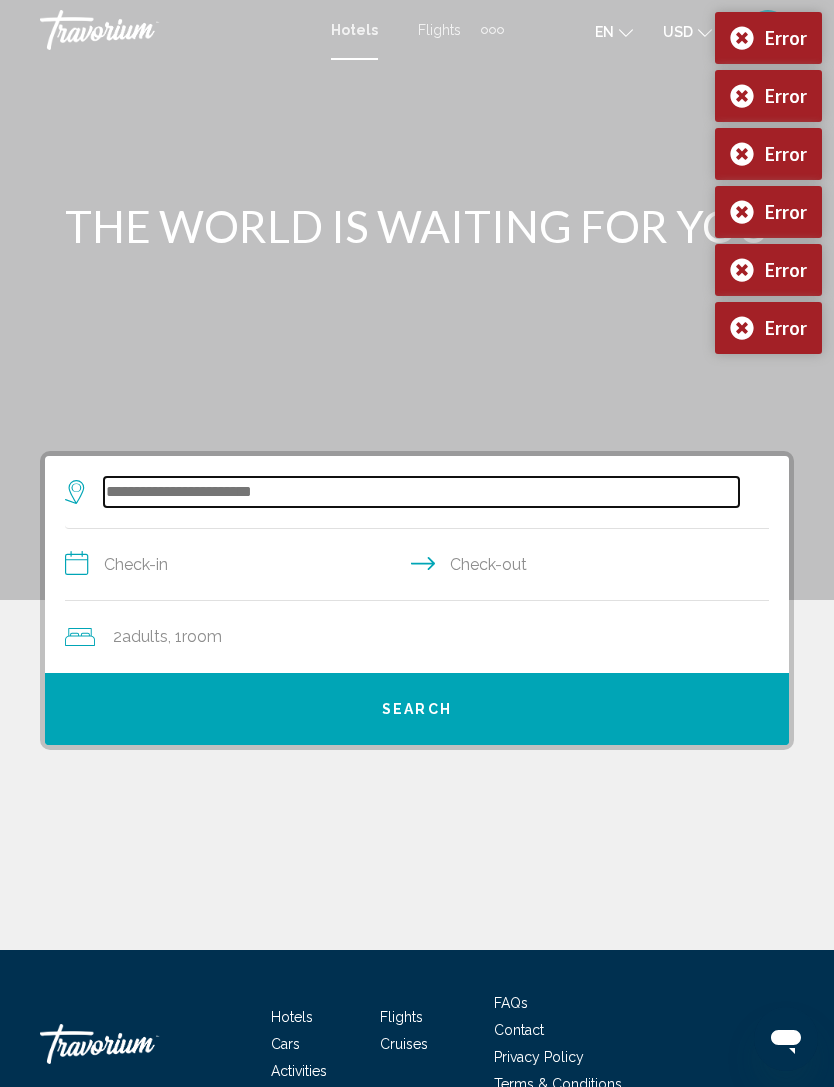 click at bounding box center [421, 492] 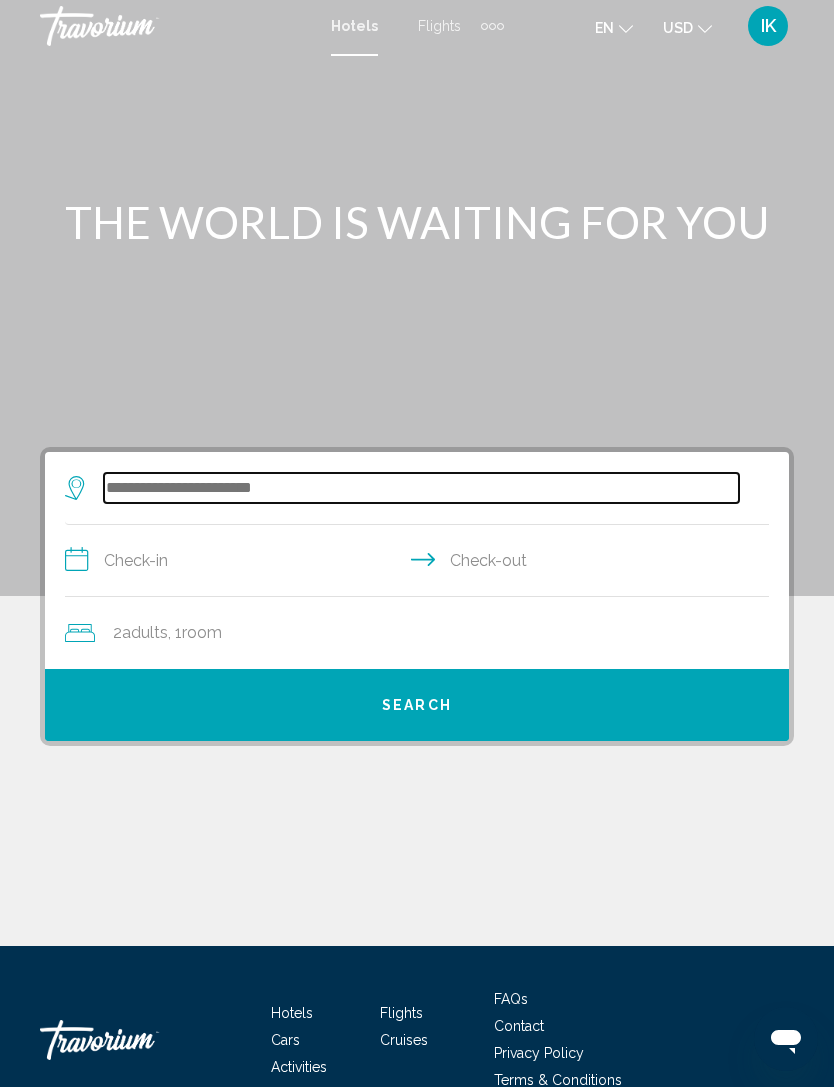 scroll, scrollTop: 0, scrollLeft: 0, axis: both 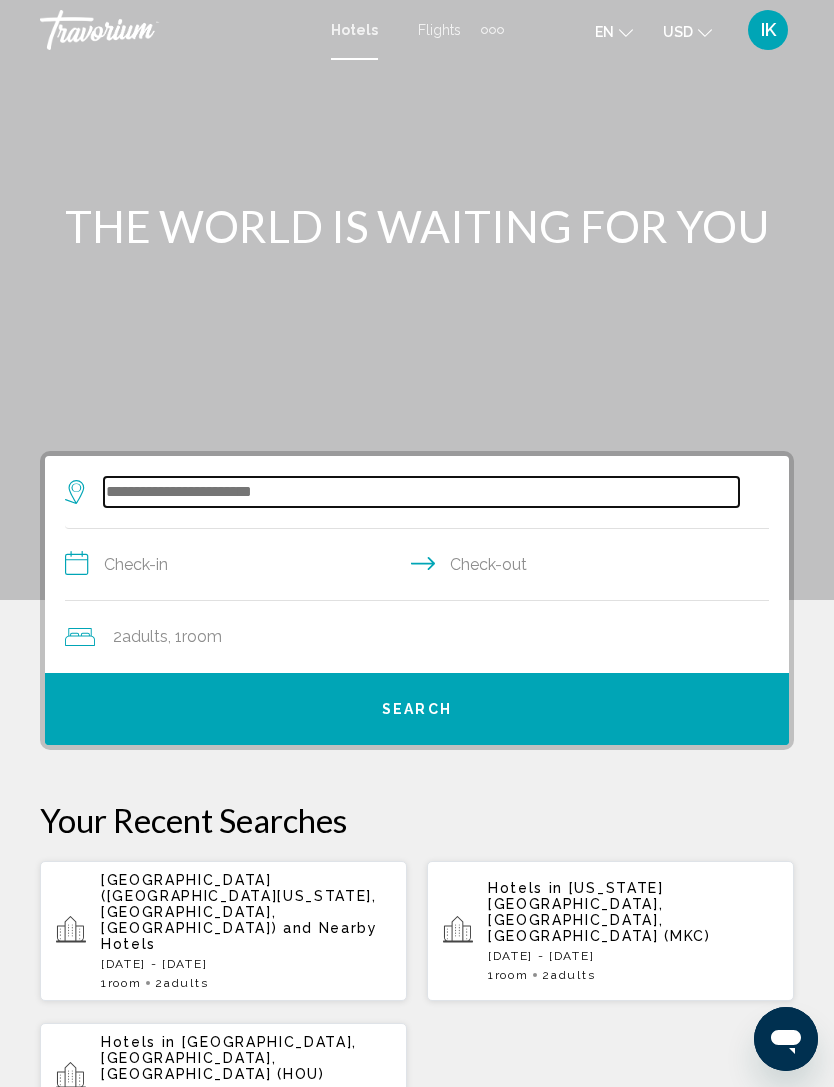 click at bounding box center [421, 492] 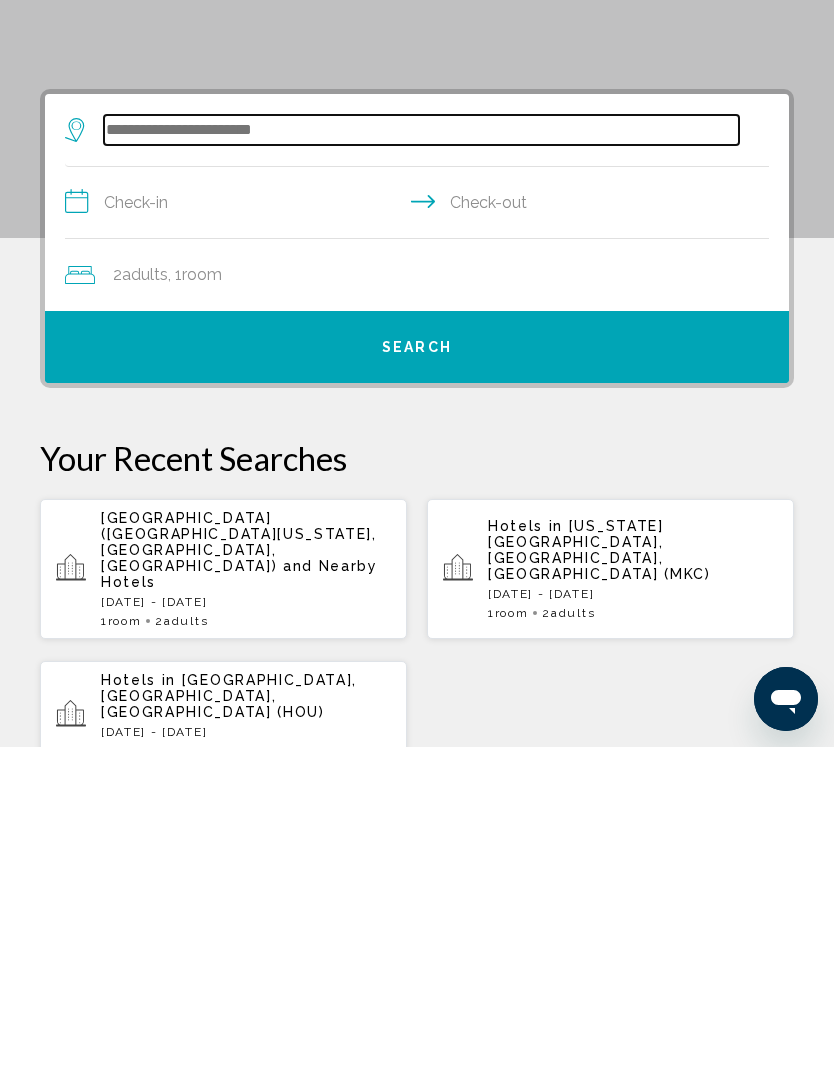 scroll, scrollTop: 46, scrollLeft: 0, axis: vertical 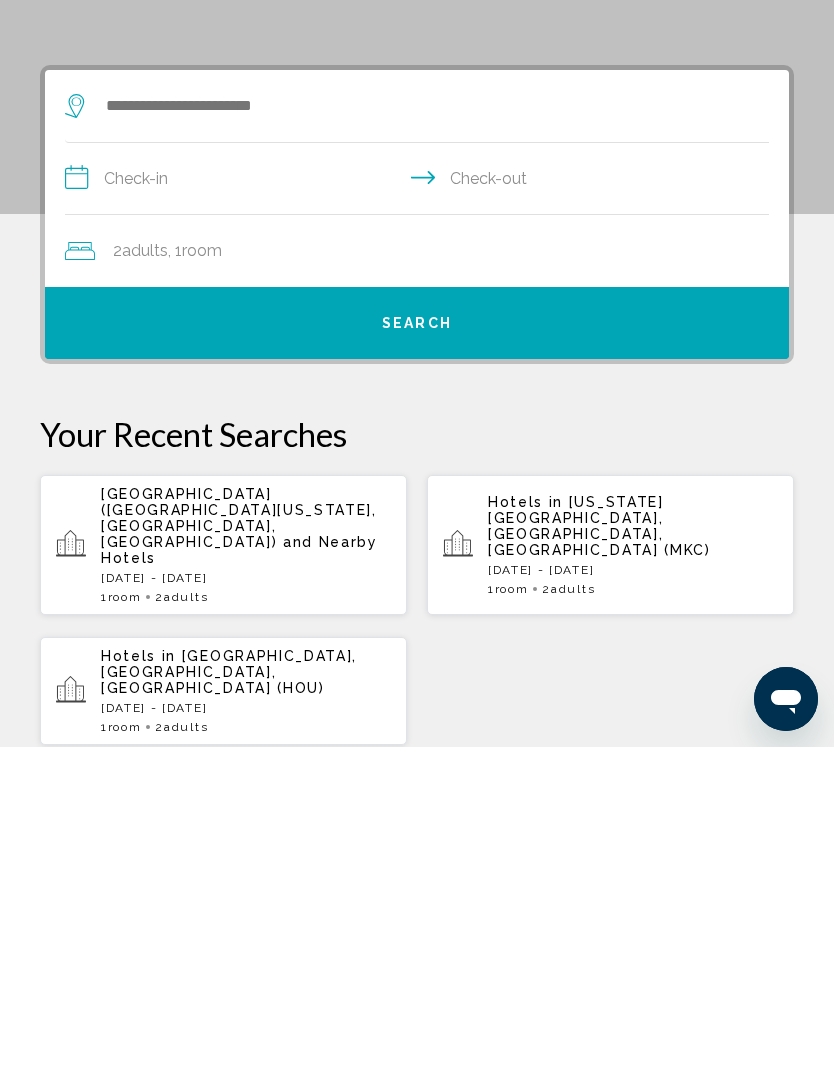 click on "Hotels in    Kansas City, MO, United States (MKC)  Thu, 03 Jul - Fri, 04 Jul  1  Room rooms 2  Adult Adults" at bounding box center (633, 885) 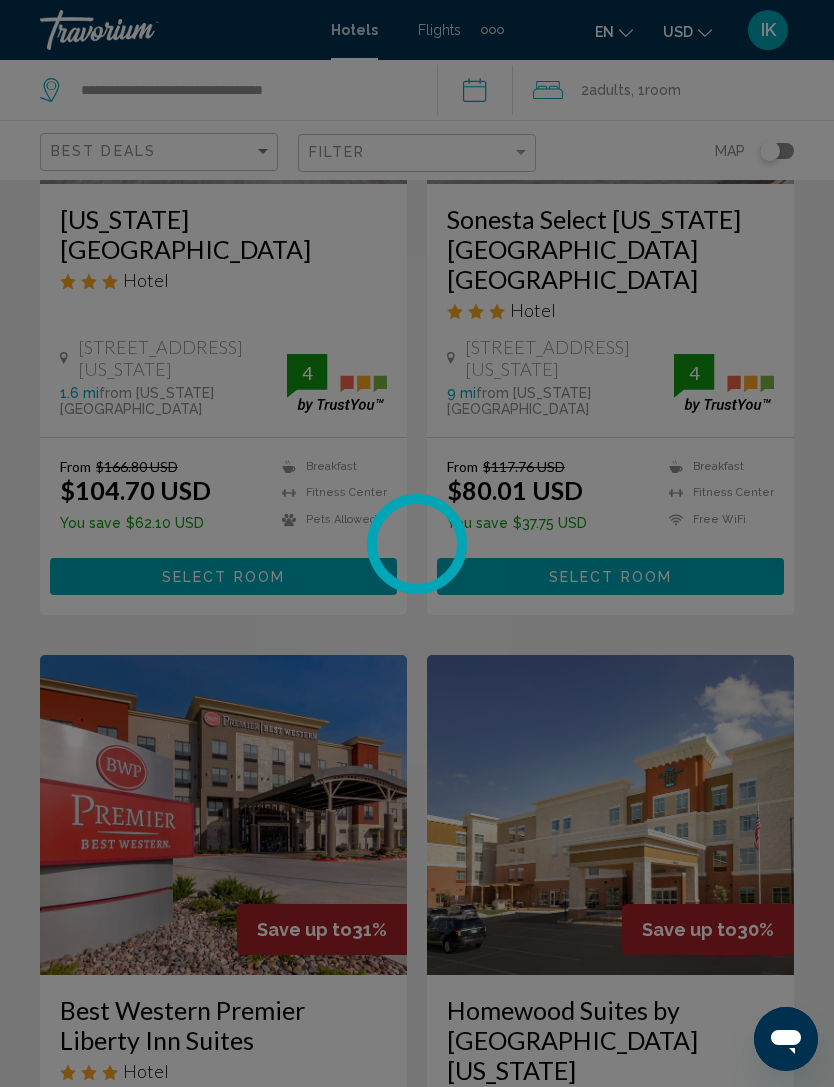 scroll, scrollTop: 0, scrollLeft: 0, axis: both 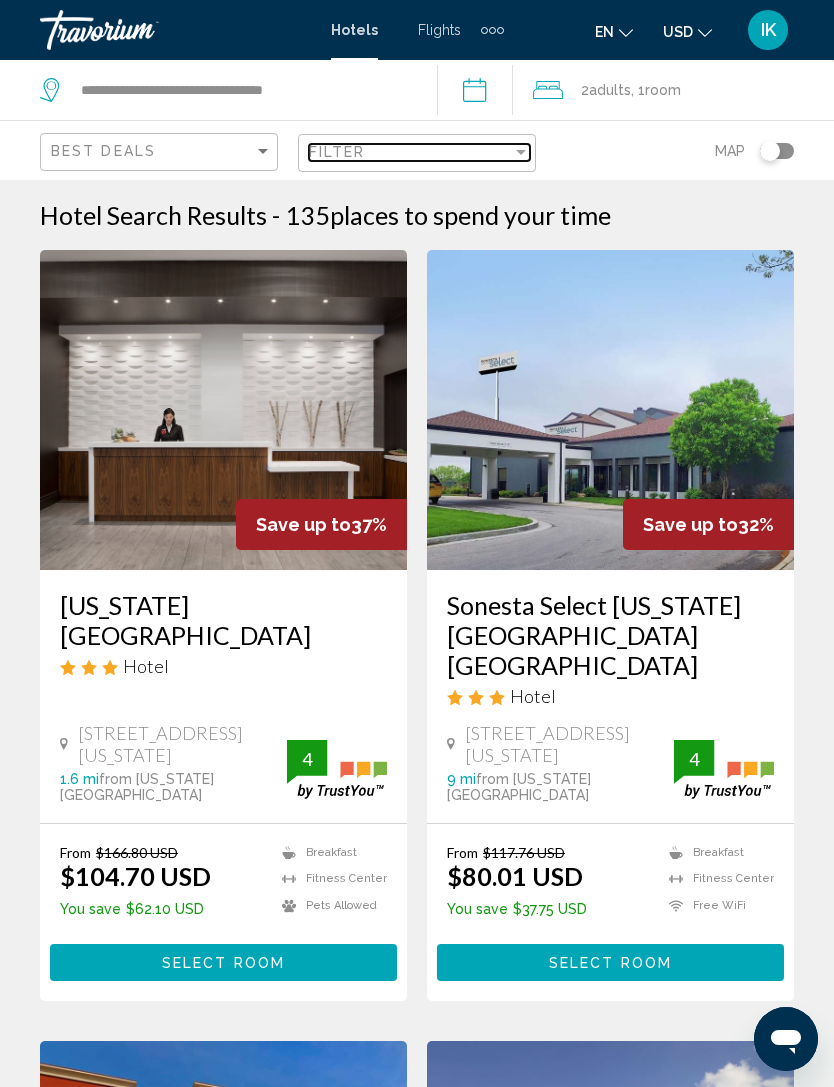 click on "Filter" at bounding box center [410, 152] 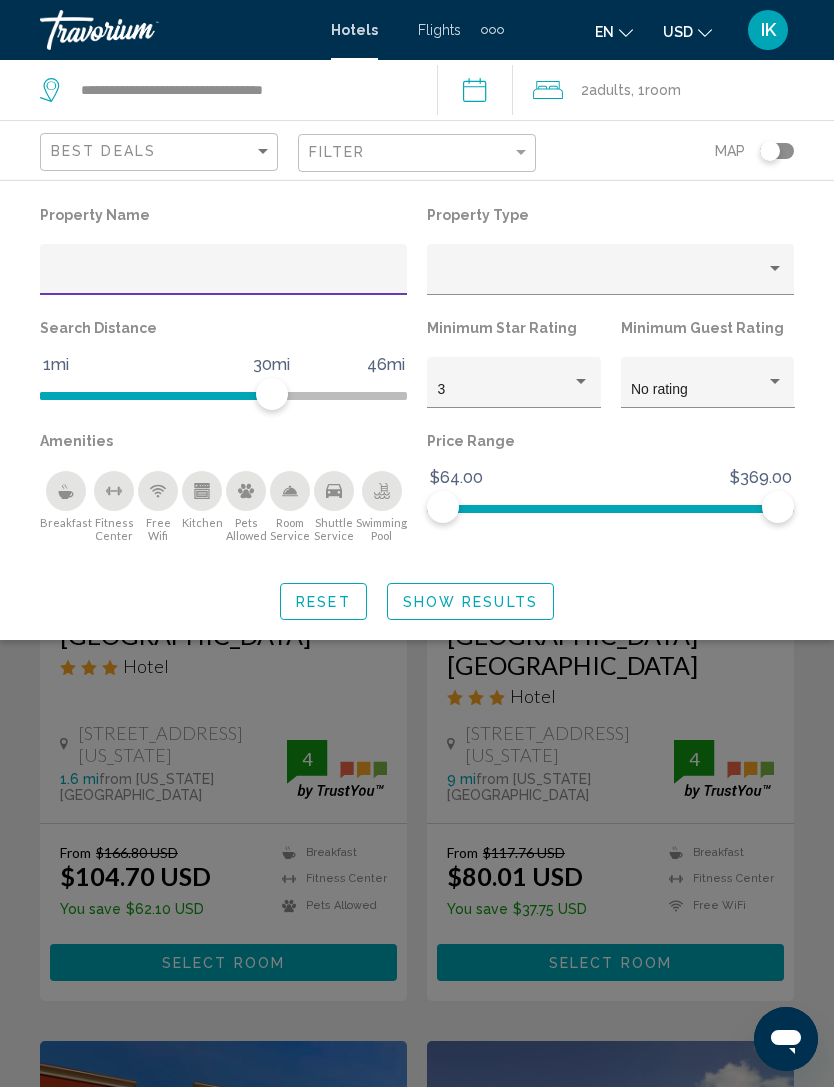 click 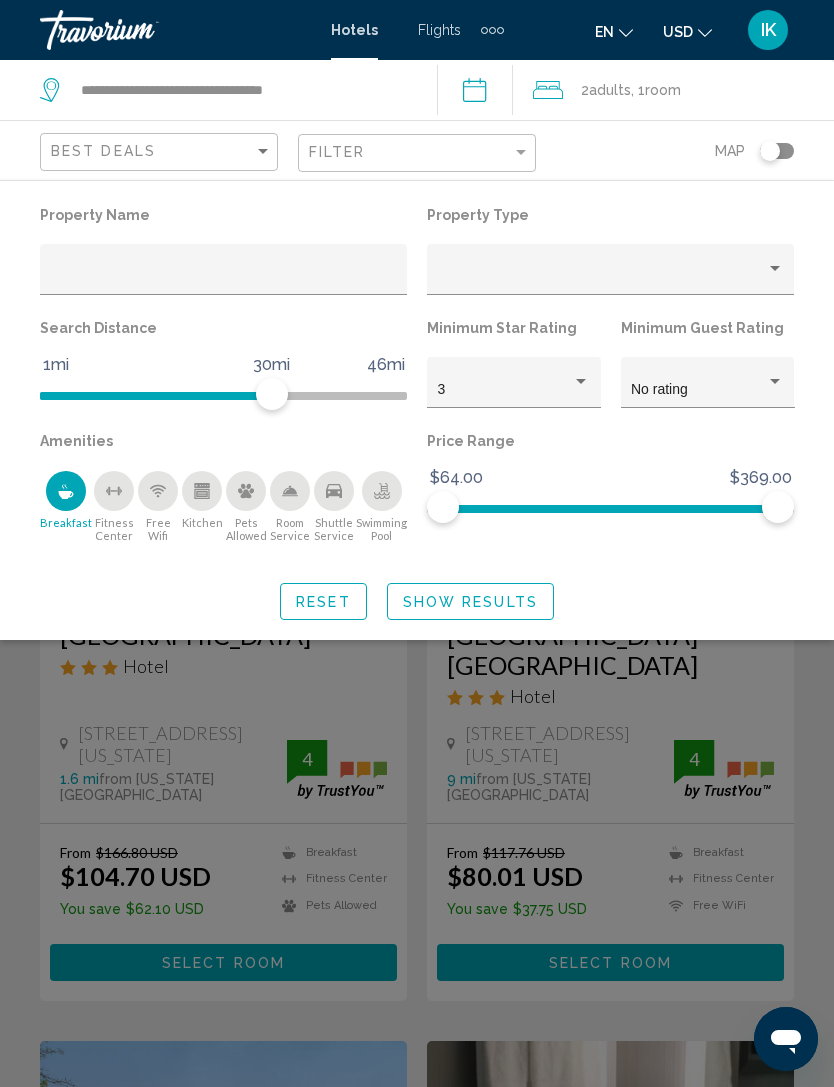click at bounding box center (775, 382) 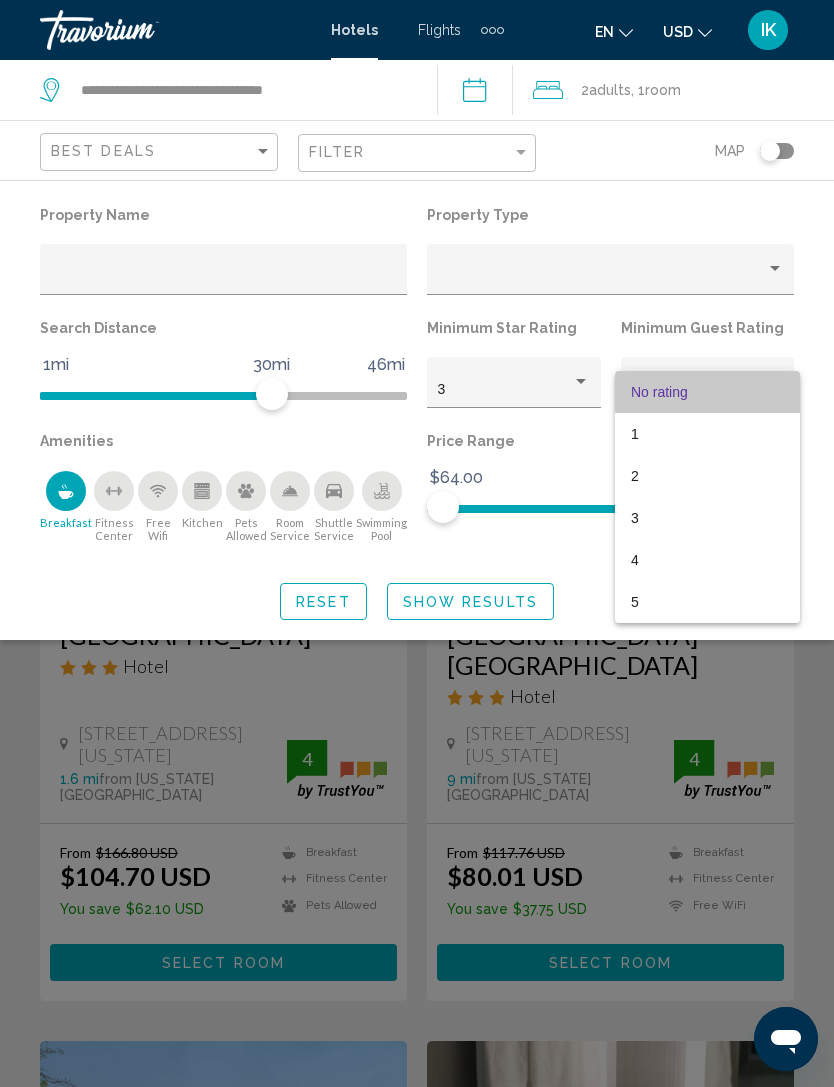 click on "No rating" at bounding box center [707, 392] 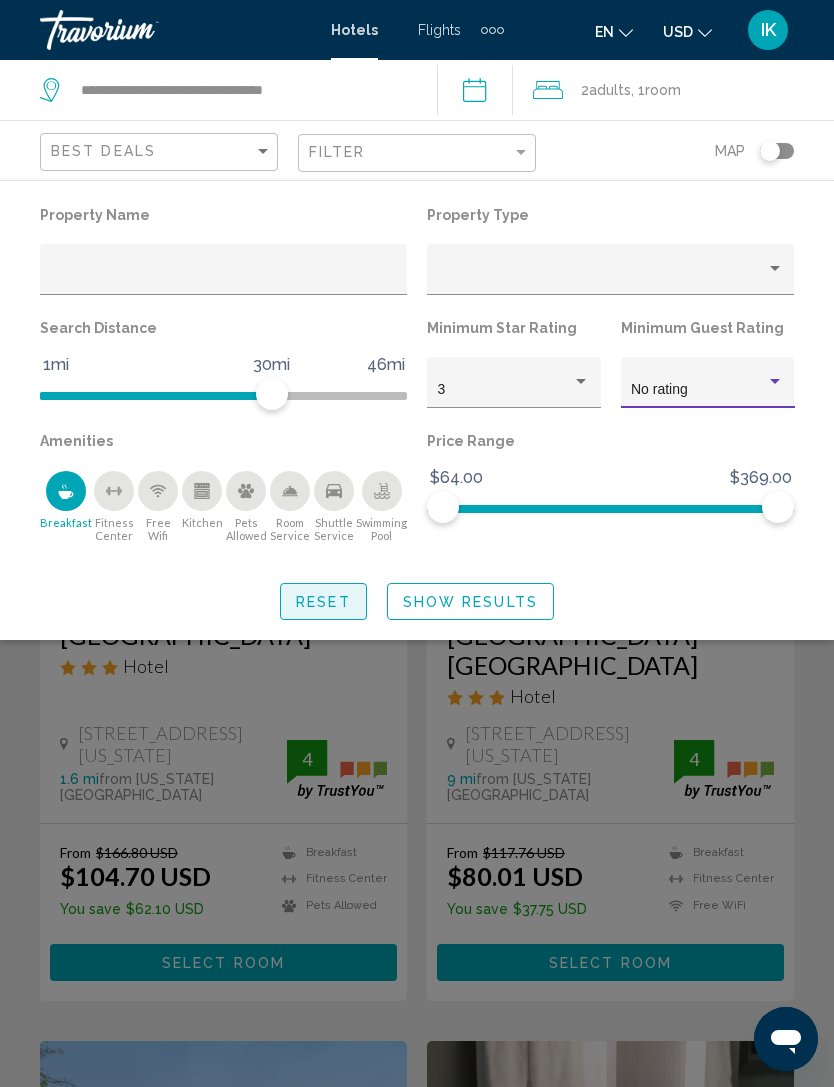 click on "Reset" 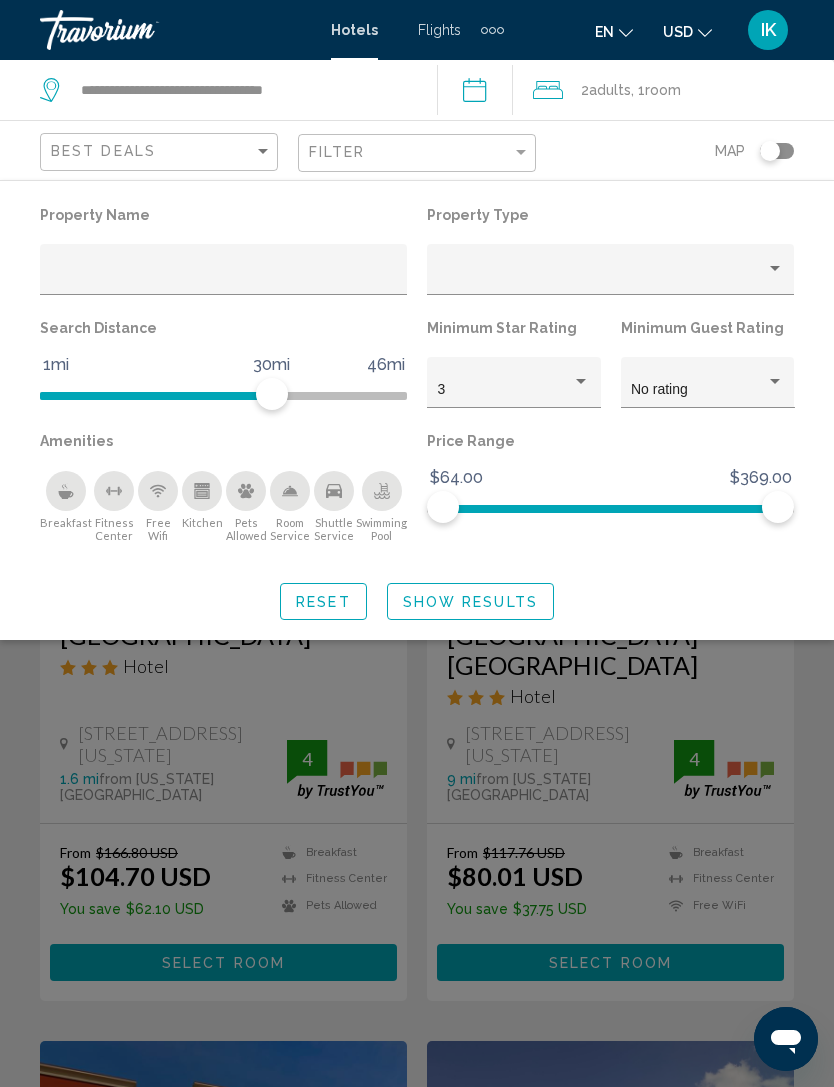 click 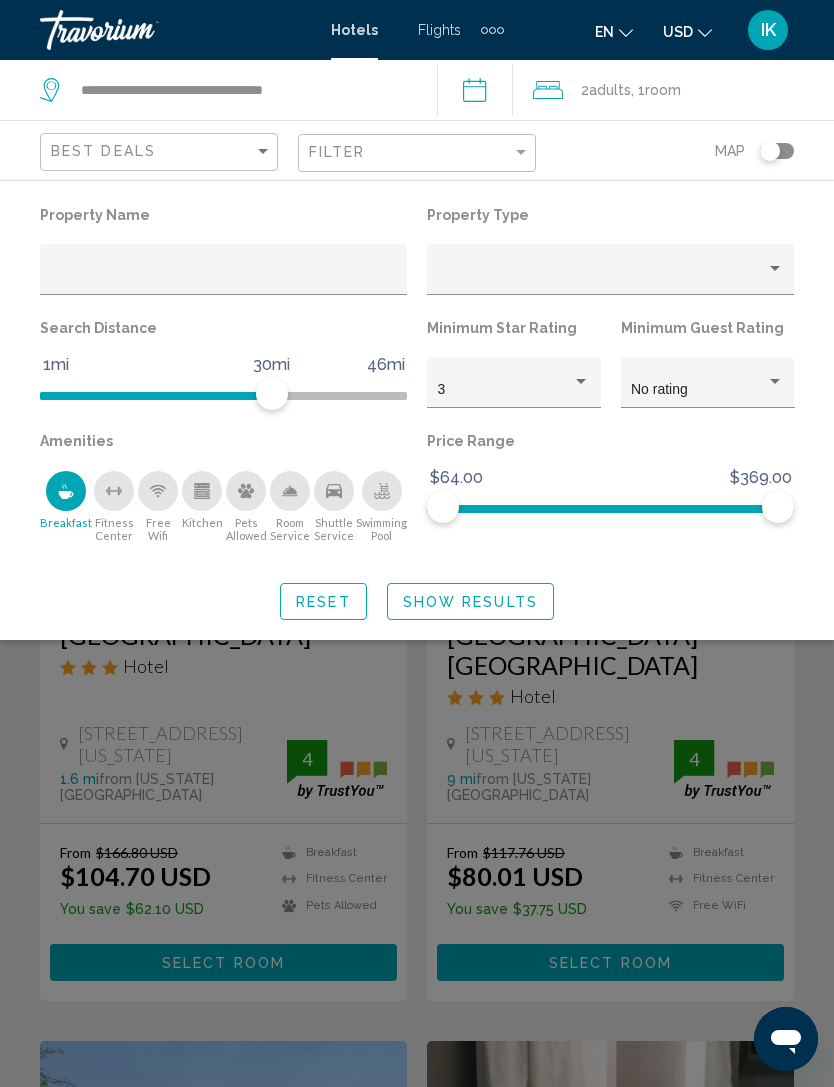 click on "Show Results" 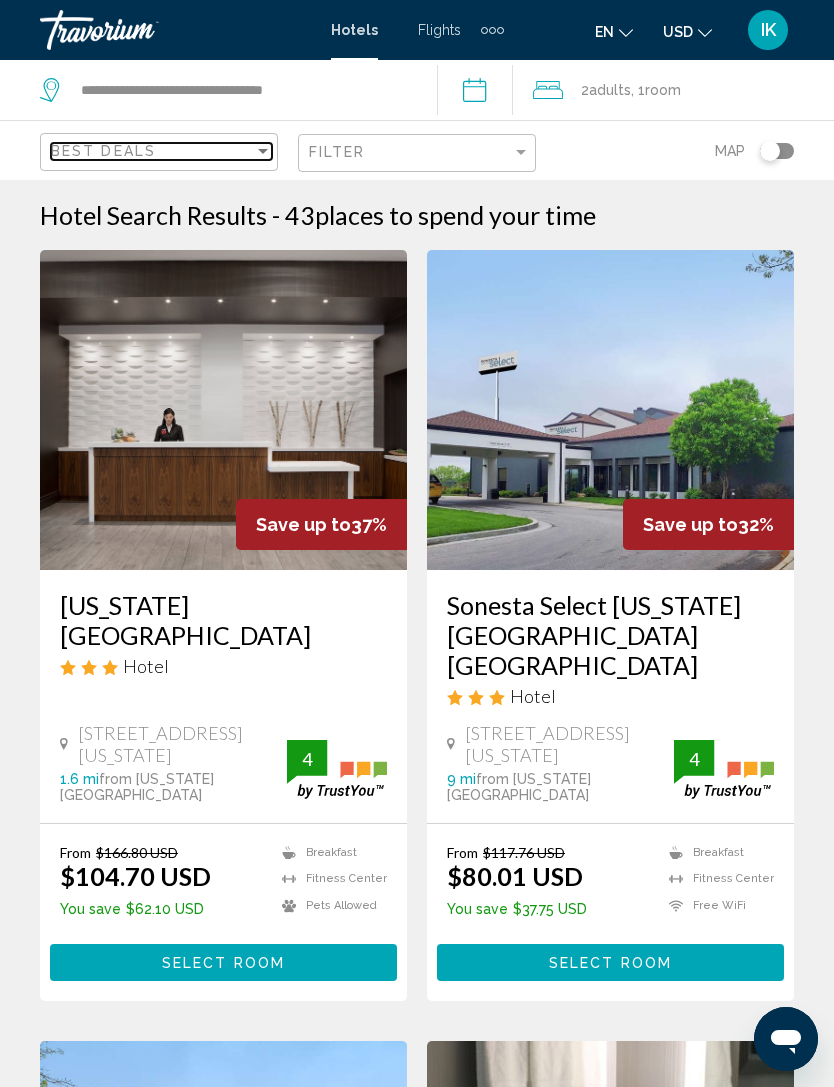click on "Best Deals" at bounding box center (152, 151) 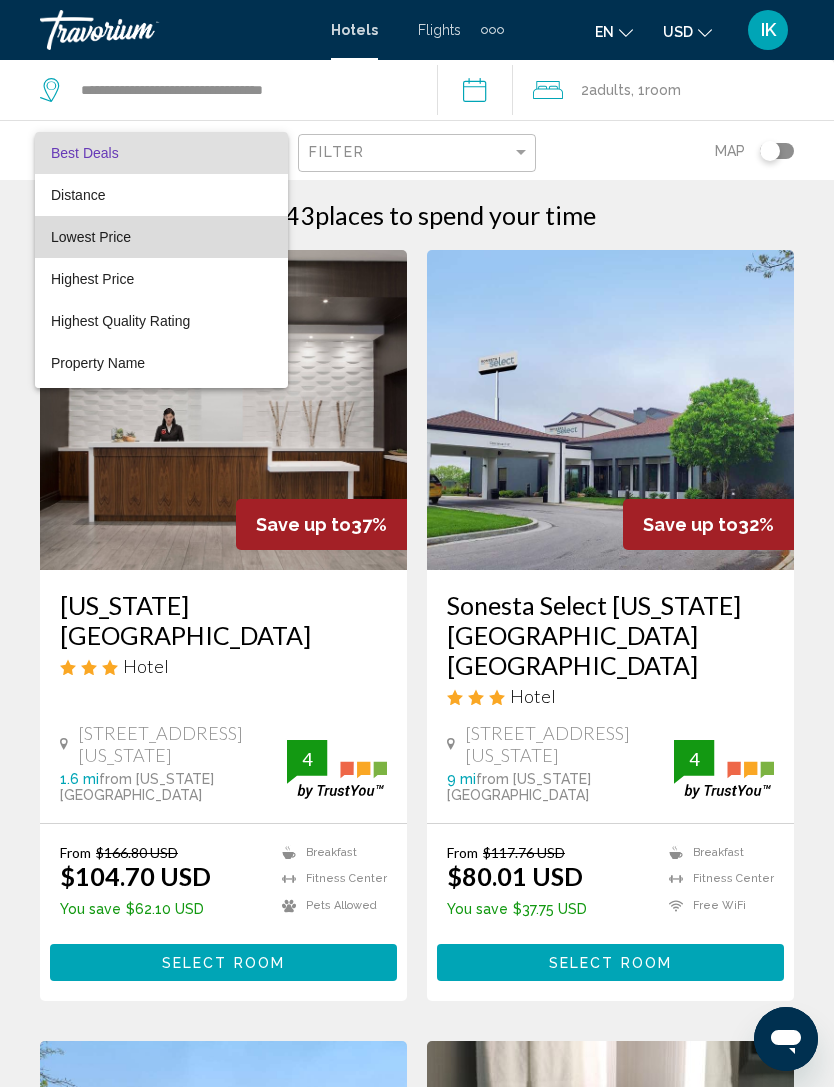 click on "Lowest Price" at bounding box center [91, 237] 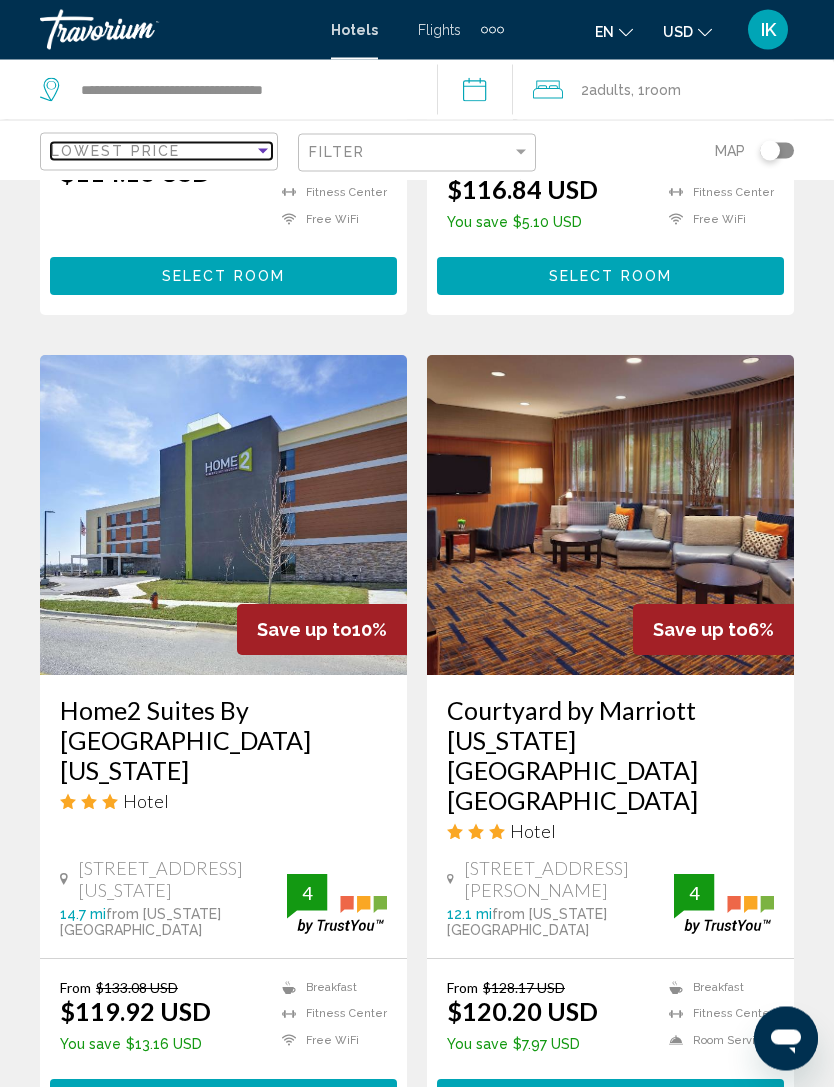 scroll, scrollTop: 3991, scrollLeft: 0, axis: vertical 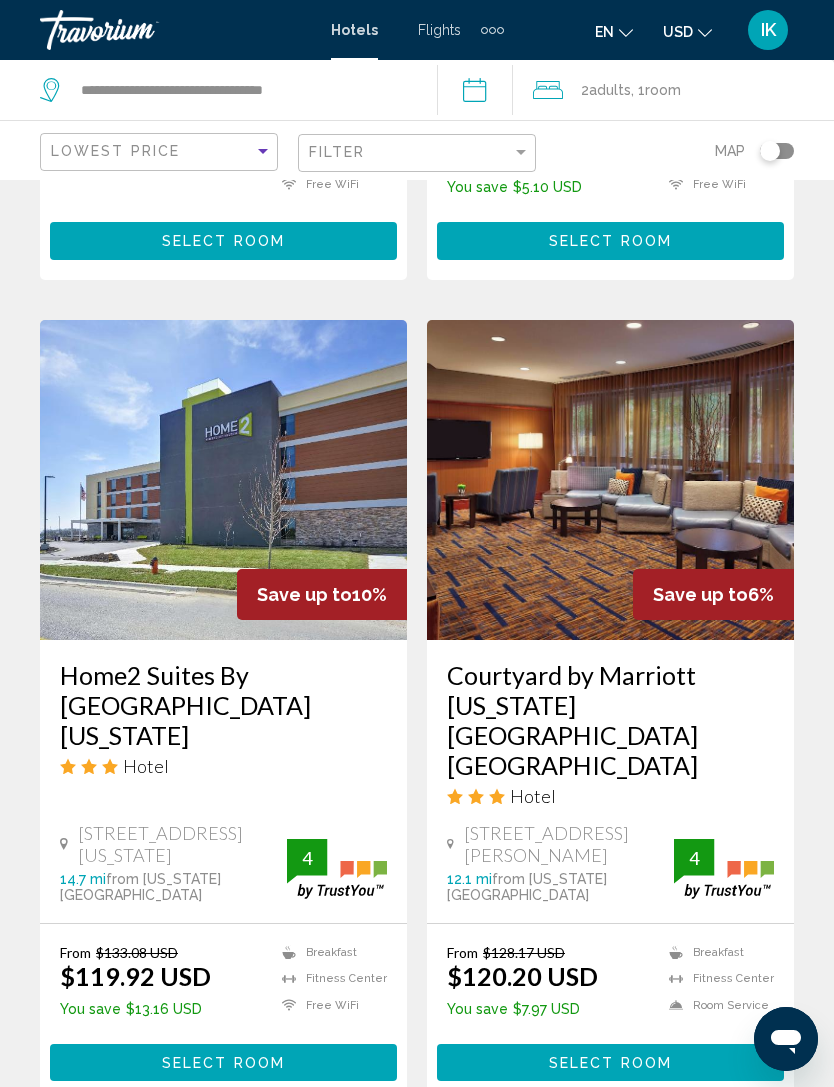 click on "2" at bounding box center [382, 1161] 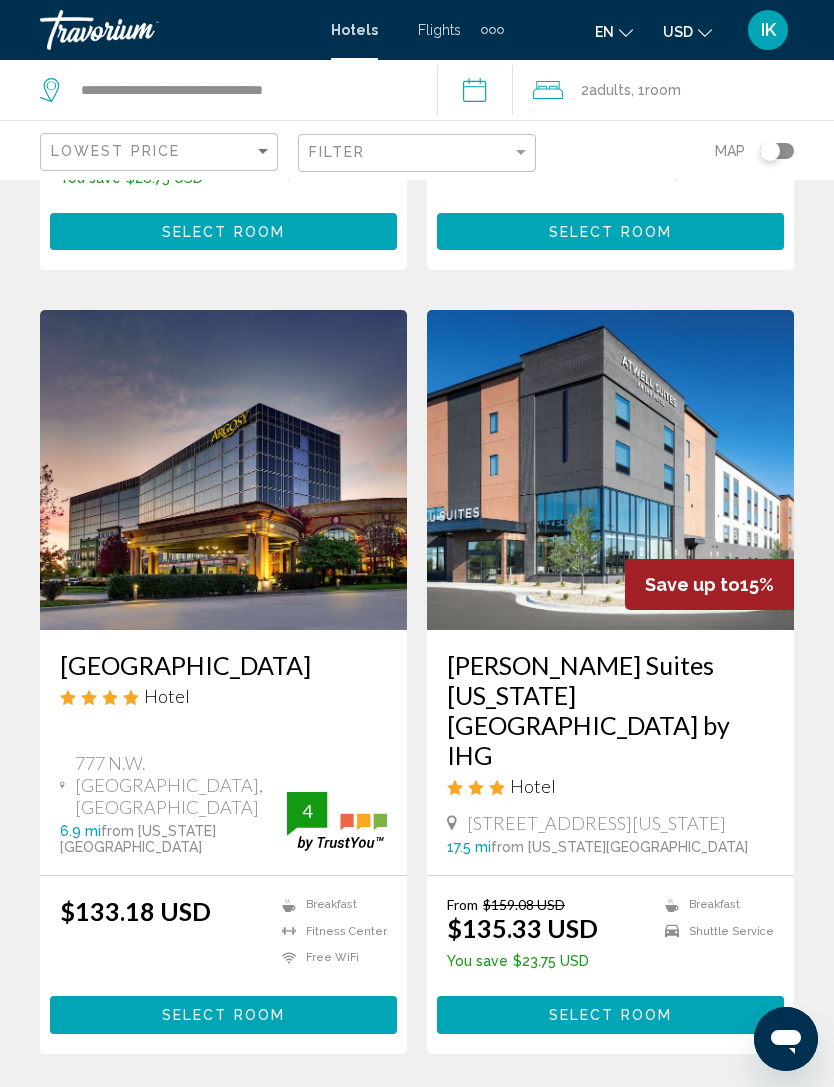 scroll, scrollTop: 3937, scrollLeft: 0, axis: vertical 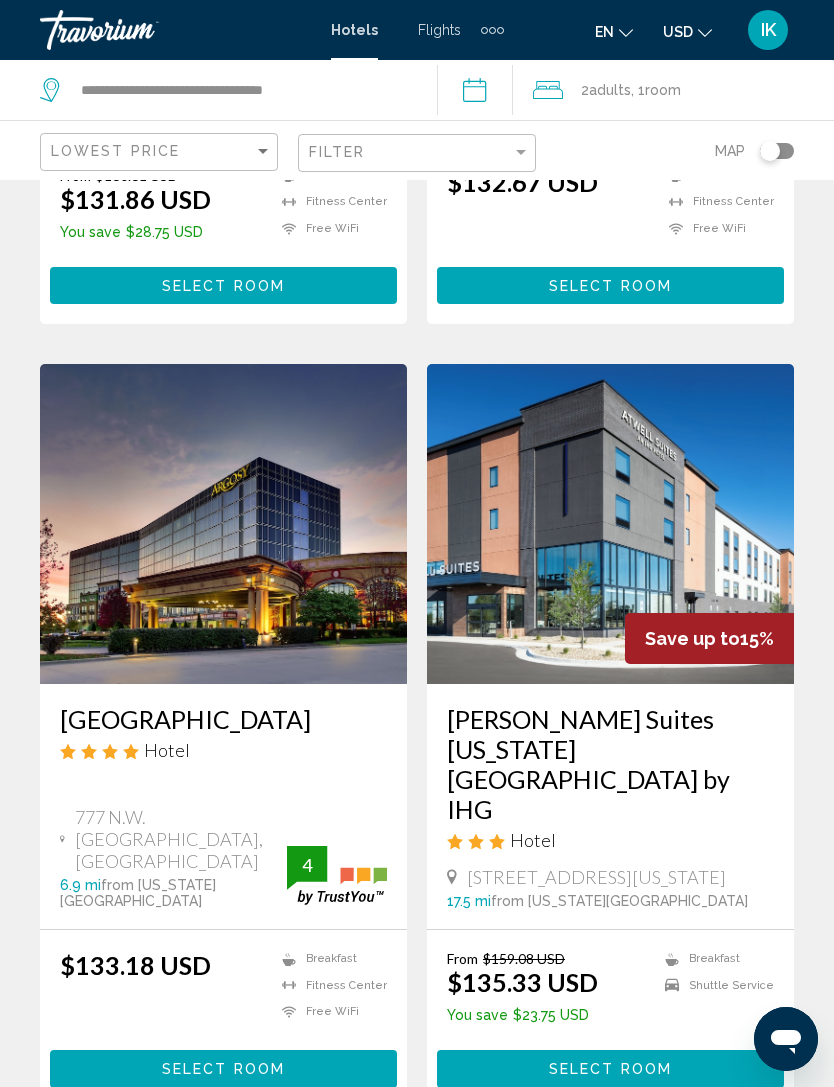 click at bounding box center [223, 524] 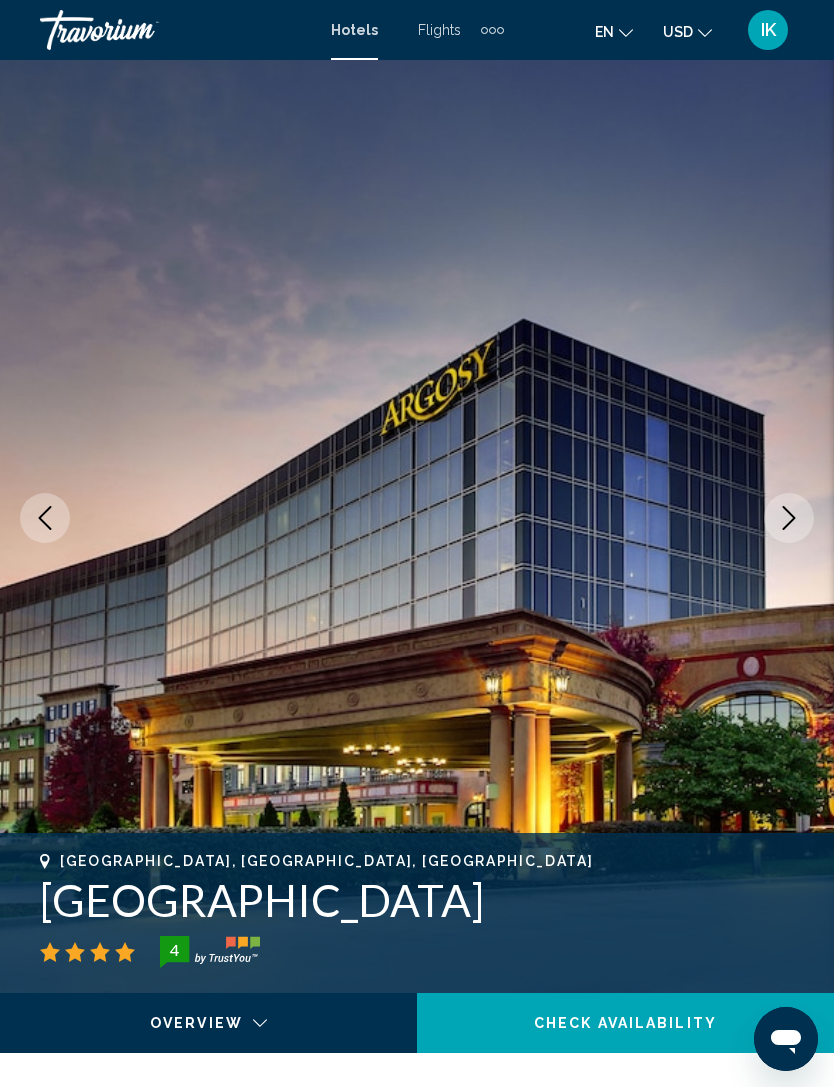 scroll, scrollTop: 0, scrollLeft: 0, axis: both 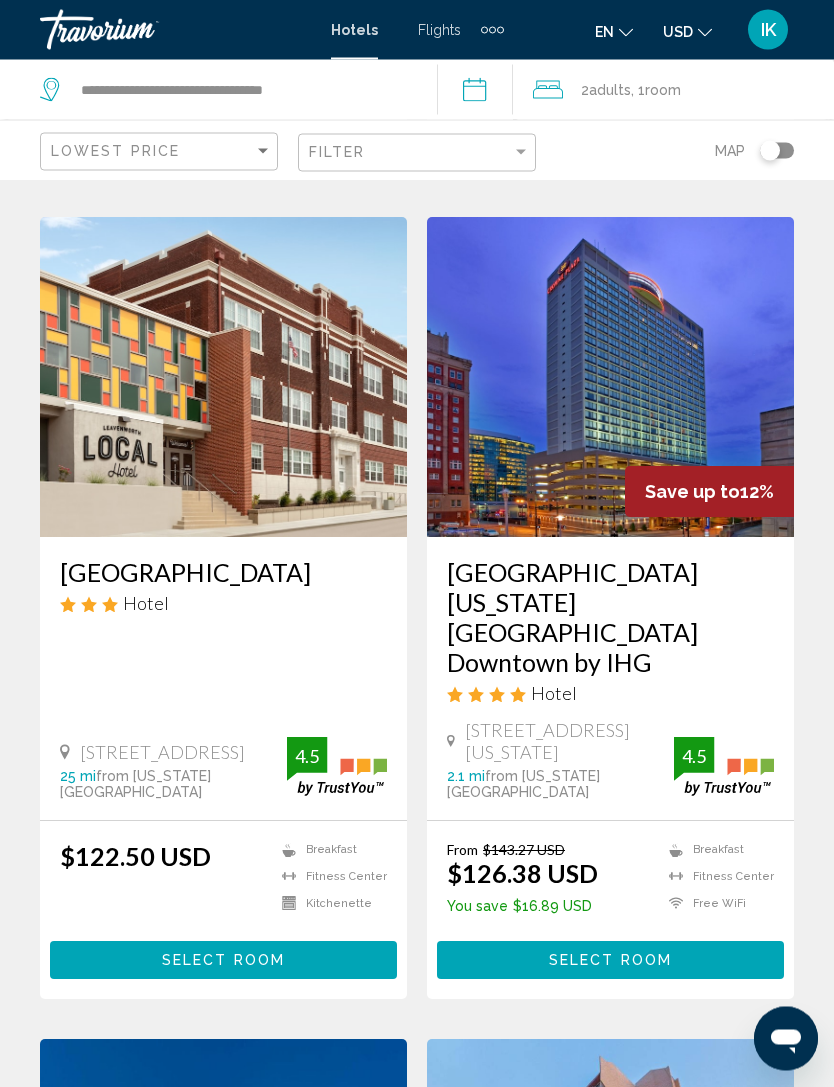 click at bounding box center [610, 378] 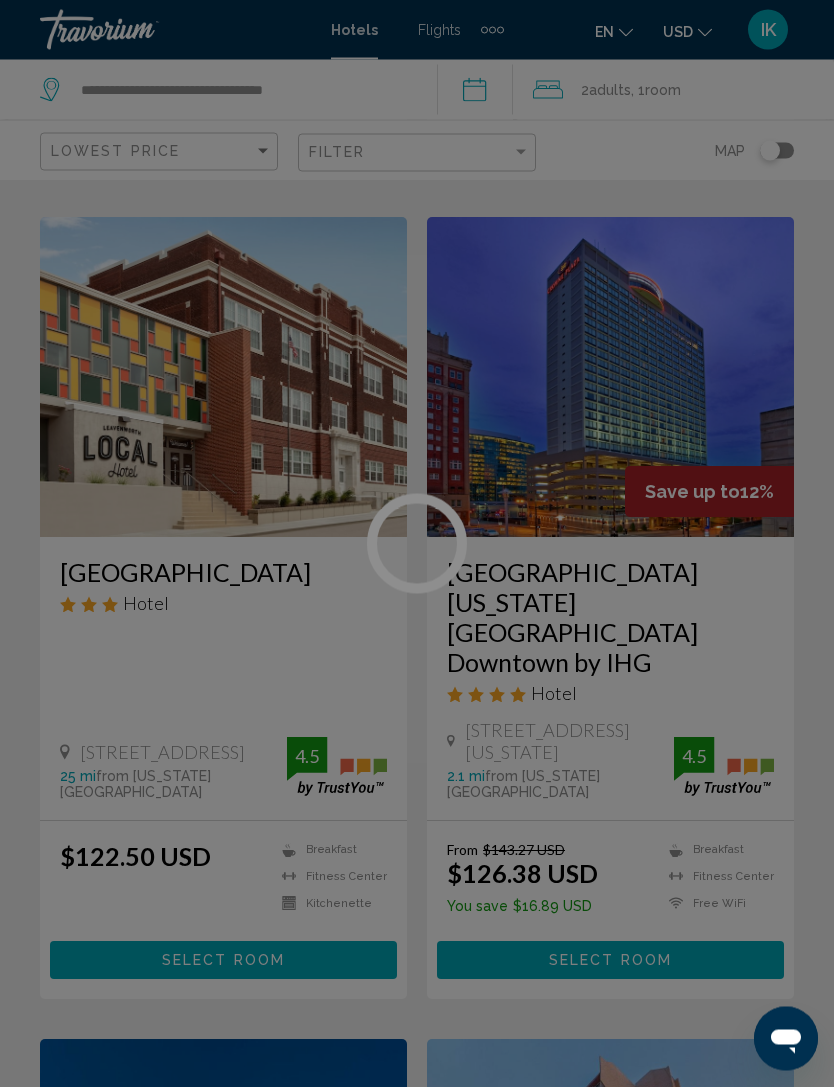 scroll, scrollTop: 846, scrollLeft: 0, axis: vertical 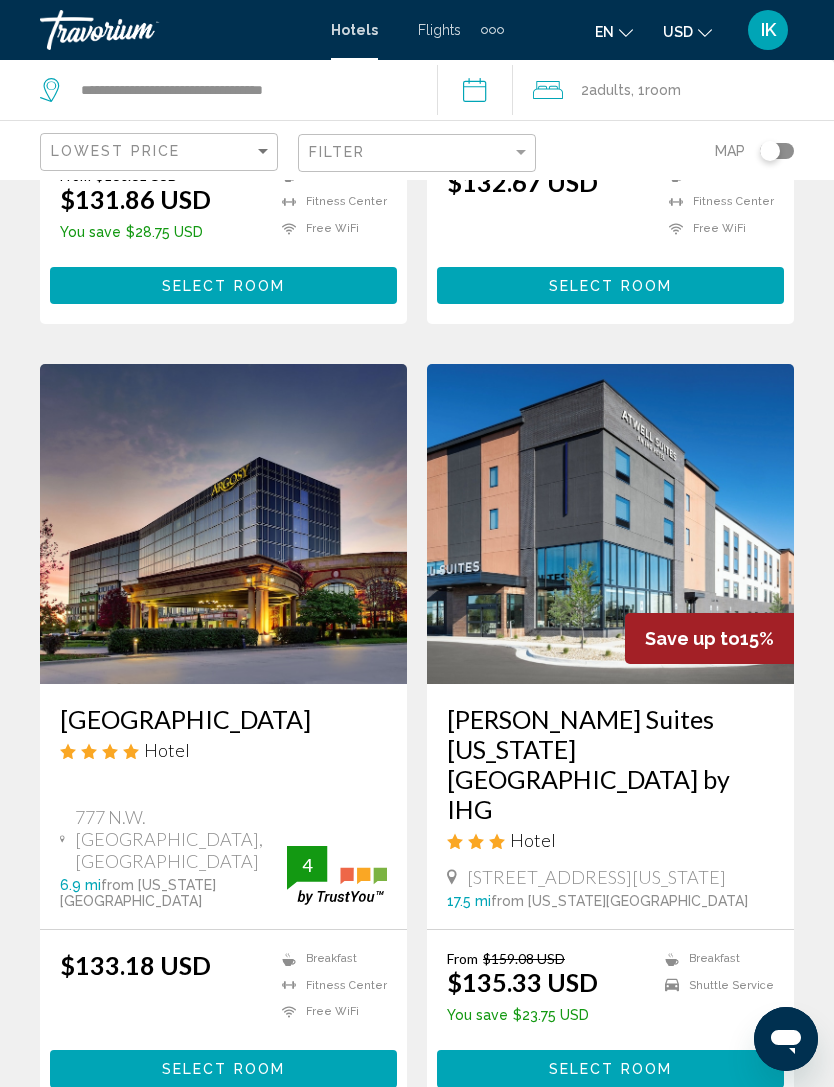 click on "3" at bounding box center (452, 1168) 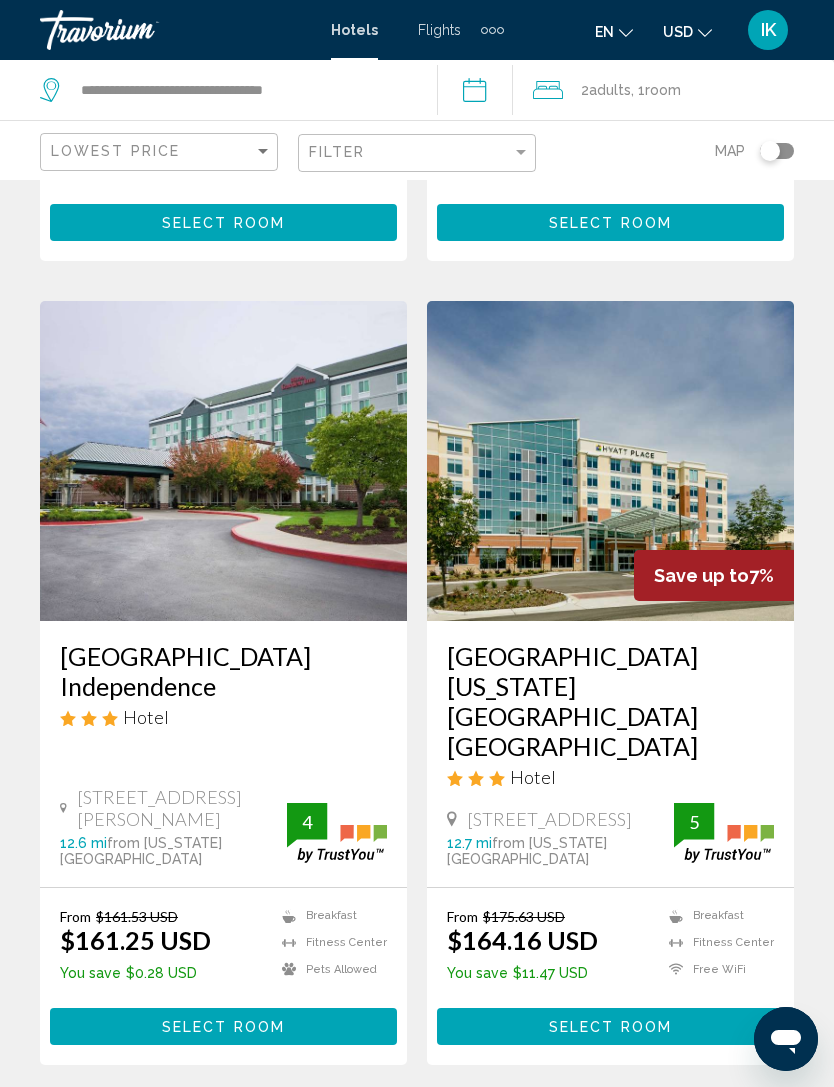 scroll, scrollTop: 3977, scrollLeft: 0, axis: vertical 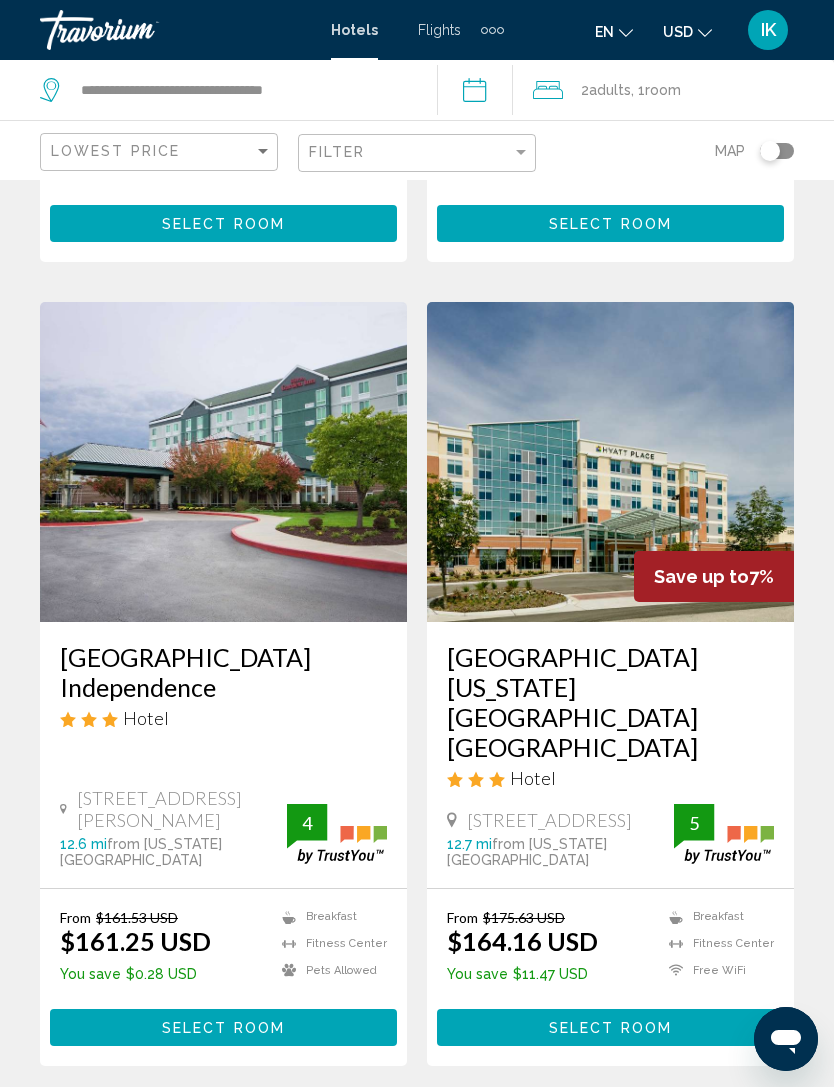 click on "page  4" at bounding box center (522, 1126) 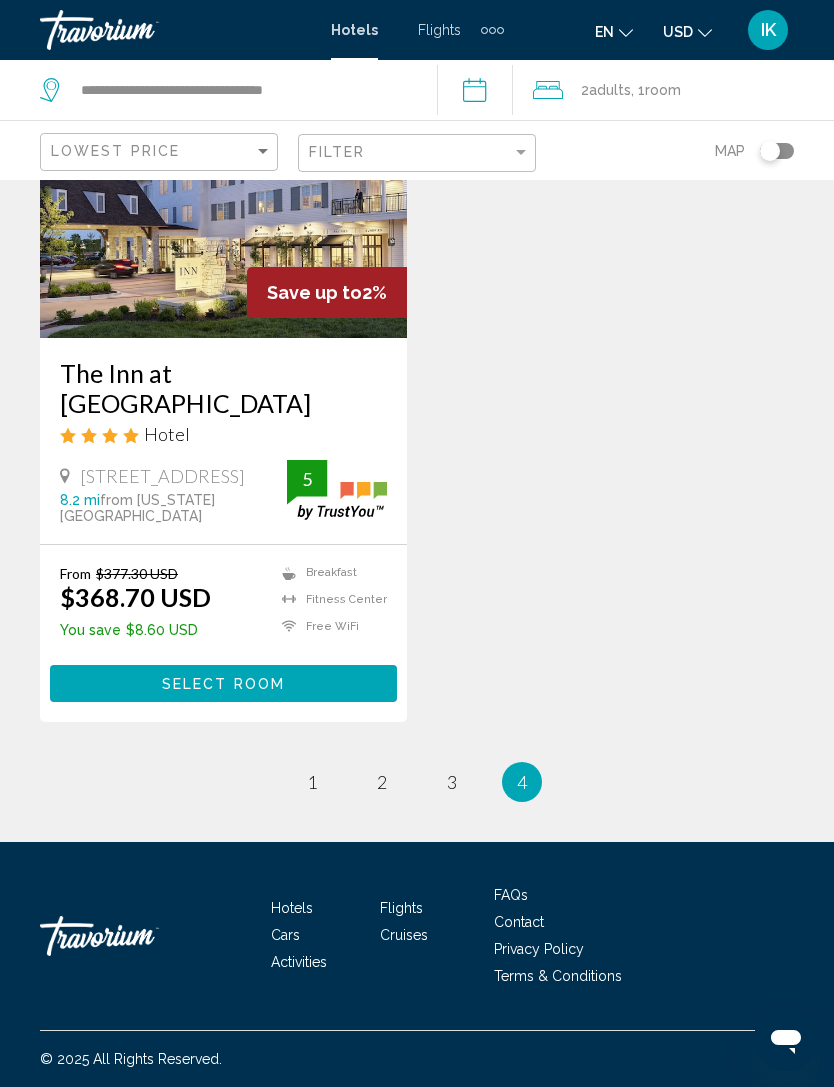 scroll, scrollTop: 2384, scrollLeft: 0, axis: vertical 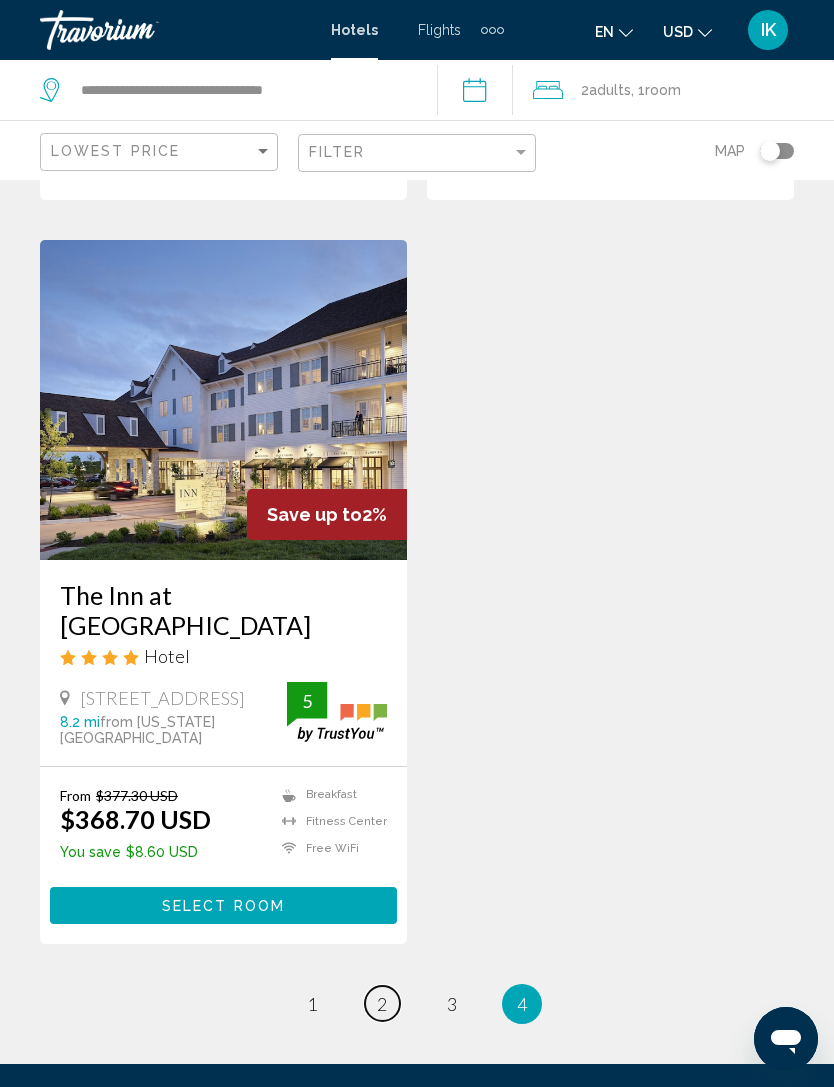 click on "page  2" at bounding box center [382, 1003] 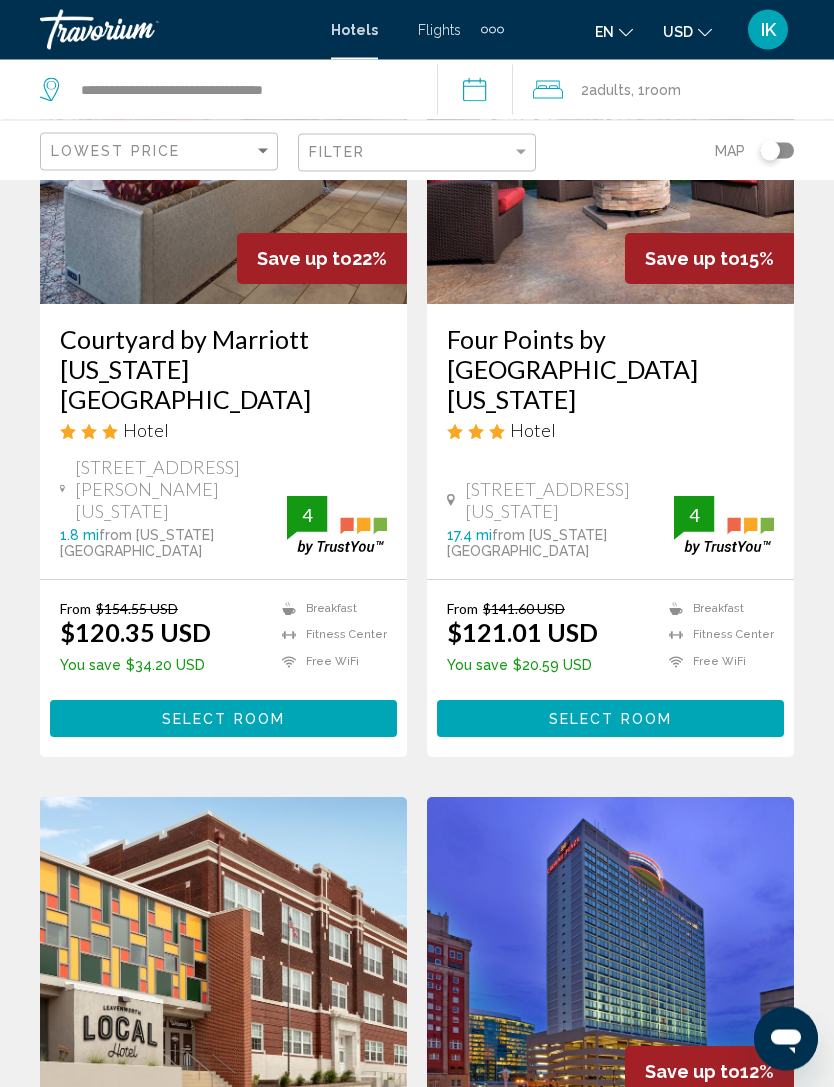 scroll, scrollTop: 0, scrollLeft: 0, axis: both 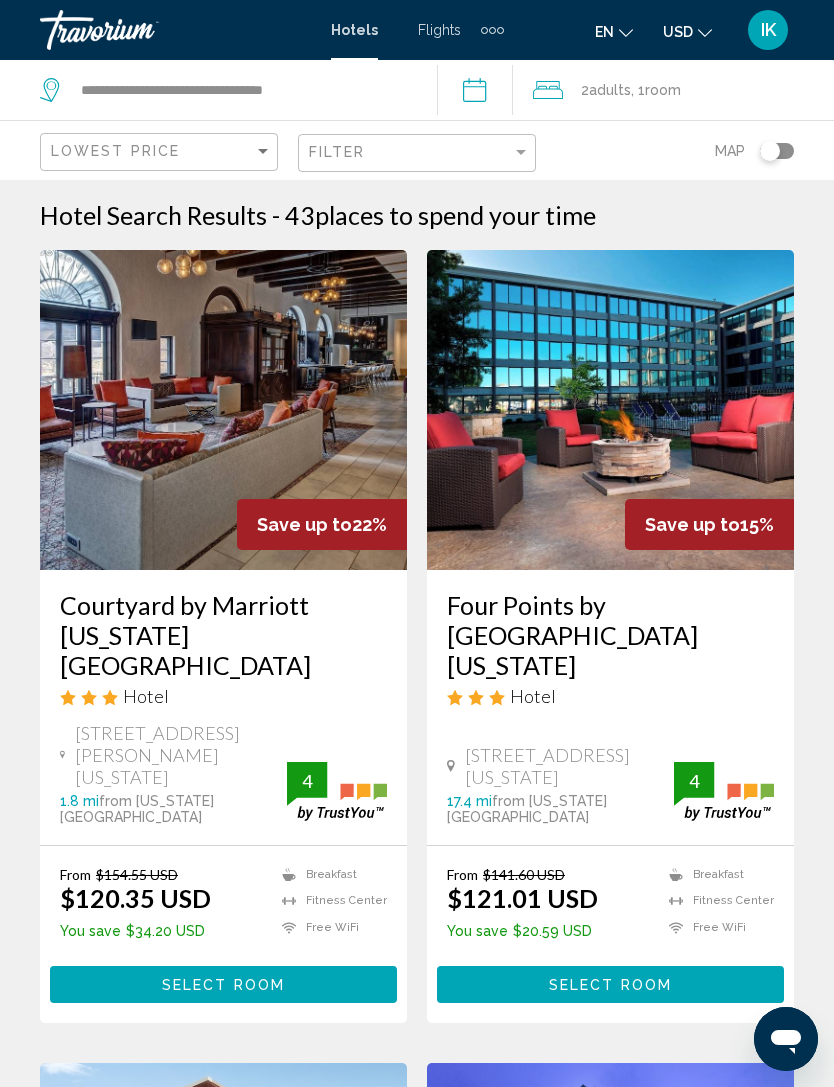 click at bounding box center [223, 410] 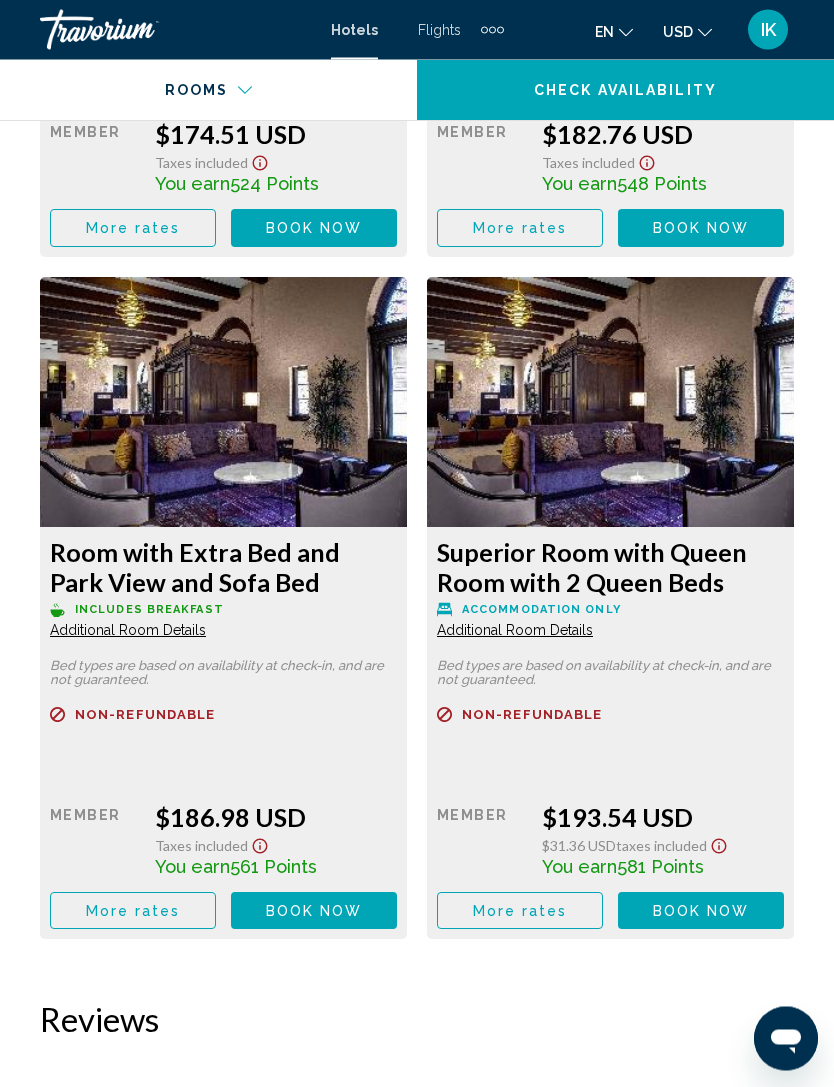 scroll, scrollTop: 8161, scrollLeft: 0, axis: vertical 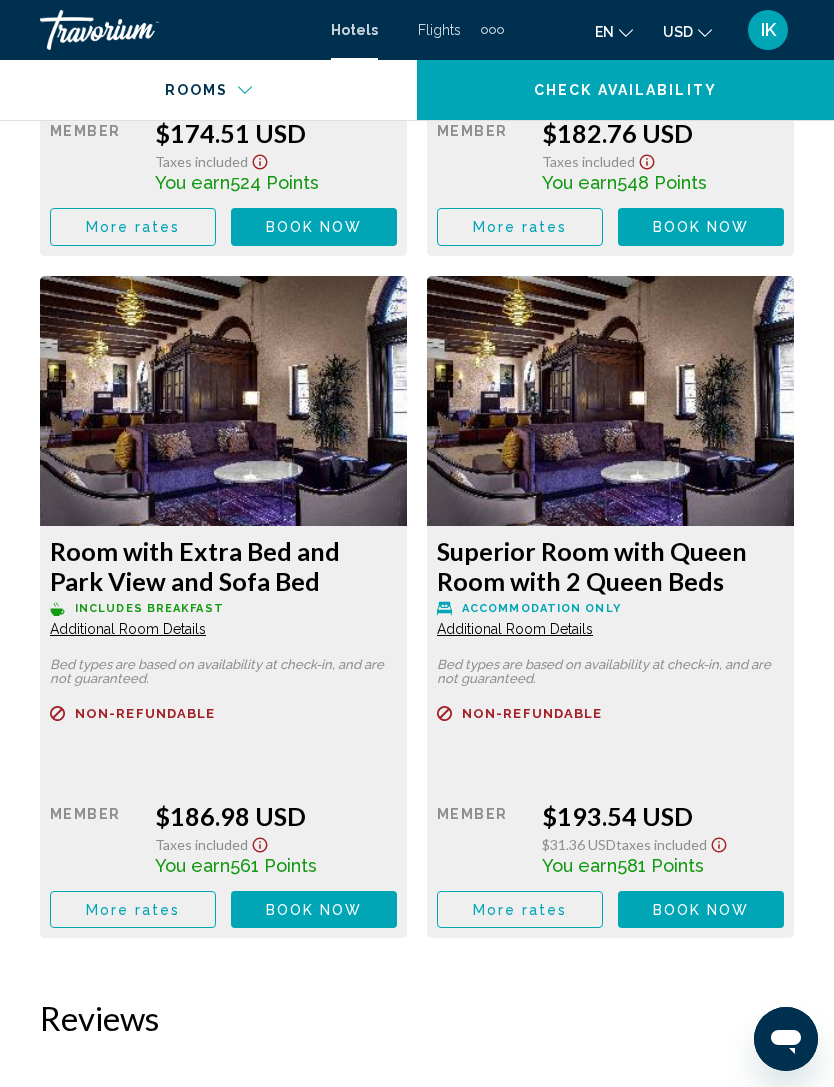 click at bounding box center [223, -4476] 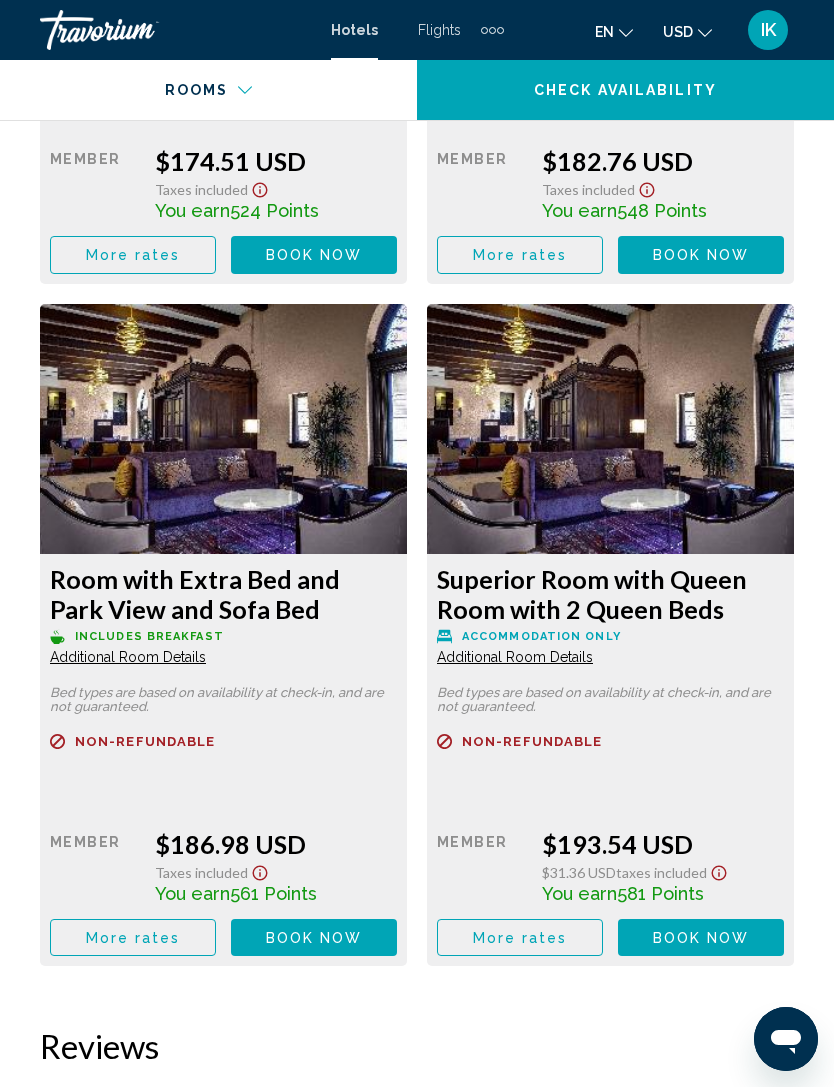 scroll, scrollTop: 8108, scrollLeft: 0, axis: vertical 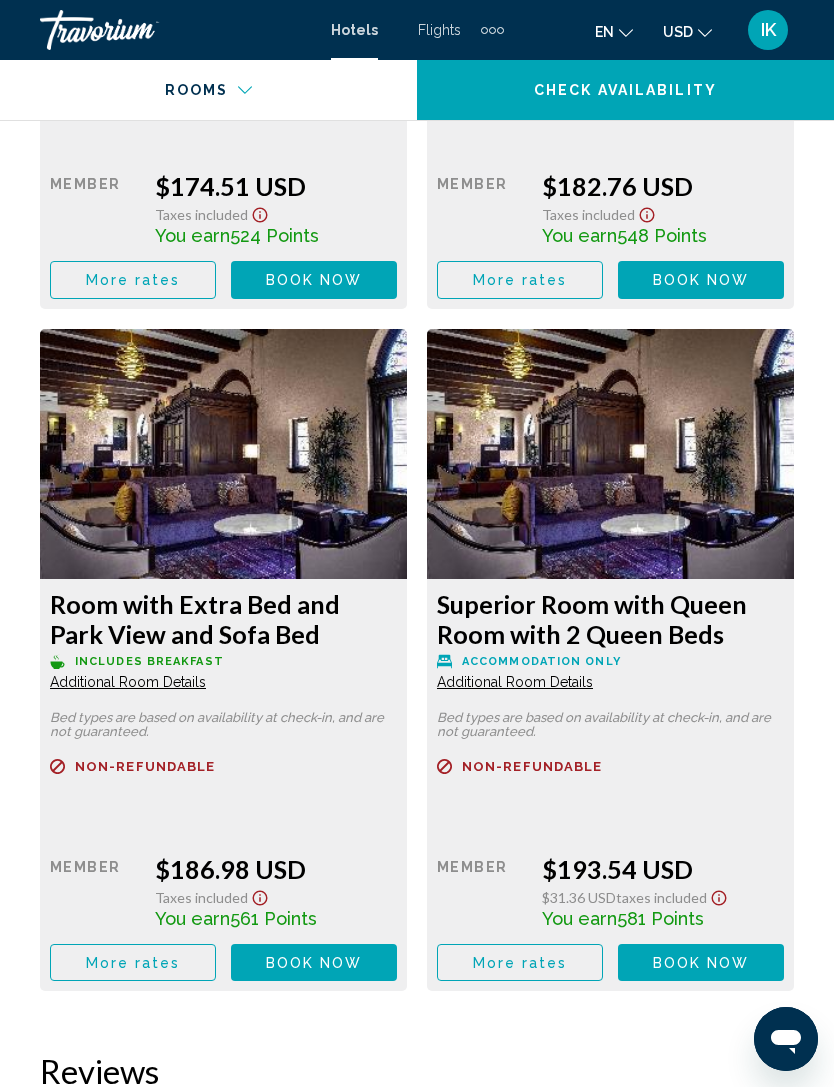 click at bounding box center [223, -4423] 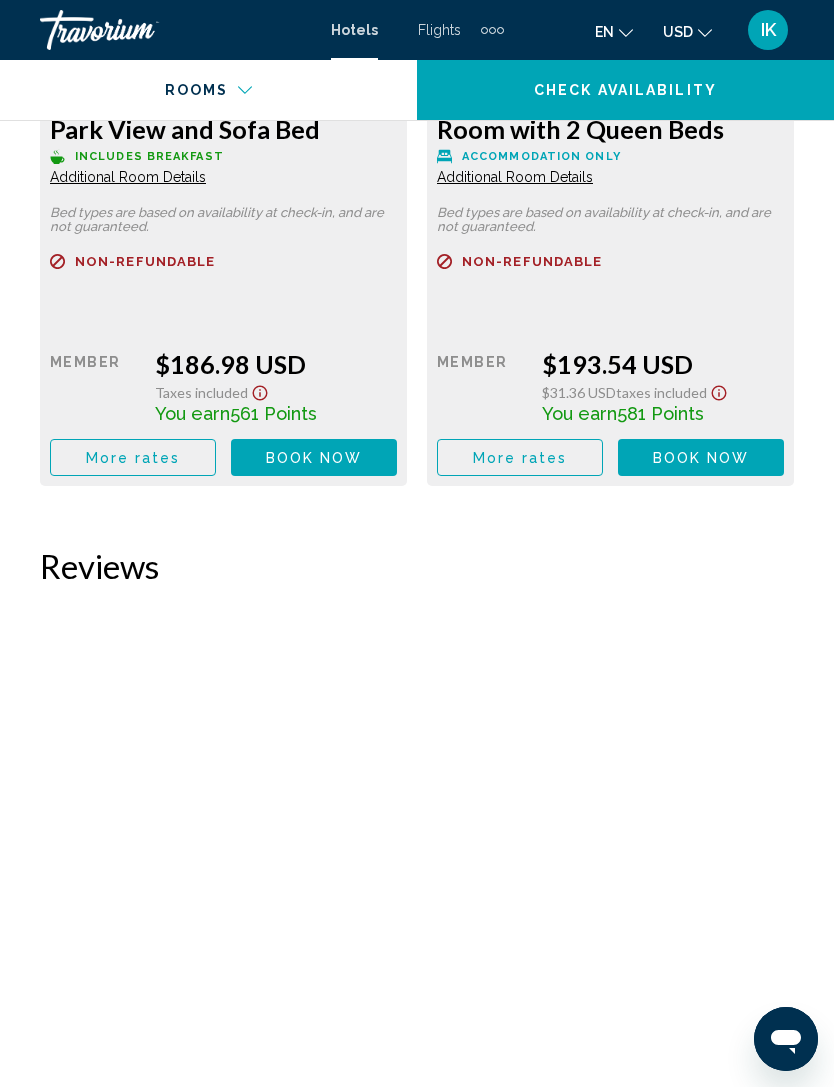 scroll, scrollTop: 8686, scrollLeft: 0, axis: vertical 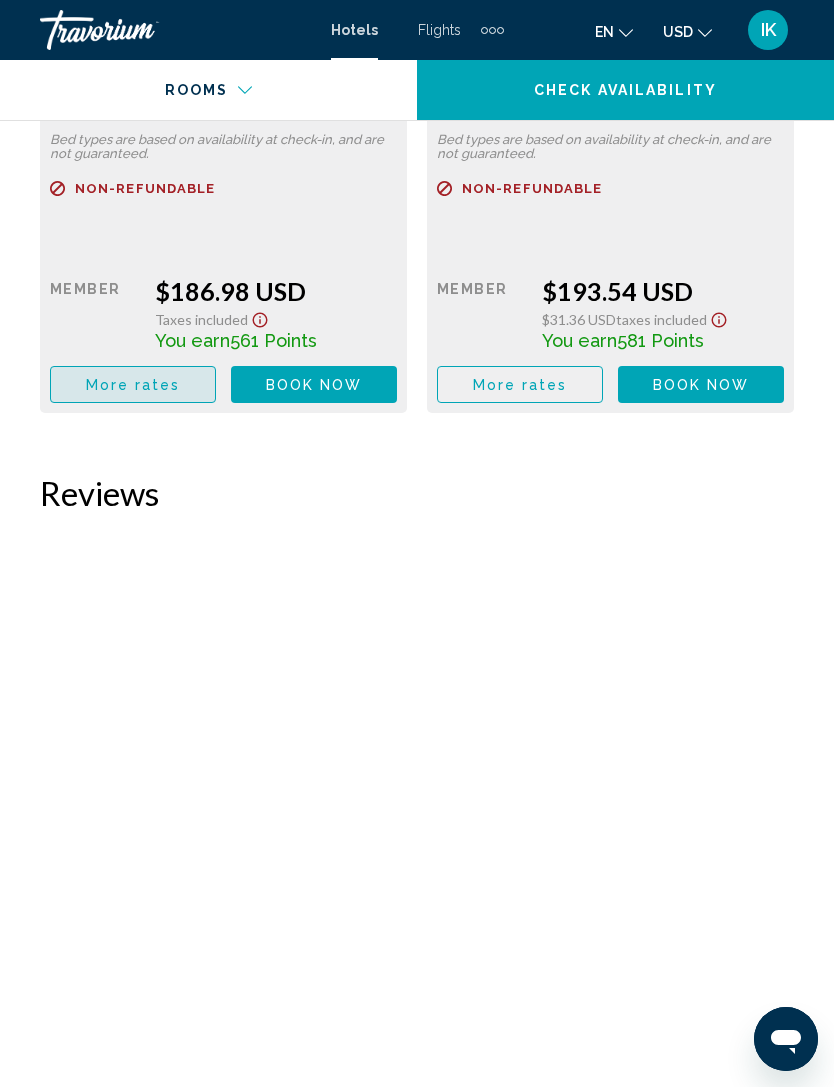 click on "More rates" at bounding box center [133, -4460] 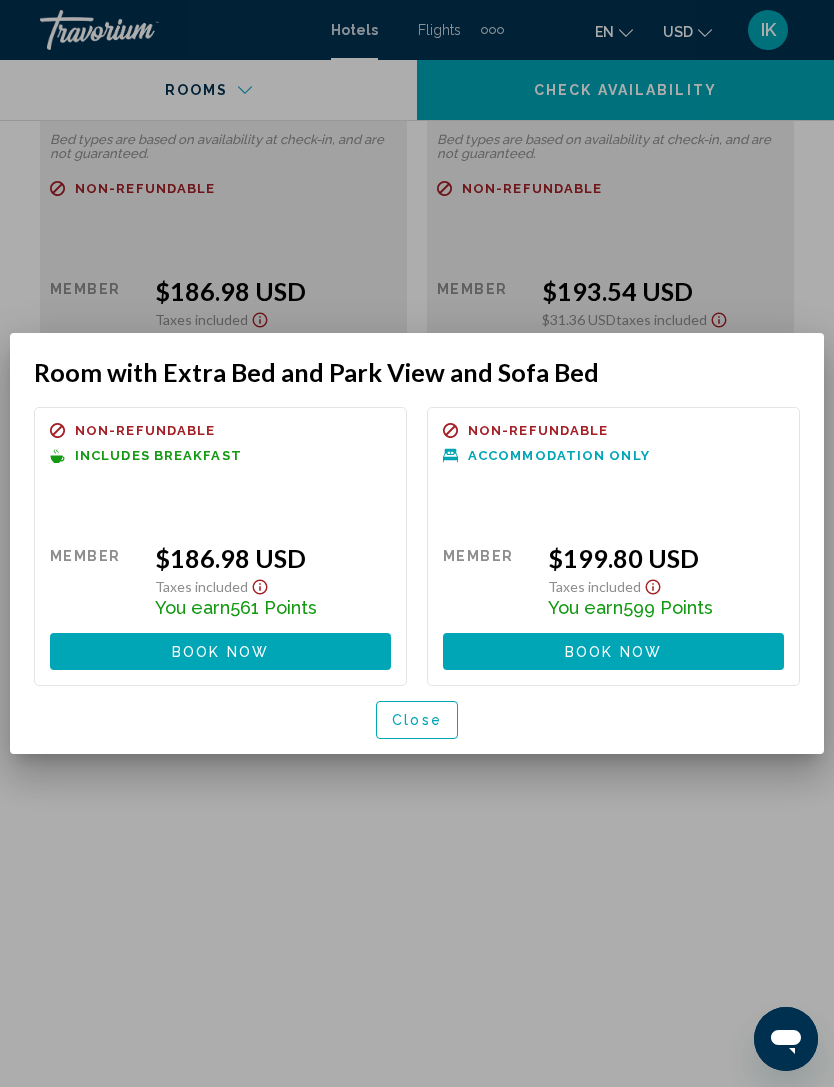 click on "Refundable
Non-refundable
Non-refundable
Includes Breakfast" at bounding box center (220, 454) 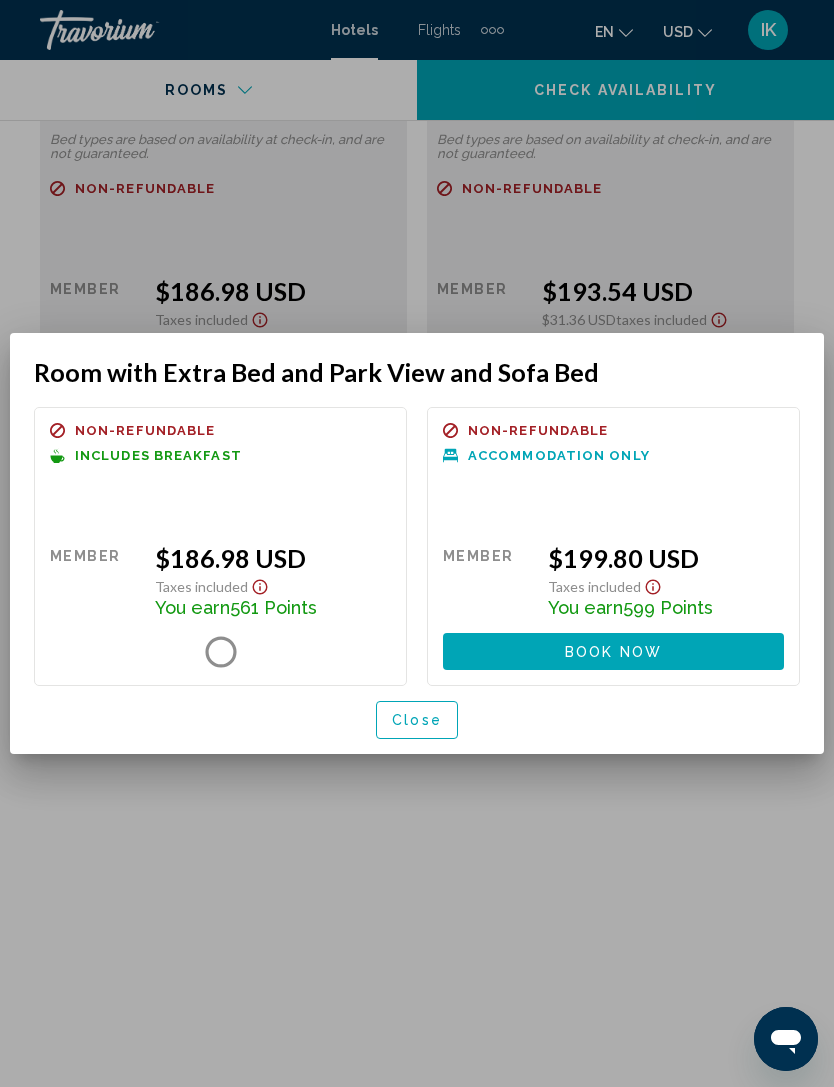 click on "Close" at bounding box center [417, 721] 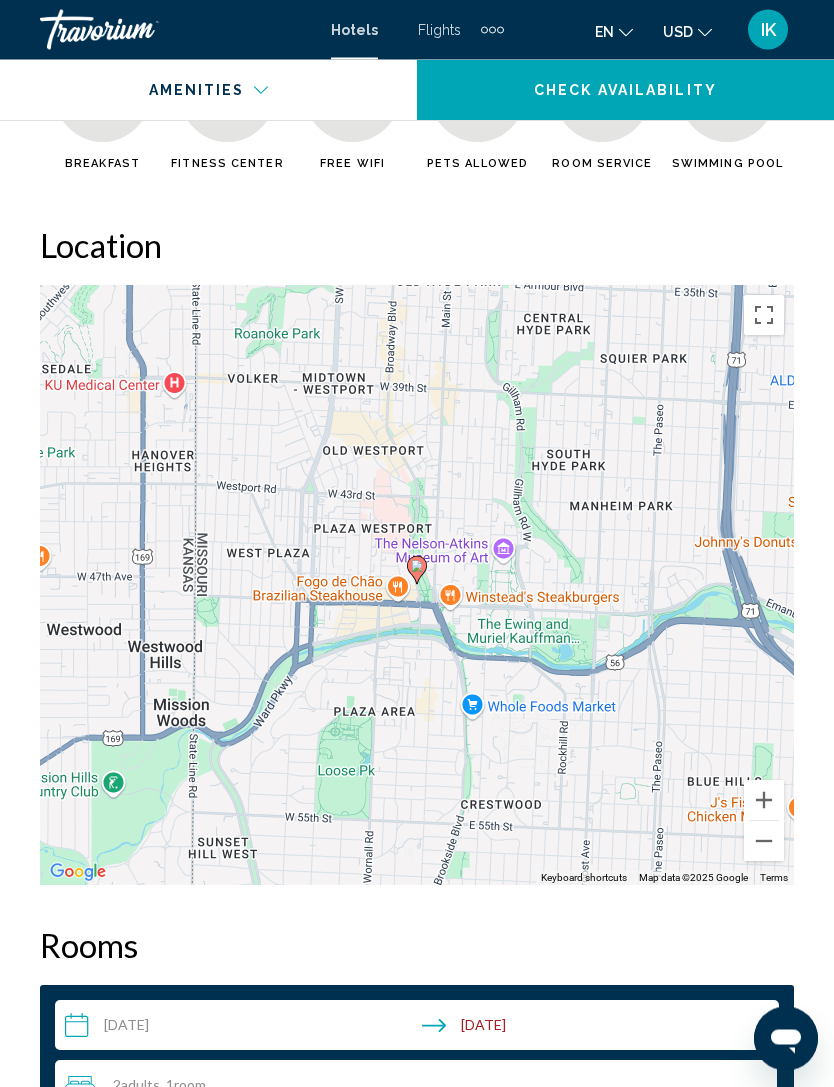 scroll, scrollTop: 2335, scrollLeft: 0, axis: vertical 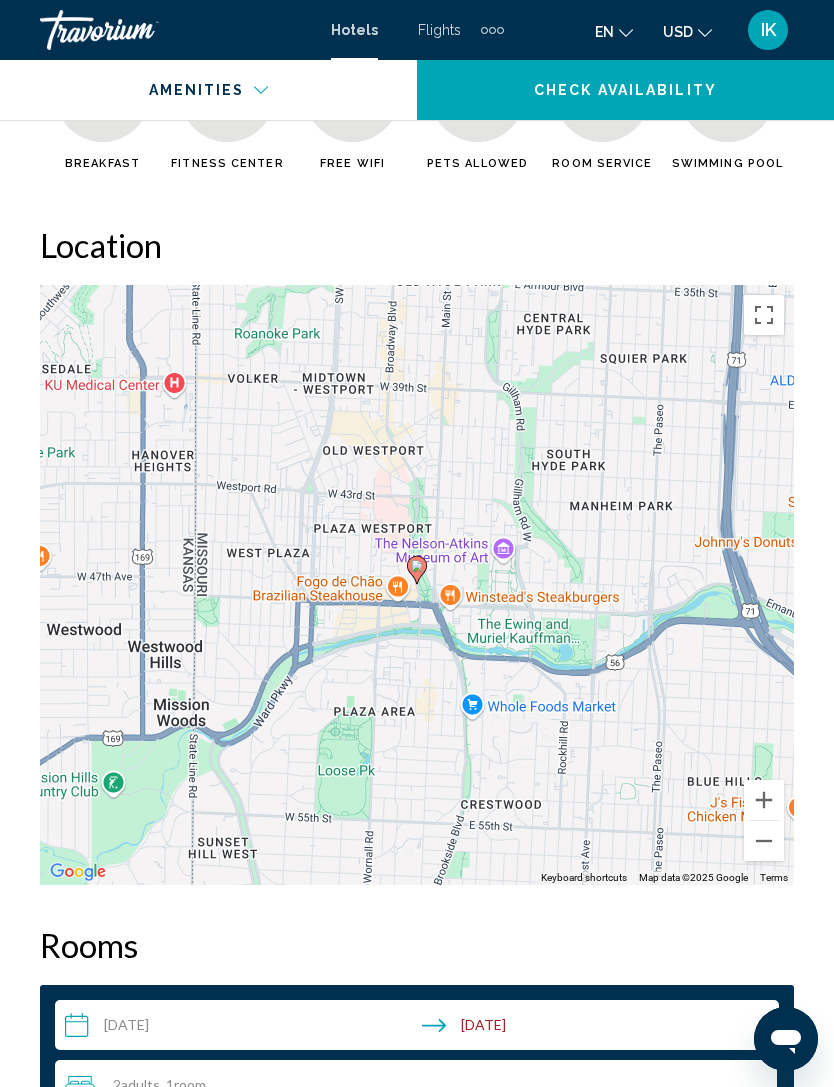 click at bounding box center (764, 800) 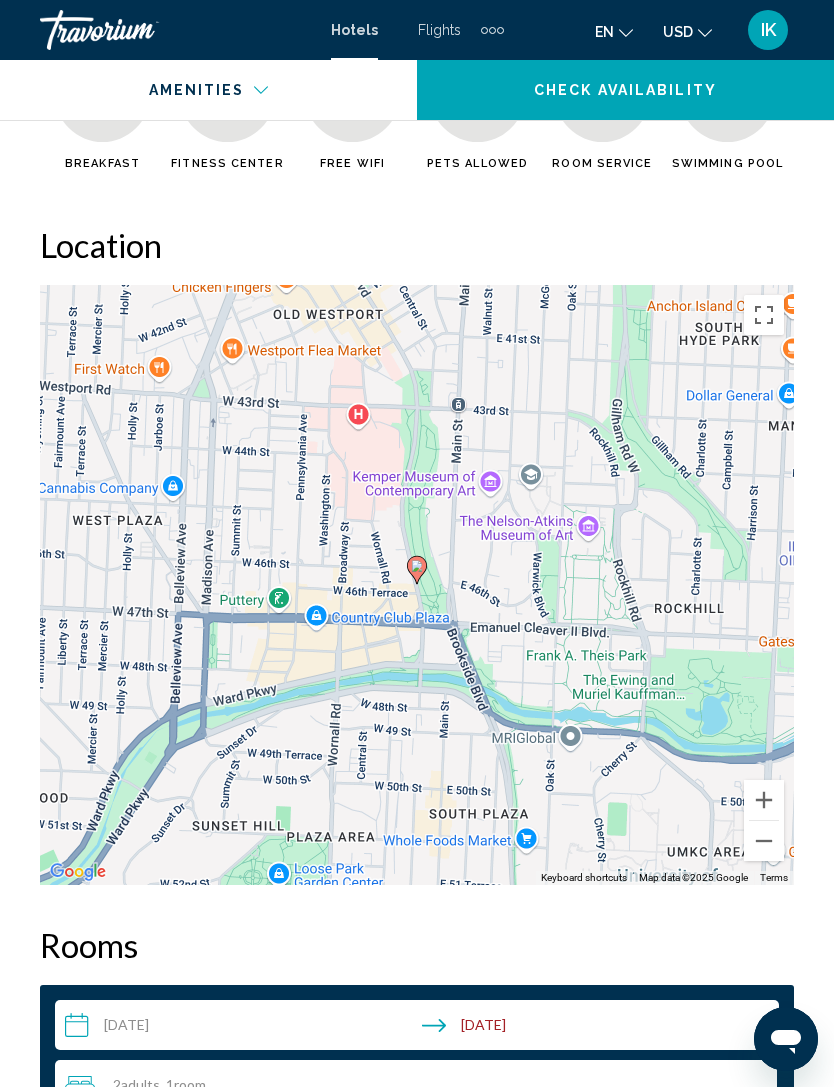 click at bounding box center [764, 800] 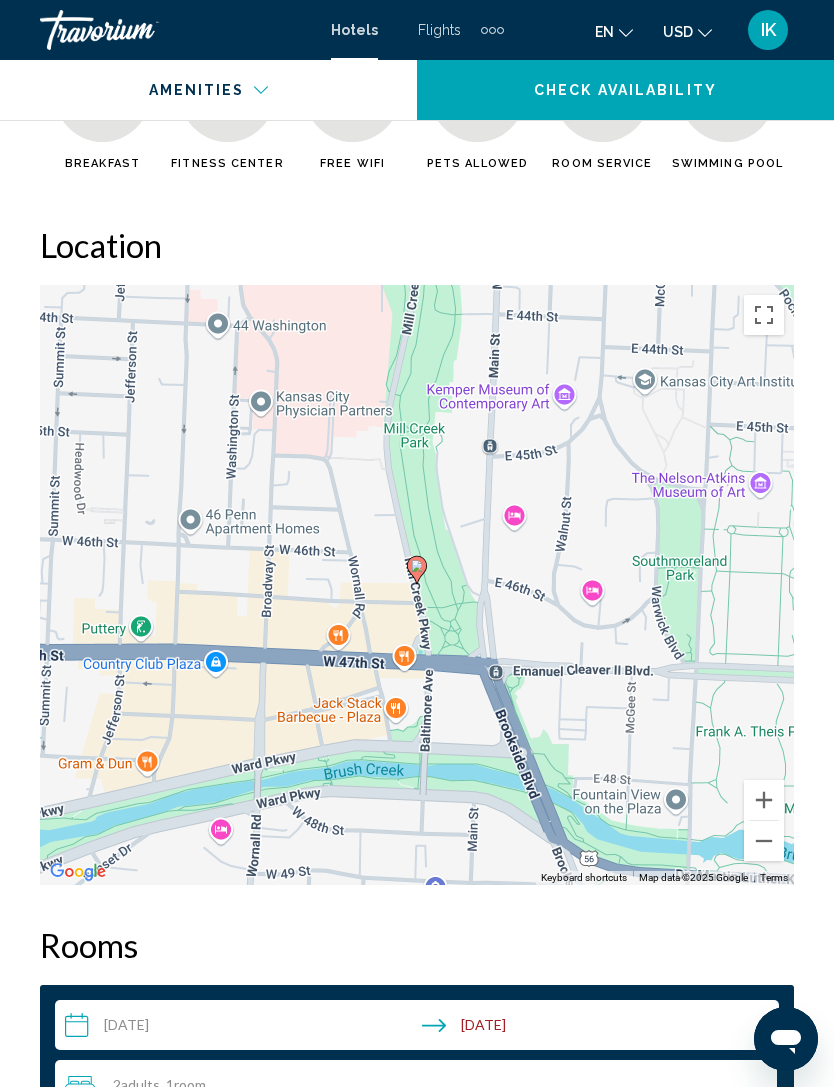 click at bounding box center [764, 800] 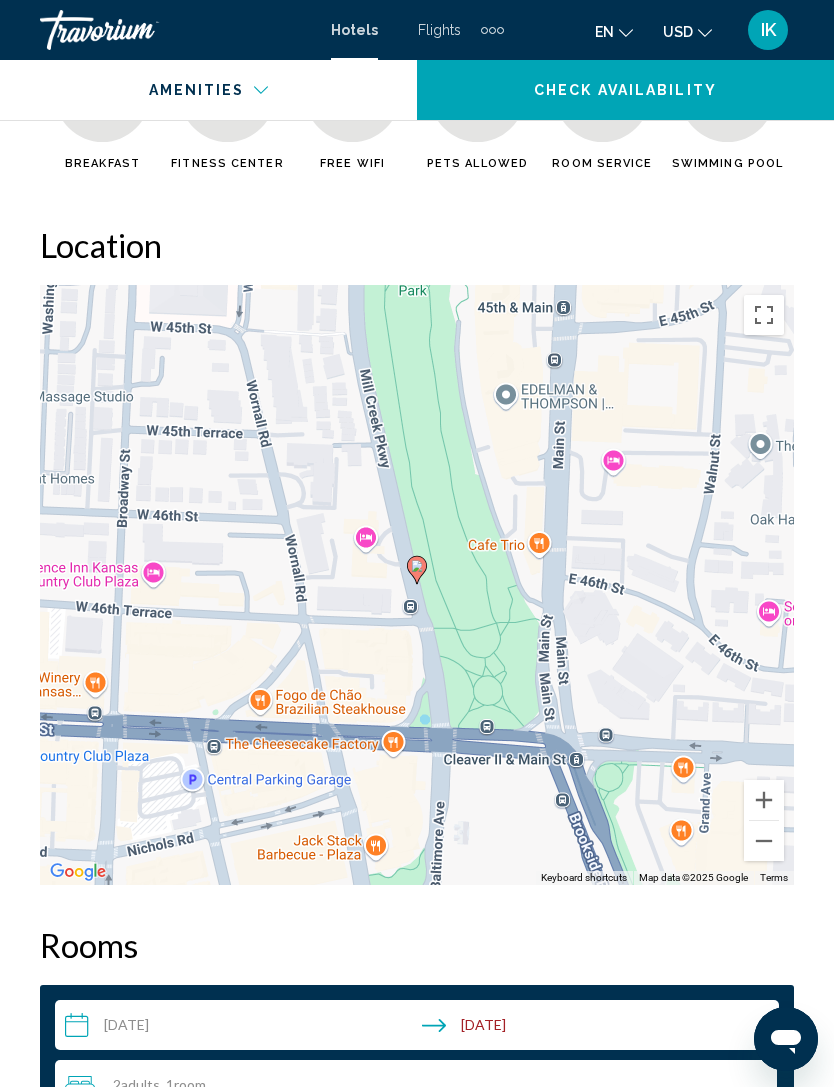 click at bounding box center [764, 800] 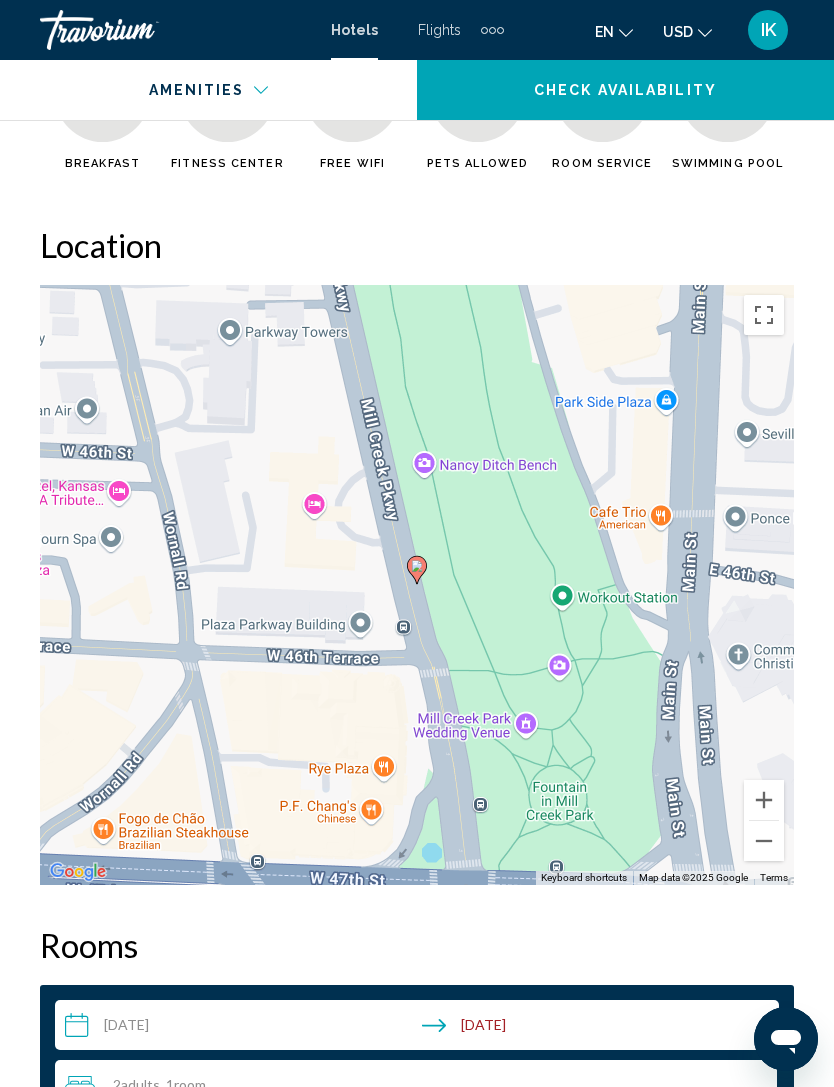click at bounding box center (764, 800) 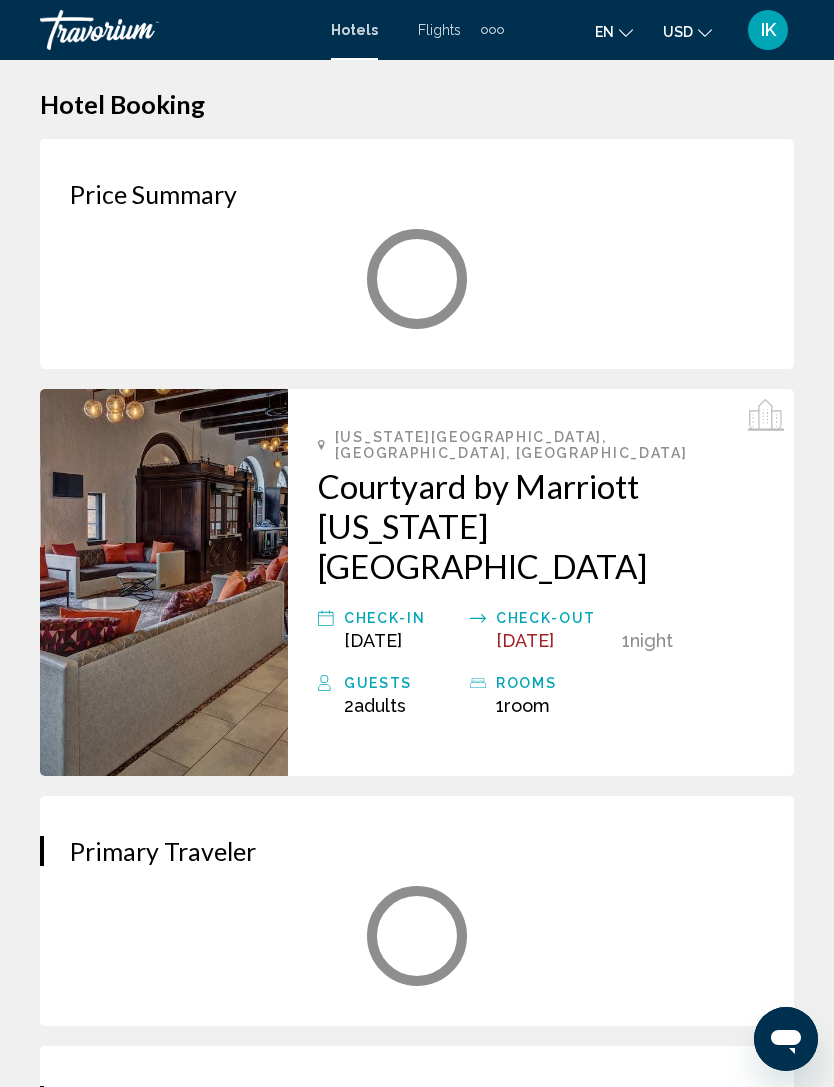 scroll, scrollTop: 13, scrollLeft: 0, axis: vertical 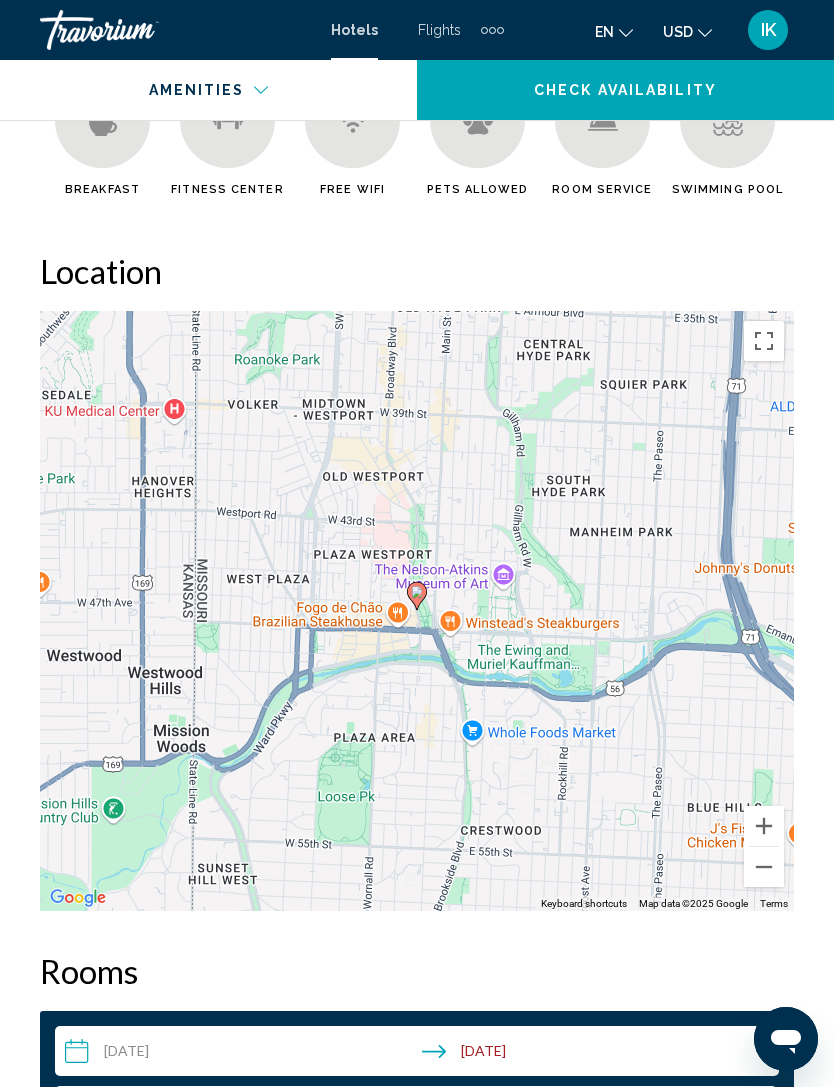 click at bounding box center (764, 826) 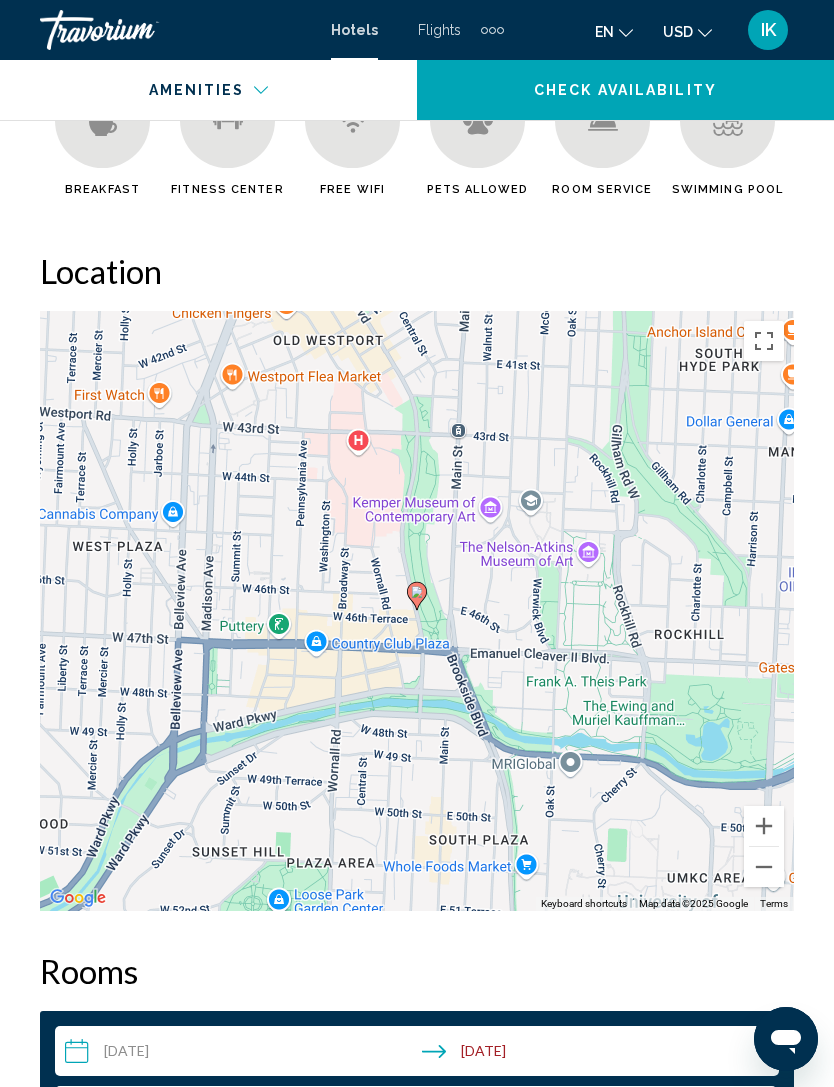 click at bounding box center (764, 826) 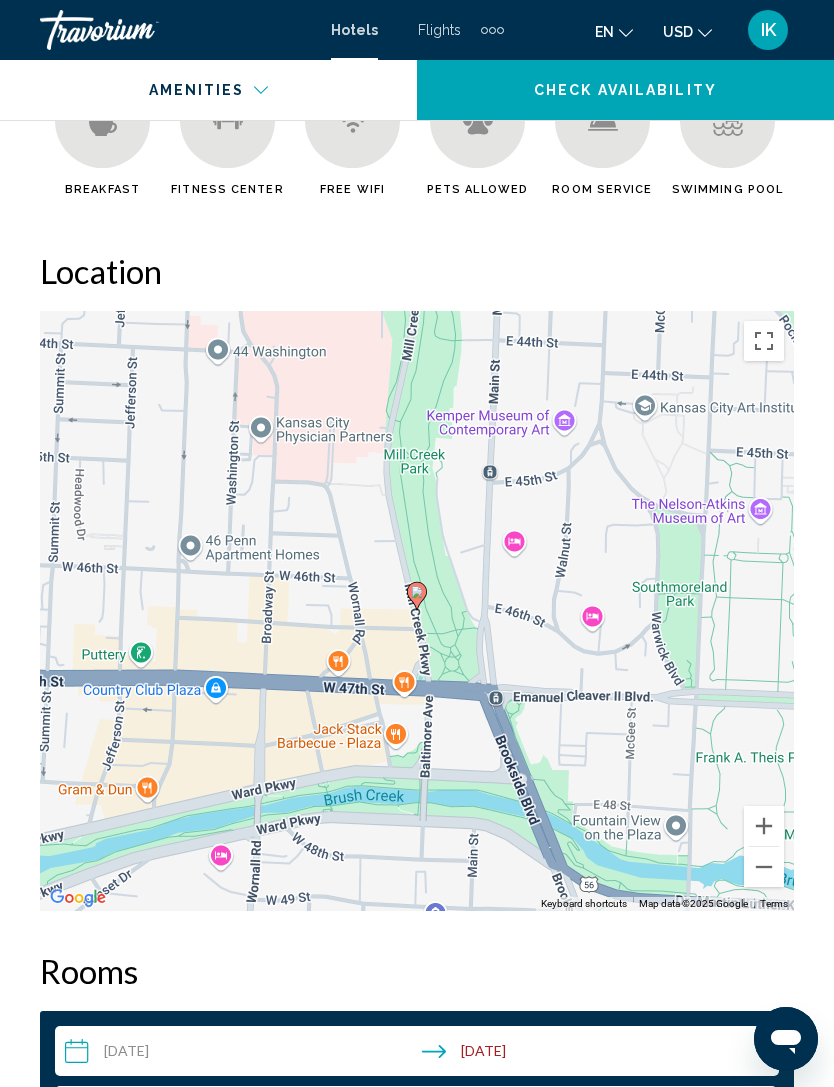 click at bounding box center [764, 826] 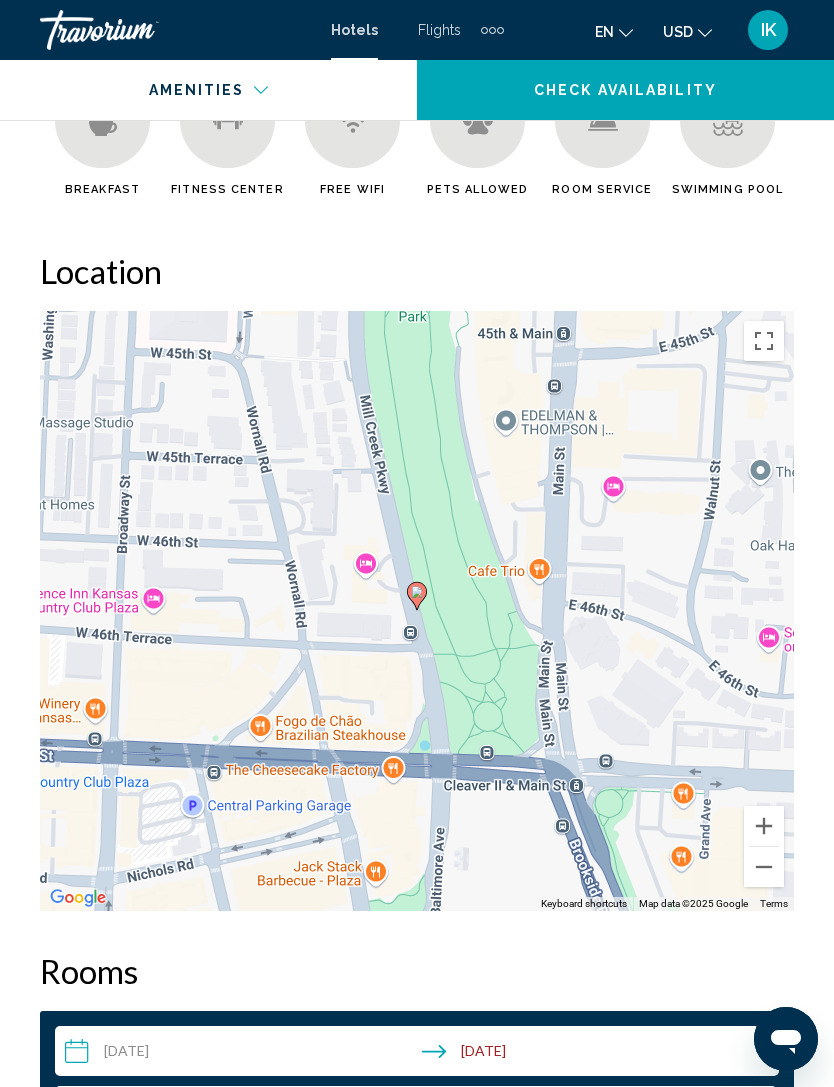 click at bounding box center (764, 826) 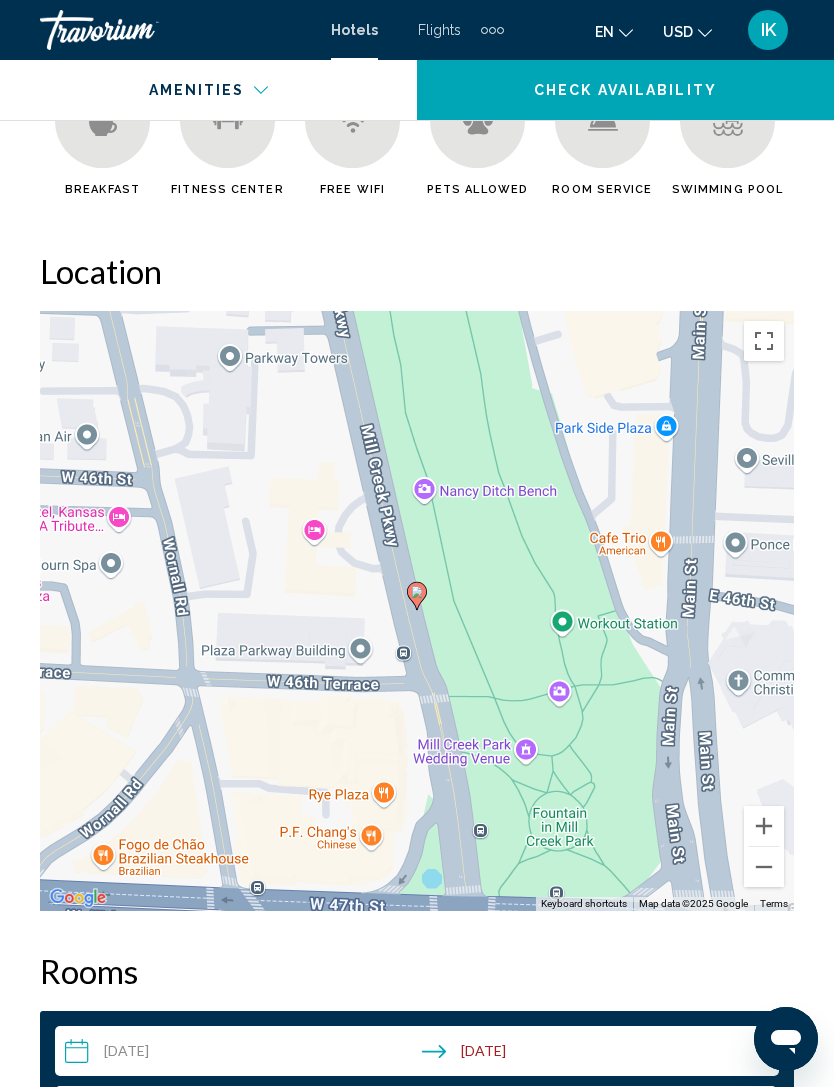click at bounding box center (764, 826) 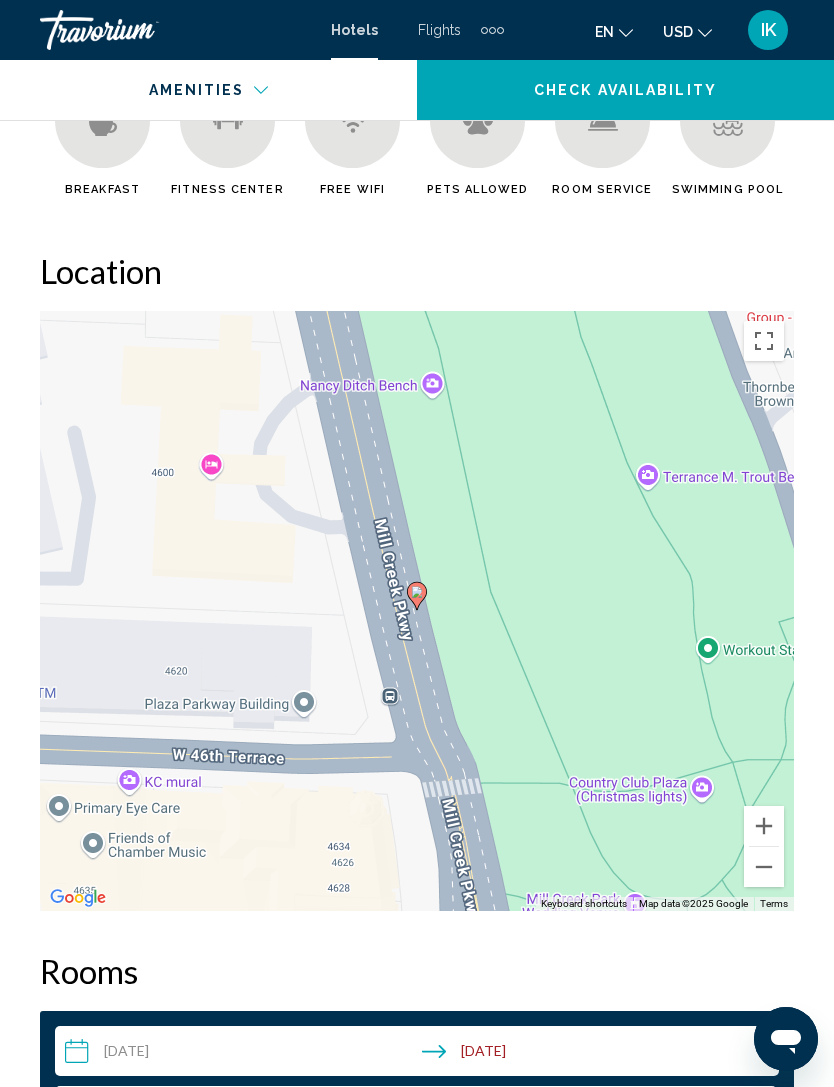 click 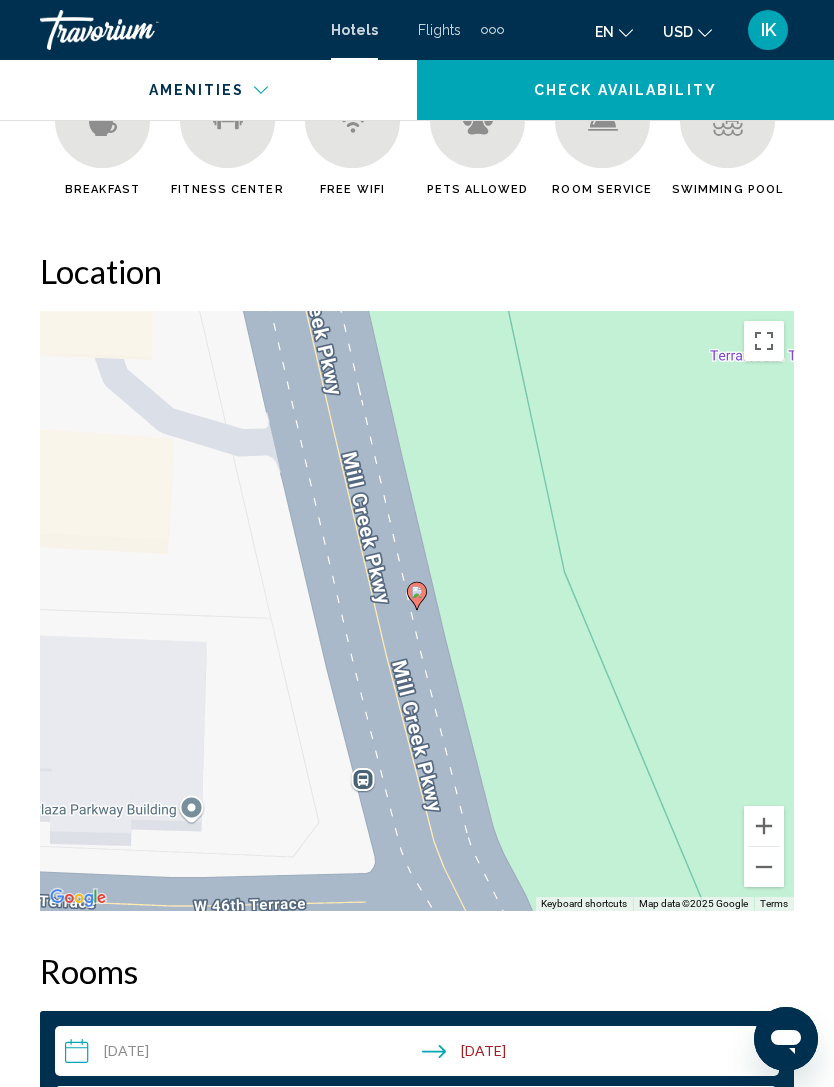 click at bounding box center (764, 826) 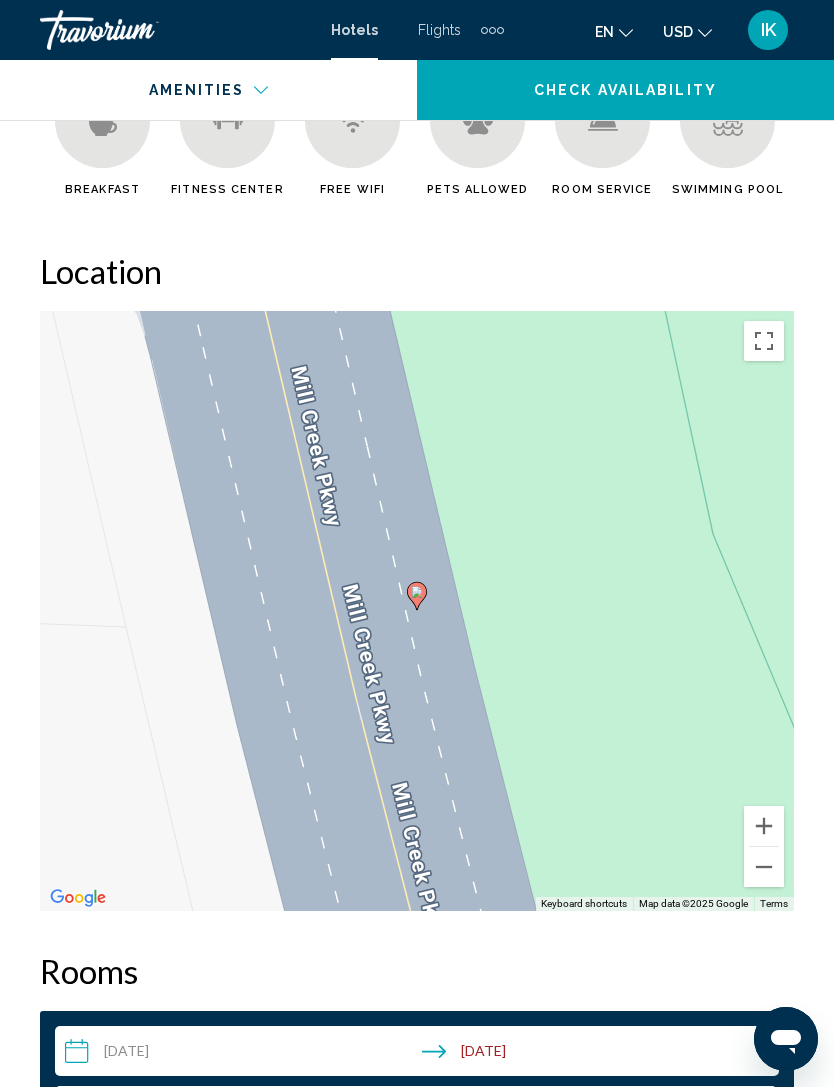 click at bounding box center [764, 826] 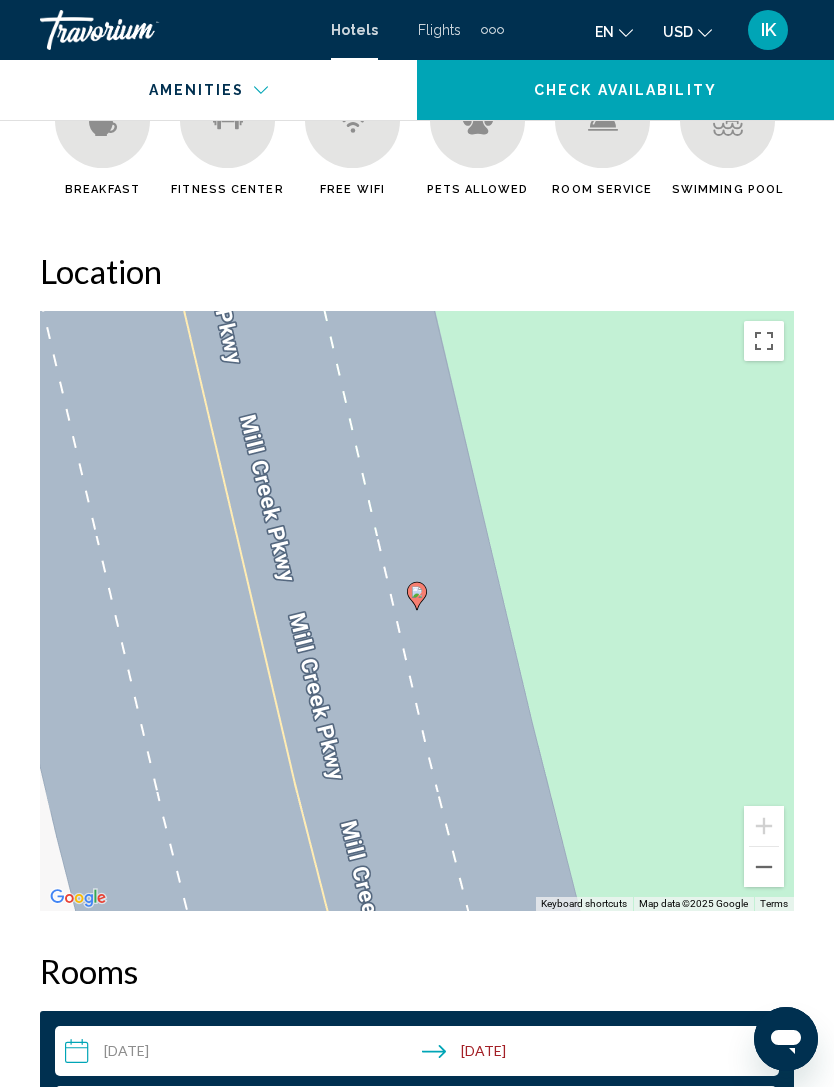 click on "Overview Type Hotel Address 4600 J C Nichols Pkwy, Kansas City MO 64112, United States Description  Full Description  What To Expect Description Facilities: Services and facilities at the hotel include internet access and wireless internet access. Sports/Entertainment: The complex offers an outdoor pool. The hot tub offers revitalisation. Leisure options available to guests include a gym.  Amenity Description Services and facilities at the hotel include internet access and wireless internet access.  Rooms Description All rooms feature air conditioning and a bathroom. In addition, a fridge and a microwave are available. Additional features, including internet access, a TV and wireless internet access, contribute to a great stay. A hairdryer can also be found in each of the bathrooms.  Recreation Description The complex offers an outdoor pool. The hot tub offers revitalisation. Leisure options available to guests include a gym. Read more
Photos Amenities
Location" at bounding box center [417, 3308] 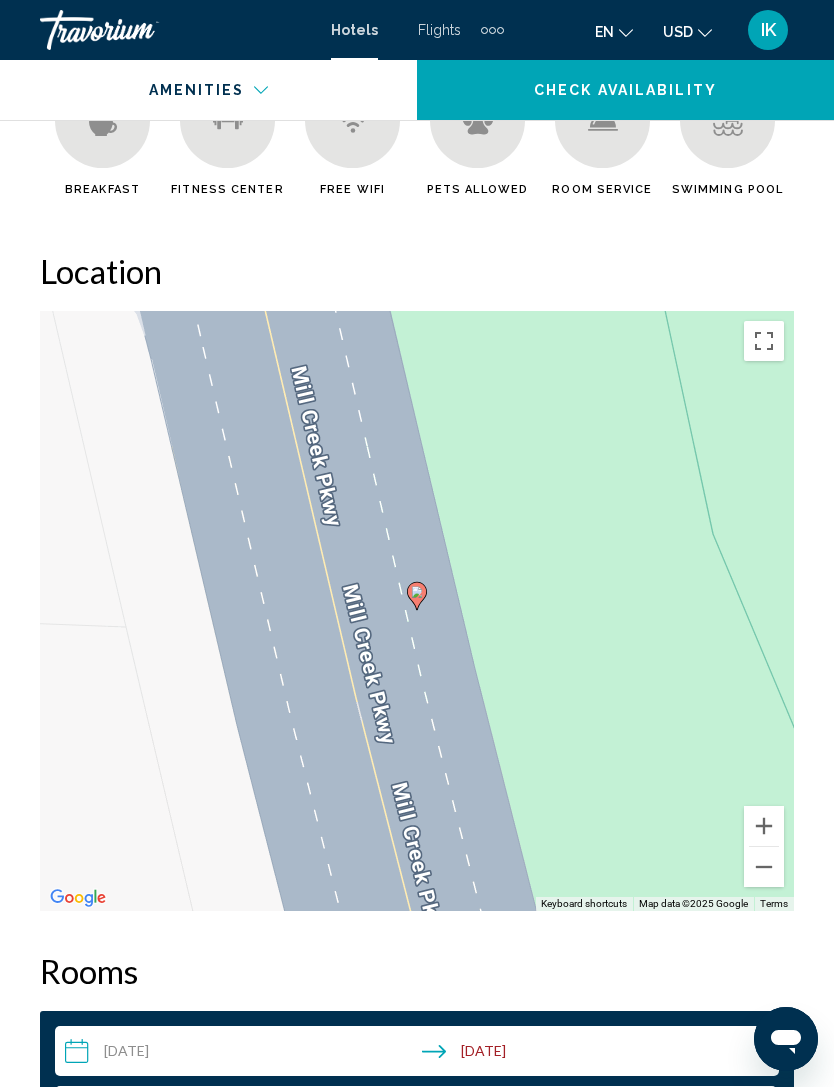 click at bounding box center (764, 867) 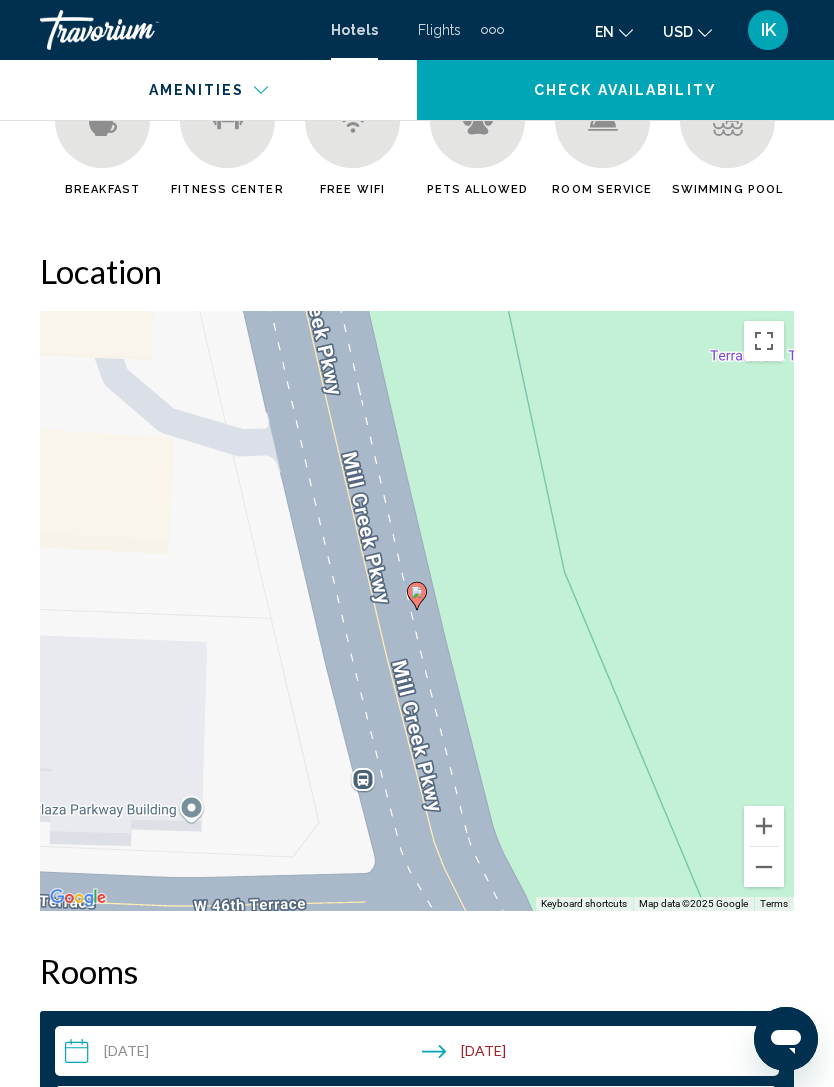 click at bounding box center [764, 867] 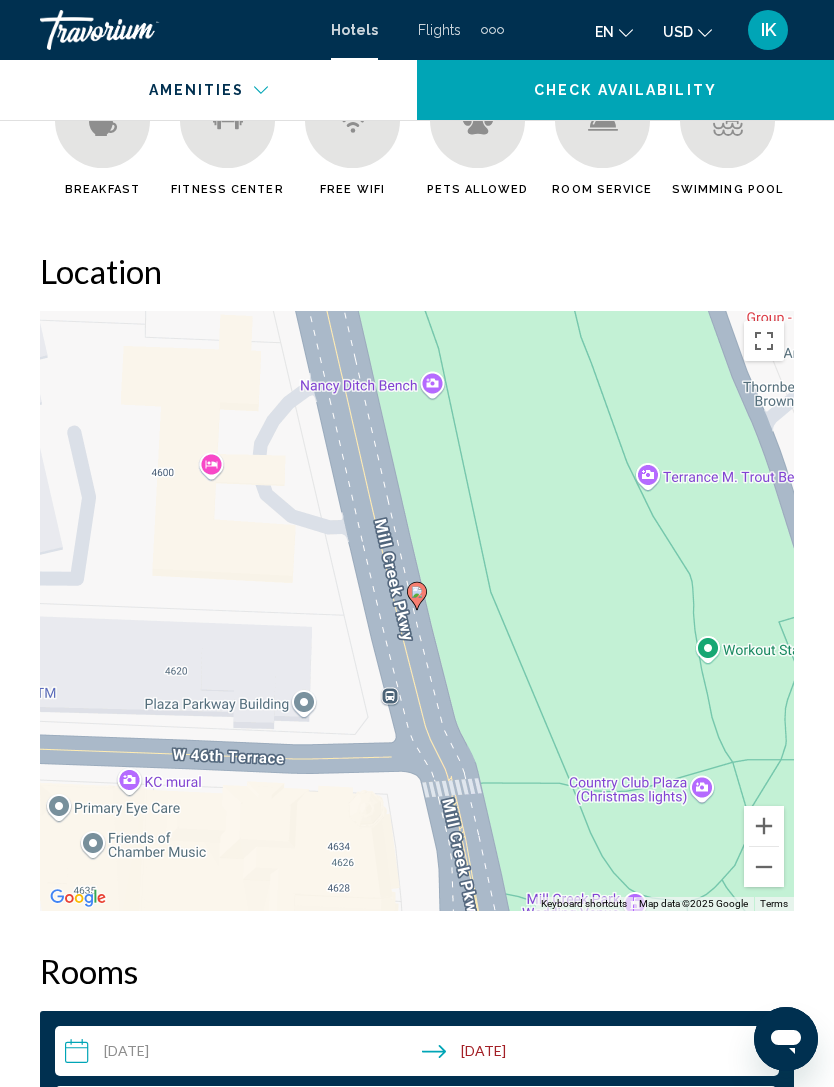 click at bounding box center [764, 867] 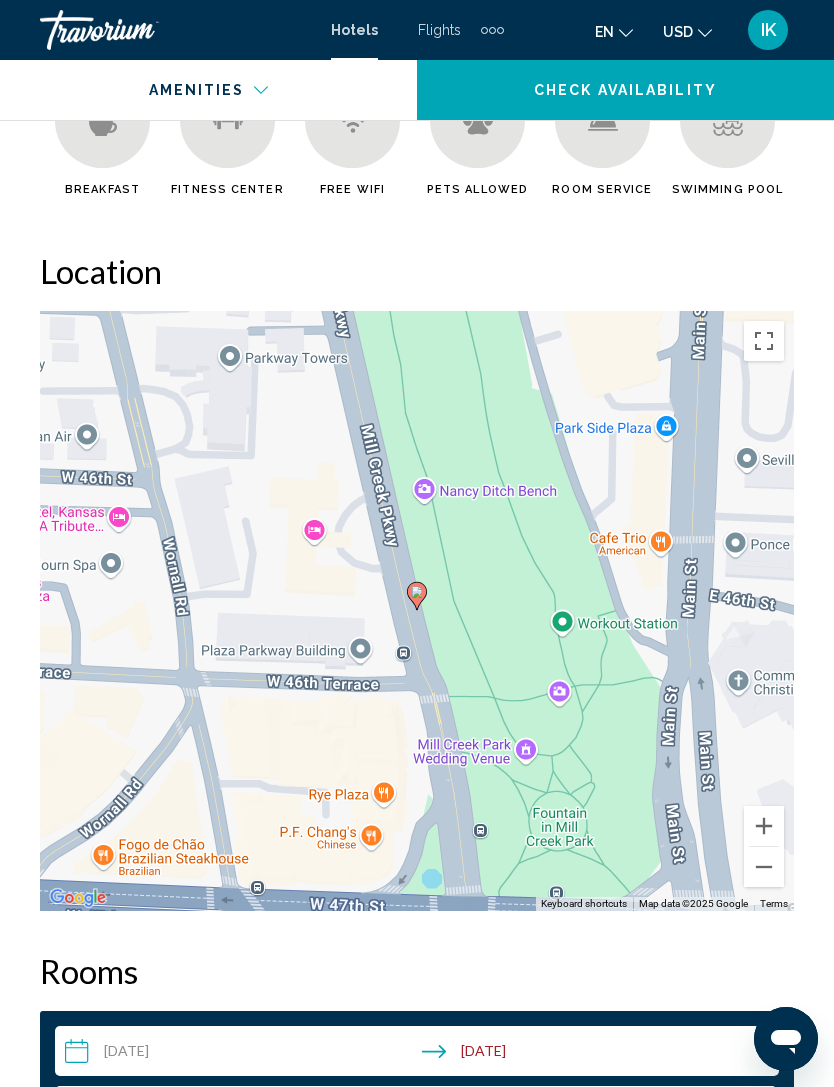 click on "To navigate, press the arrow keys. To activate drag with keyboard, press Alt + Enter. Once in keyboard drag state, use the arrow keys to move the marker. To complete the drag, press the Enter key. To cancel, press Escape." at bounding box center [417, 611] 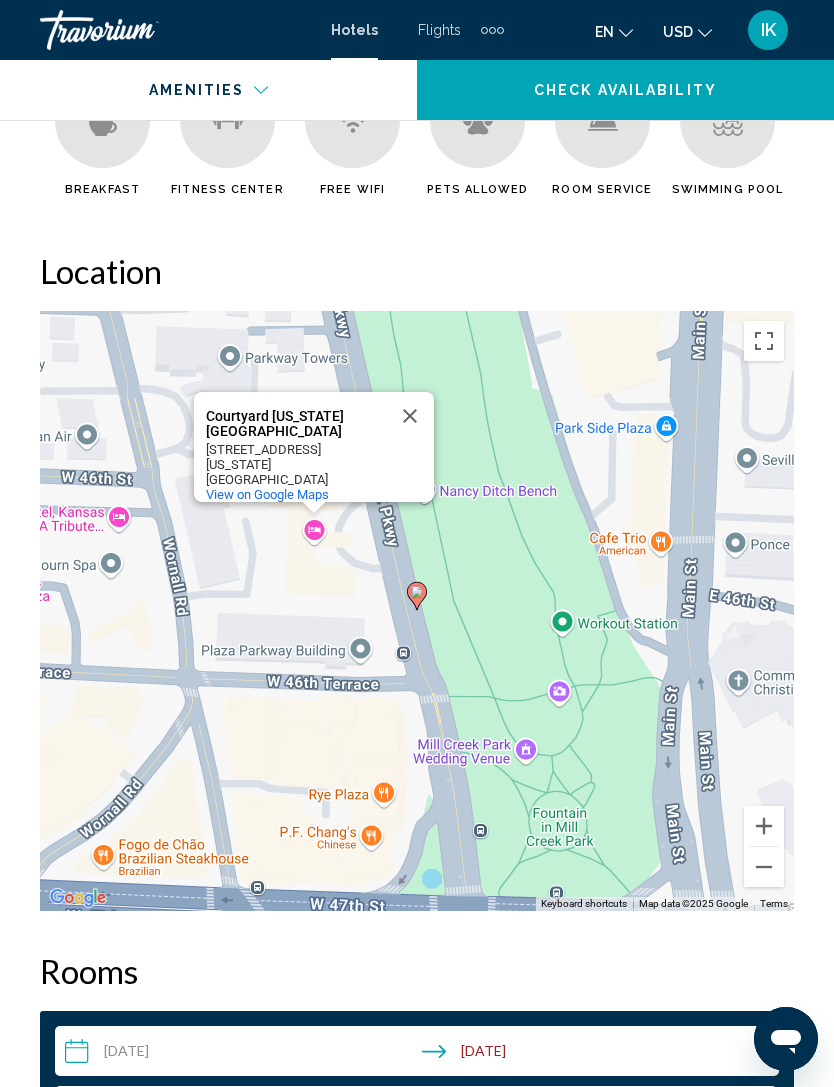 click on "Kansas City, MO 64112" at bounding box center (296, 472) 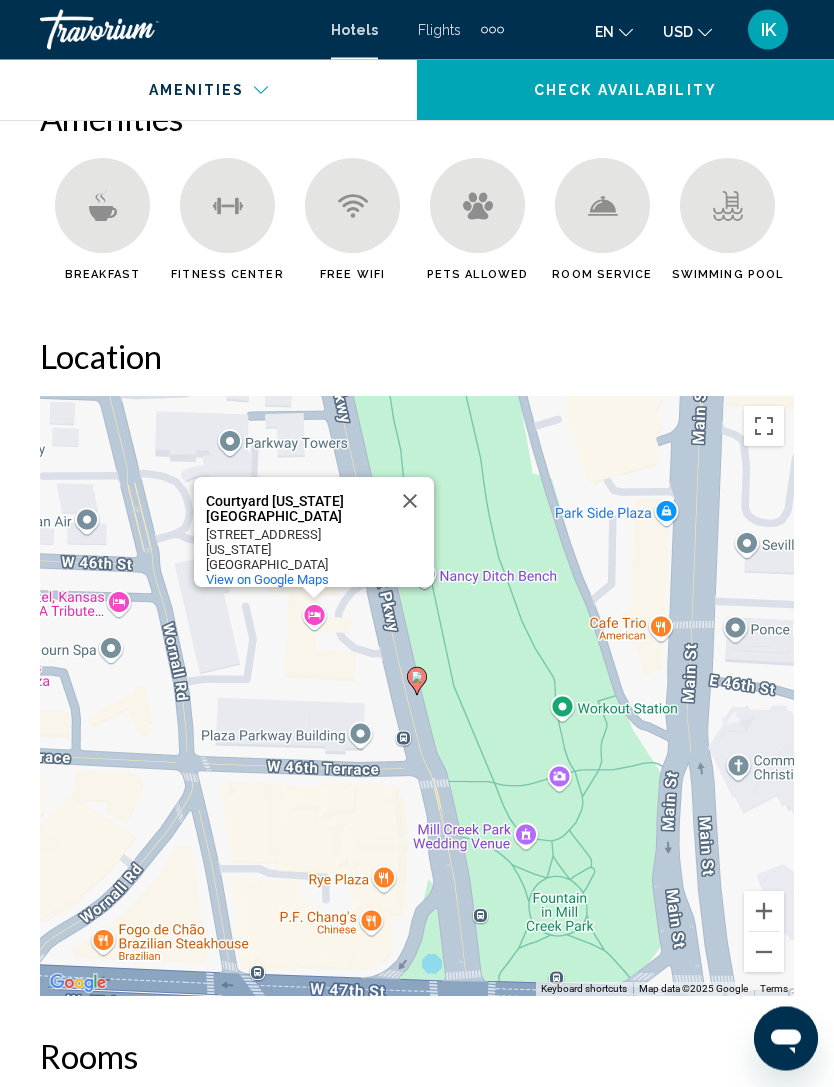 scroll, scrollTop: 2232, scrollLeft: 0, axis: vertical 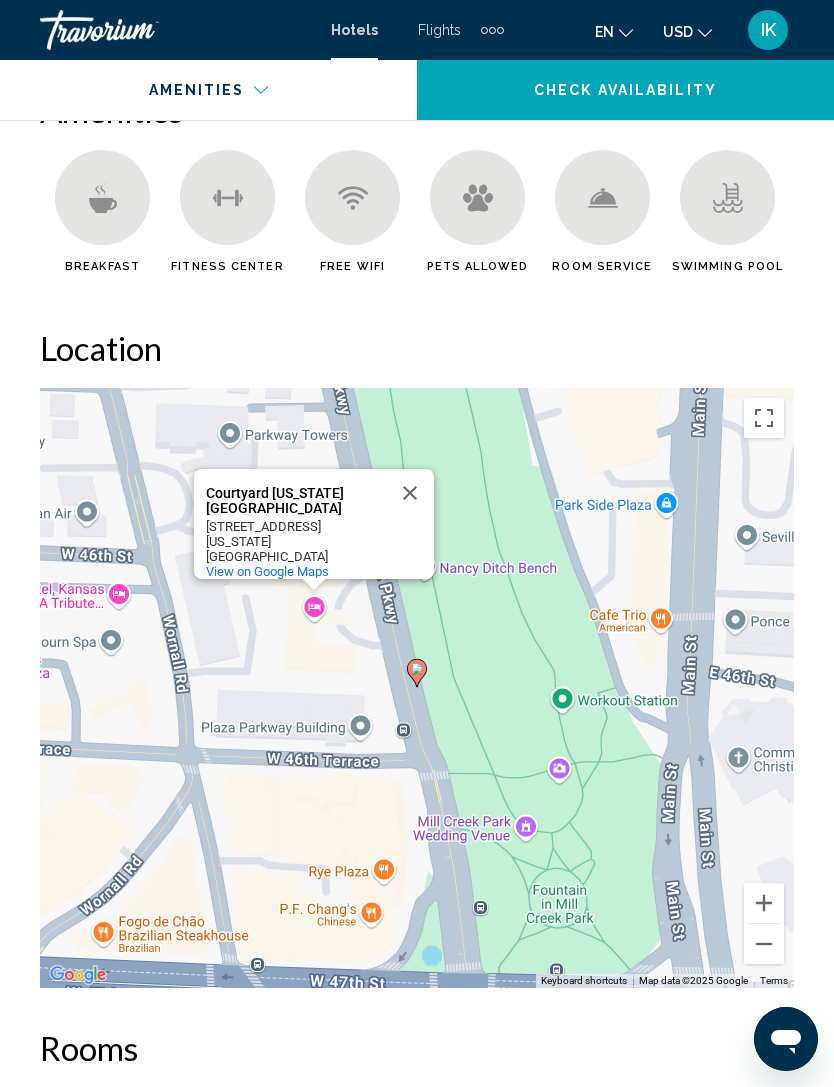 click at bounding box center [764, 944] 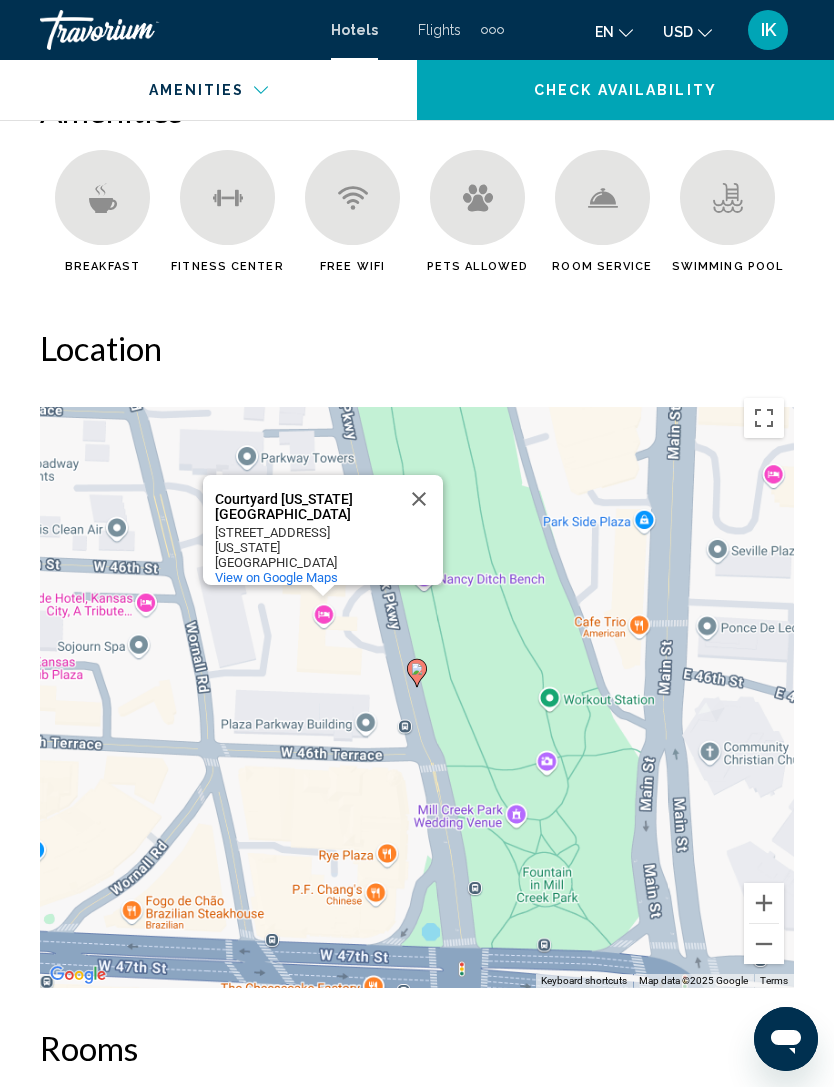 click at bounding box center [764, 944] 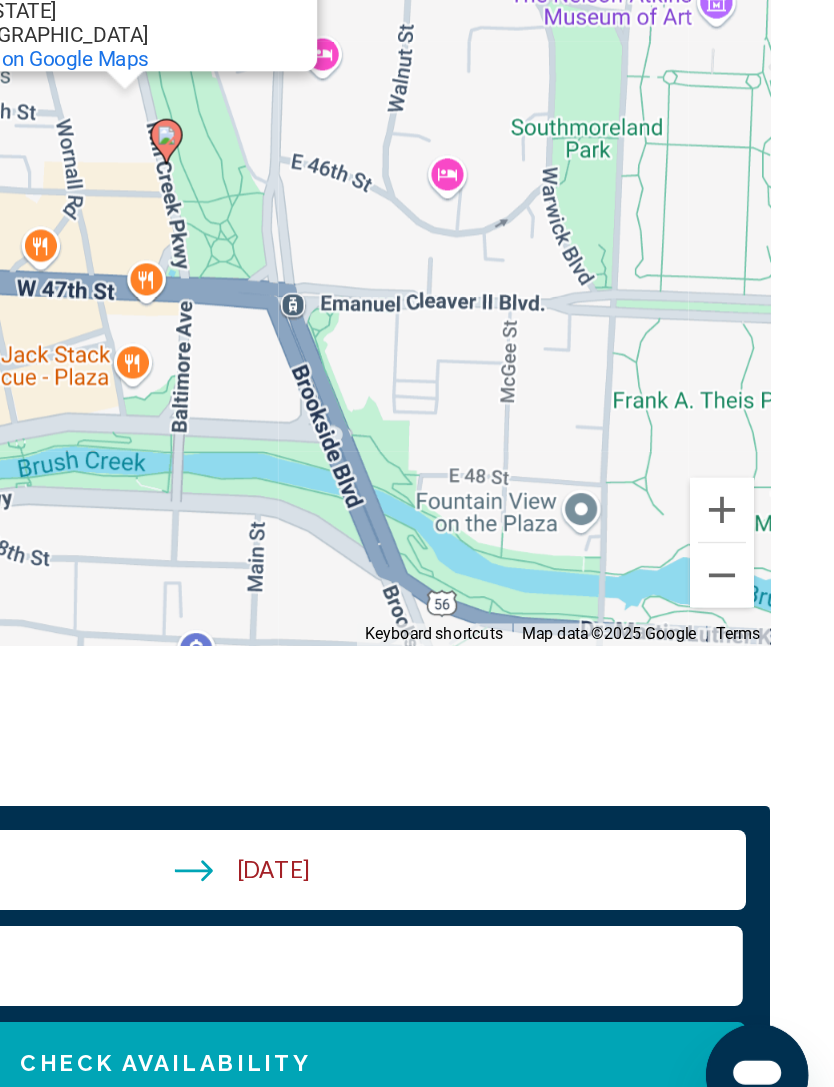click at bounding box center [764, 727] 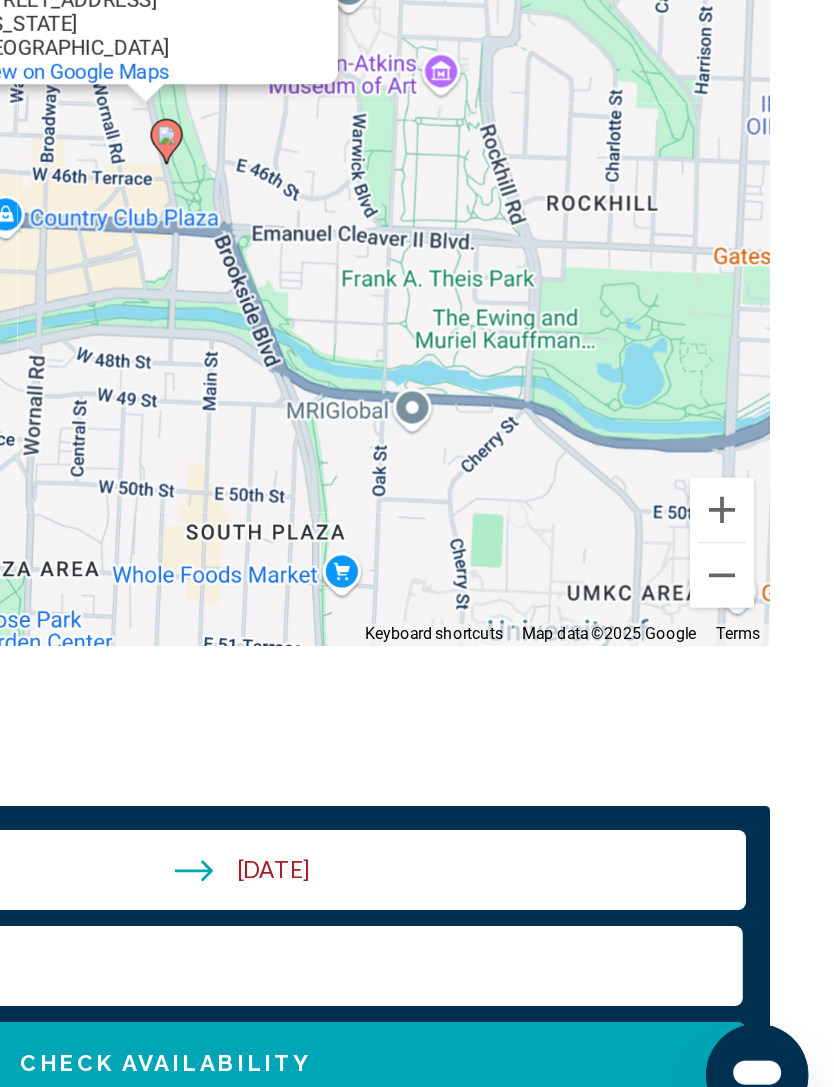 click at bounding box center [764, 727] 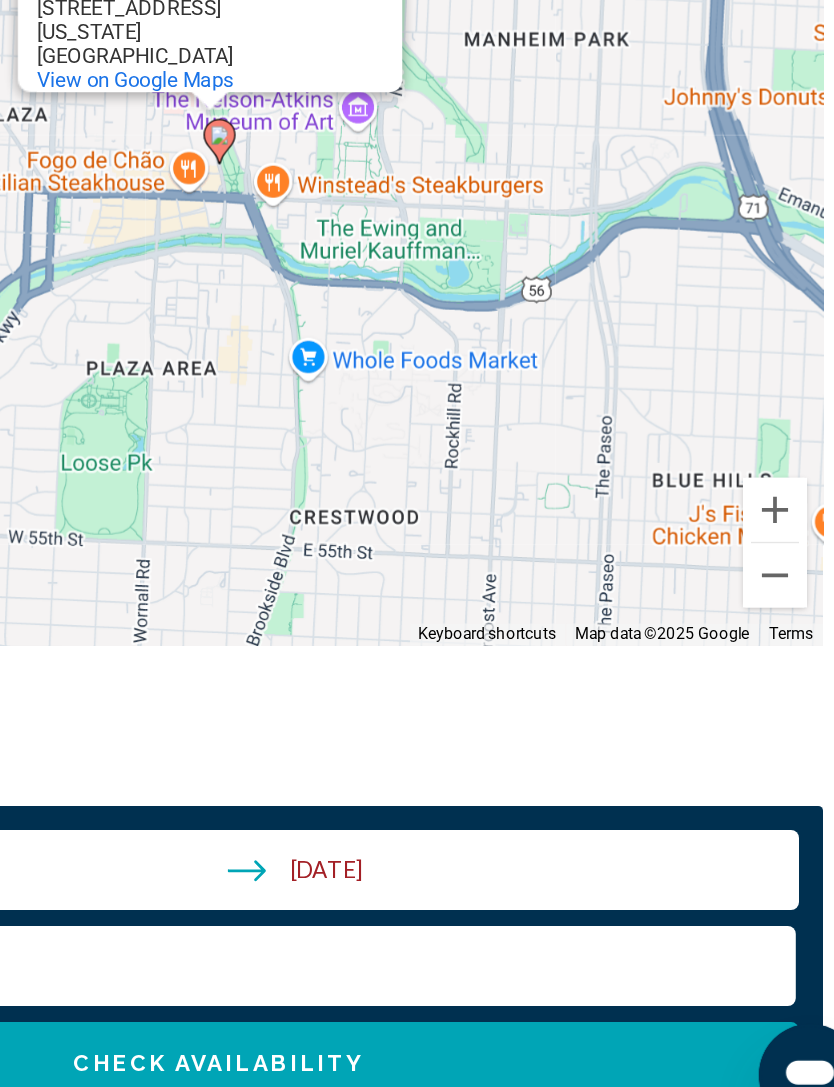click at bounding box center [764, 727] 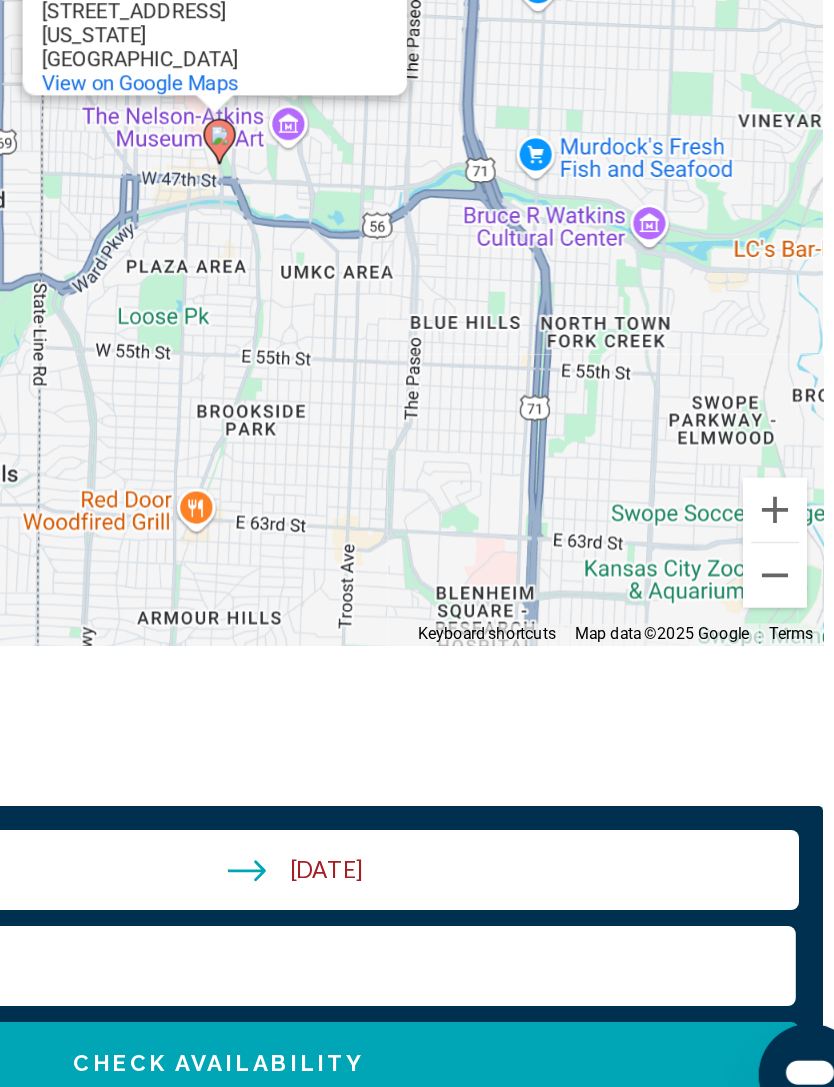 click at bounding box center (764, 727) 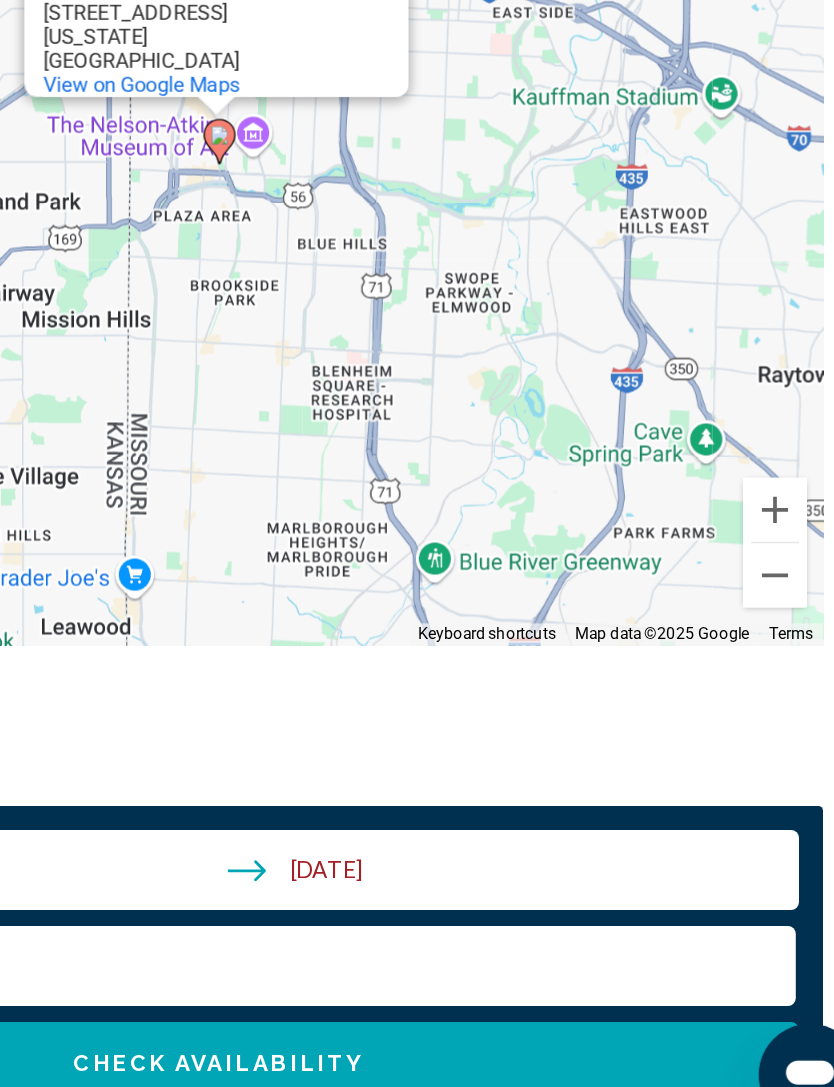 click at bounding box center (764, 727) 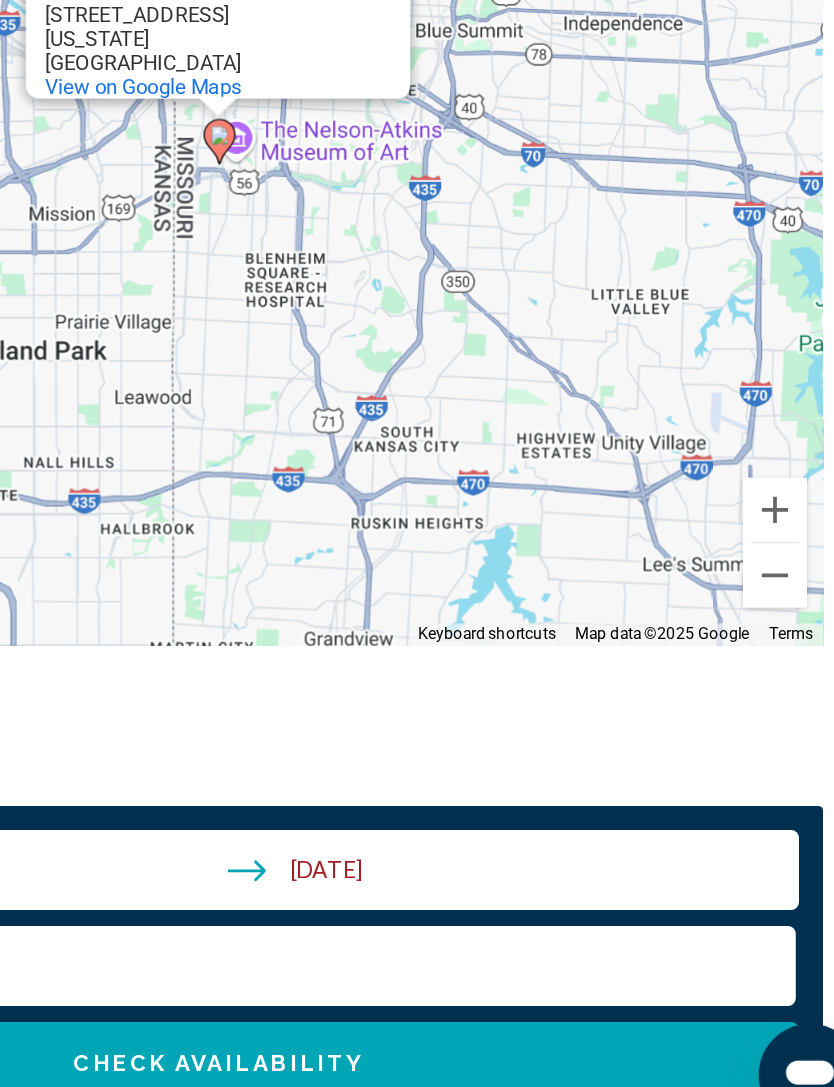 click on "Rooms" at bounding box center (417, 831) 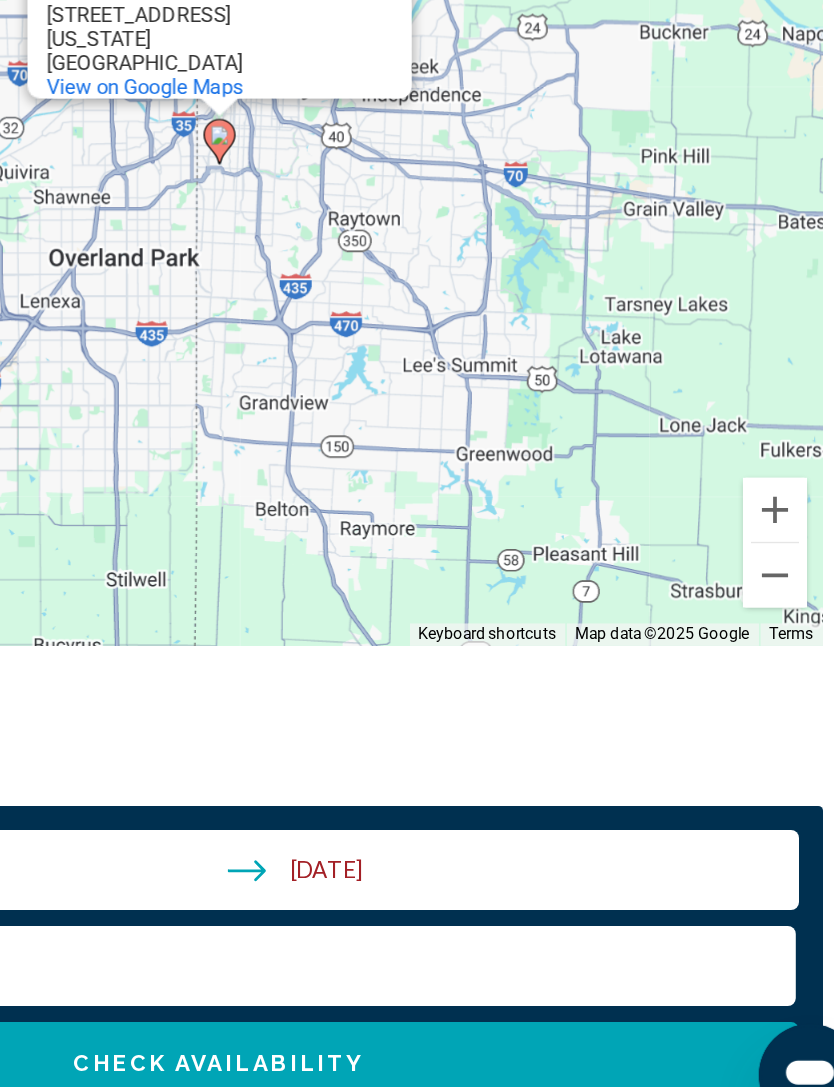 click at bounding box center (764, 727) 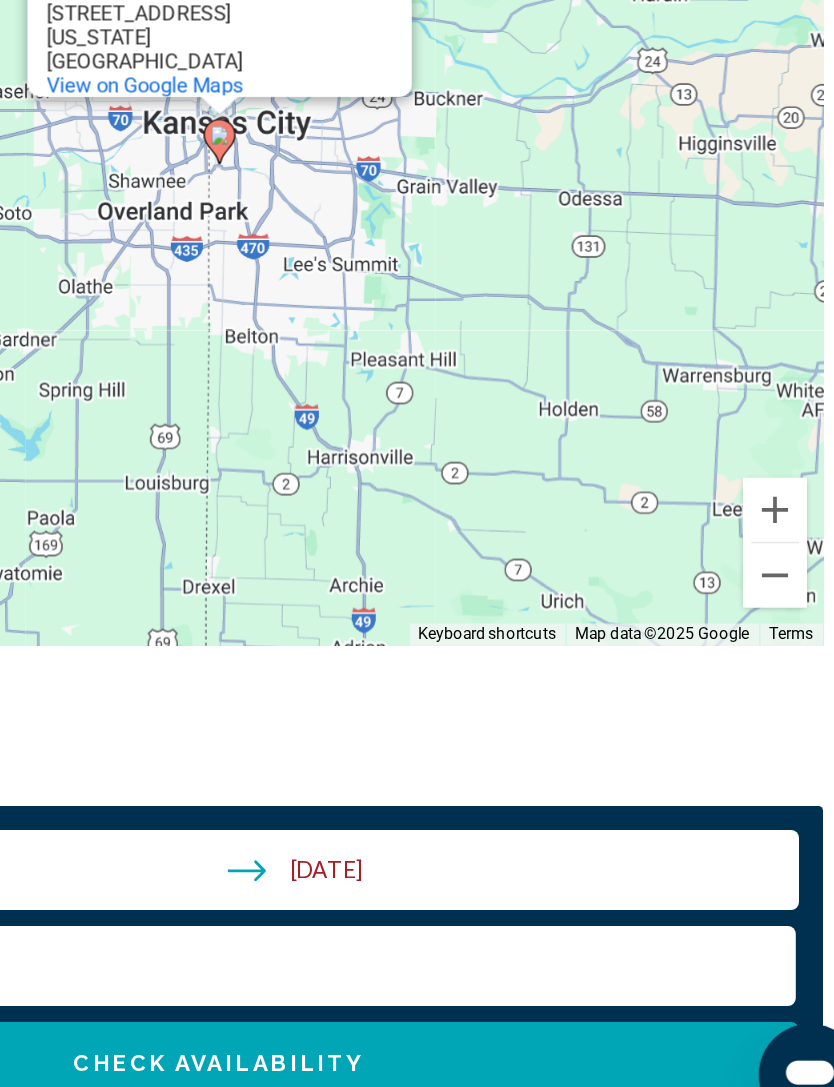 click at bounding box center (764, 727) 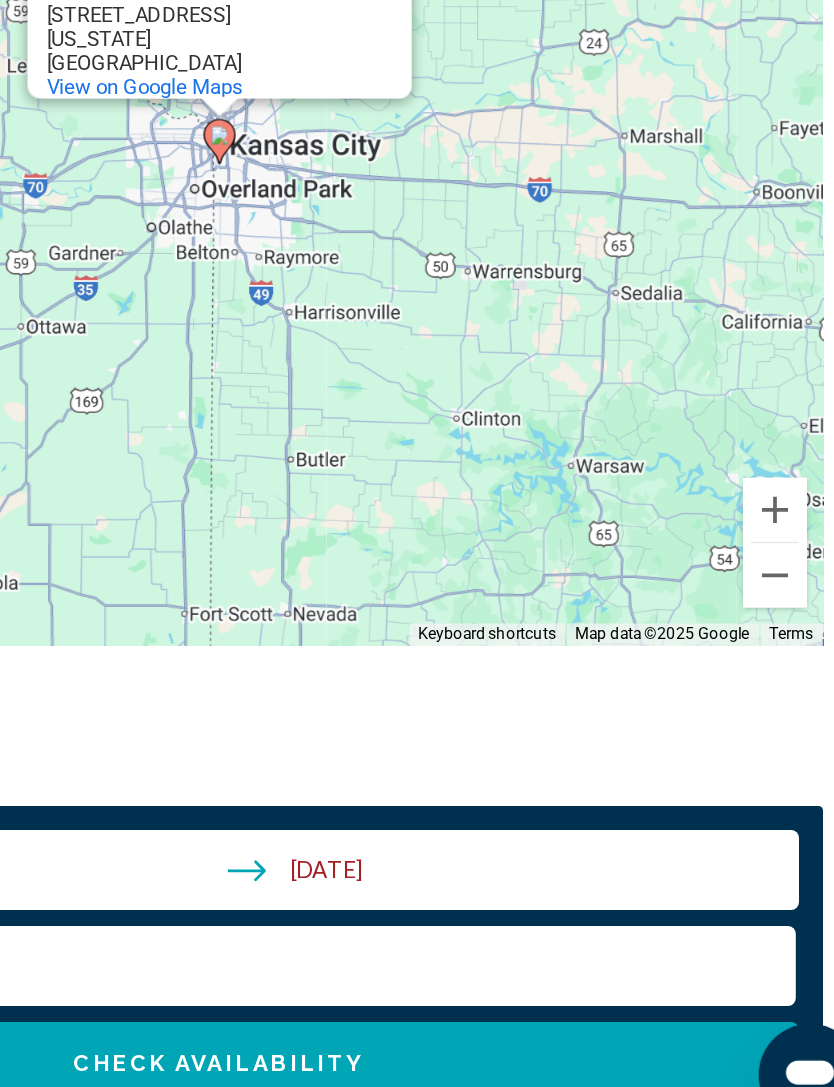 click at bounding box center [764, 686] 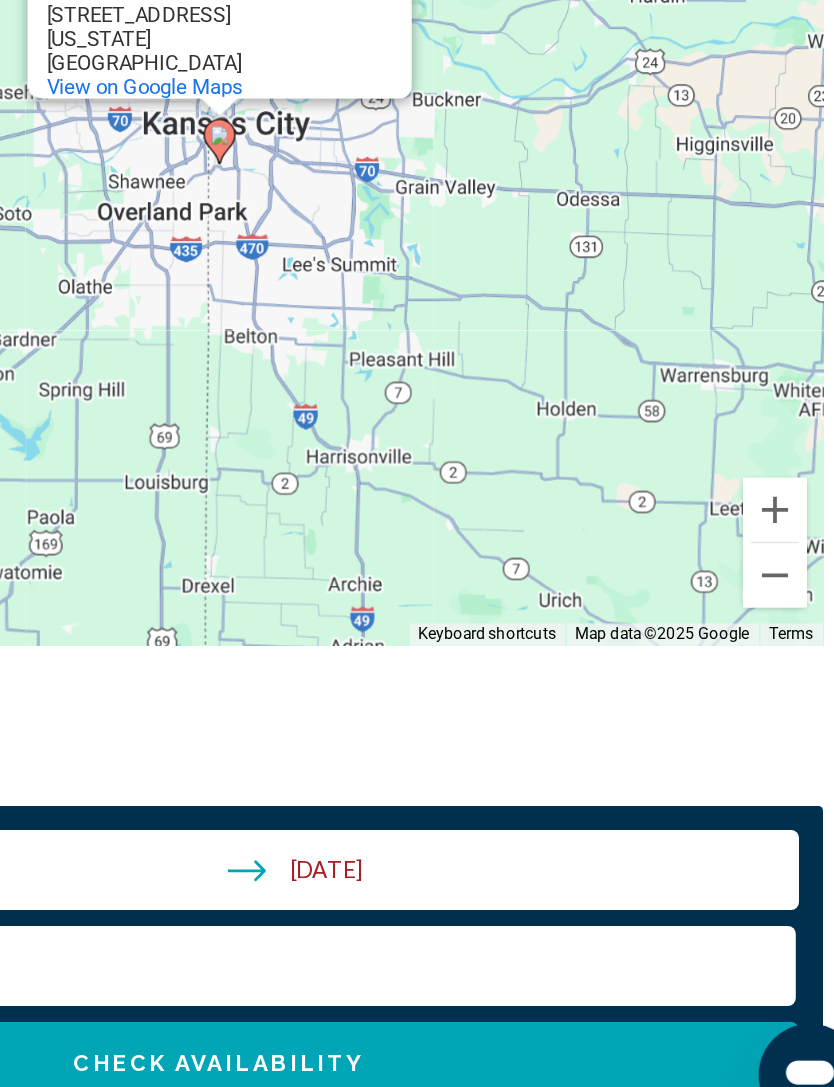 click at bounding box center [764, 686] 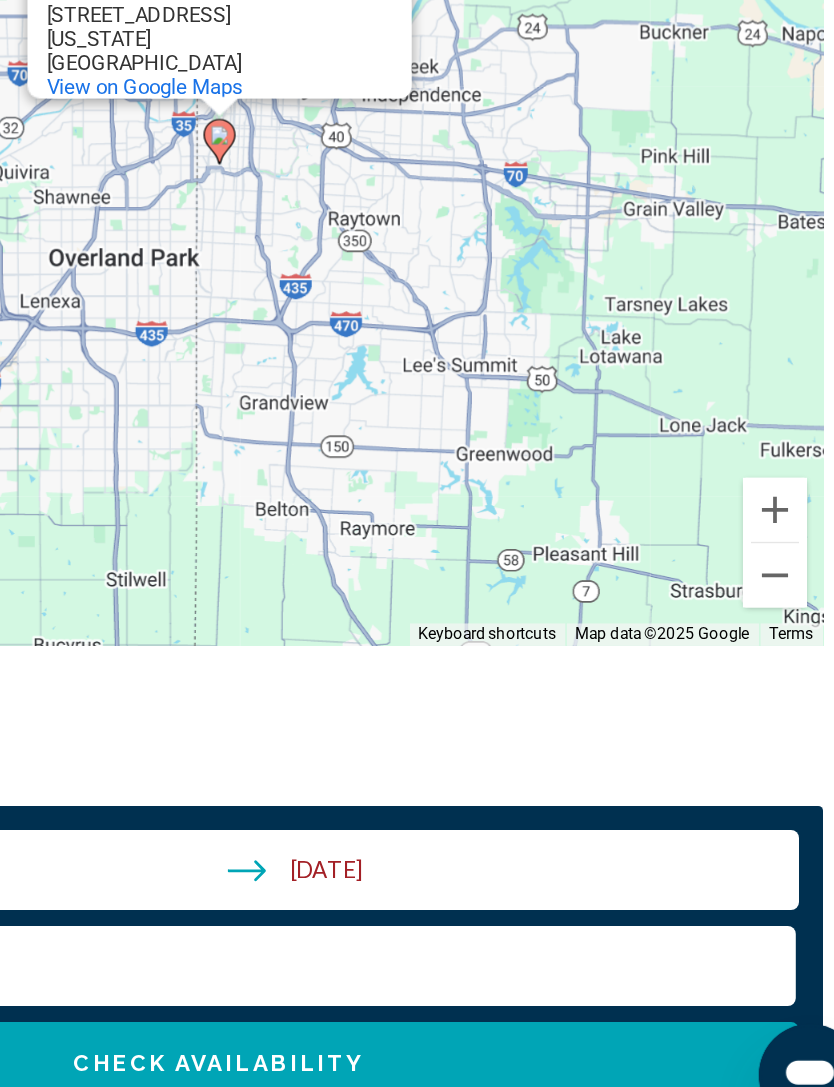 click at bounding box center (764, 686) 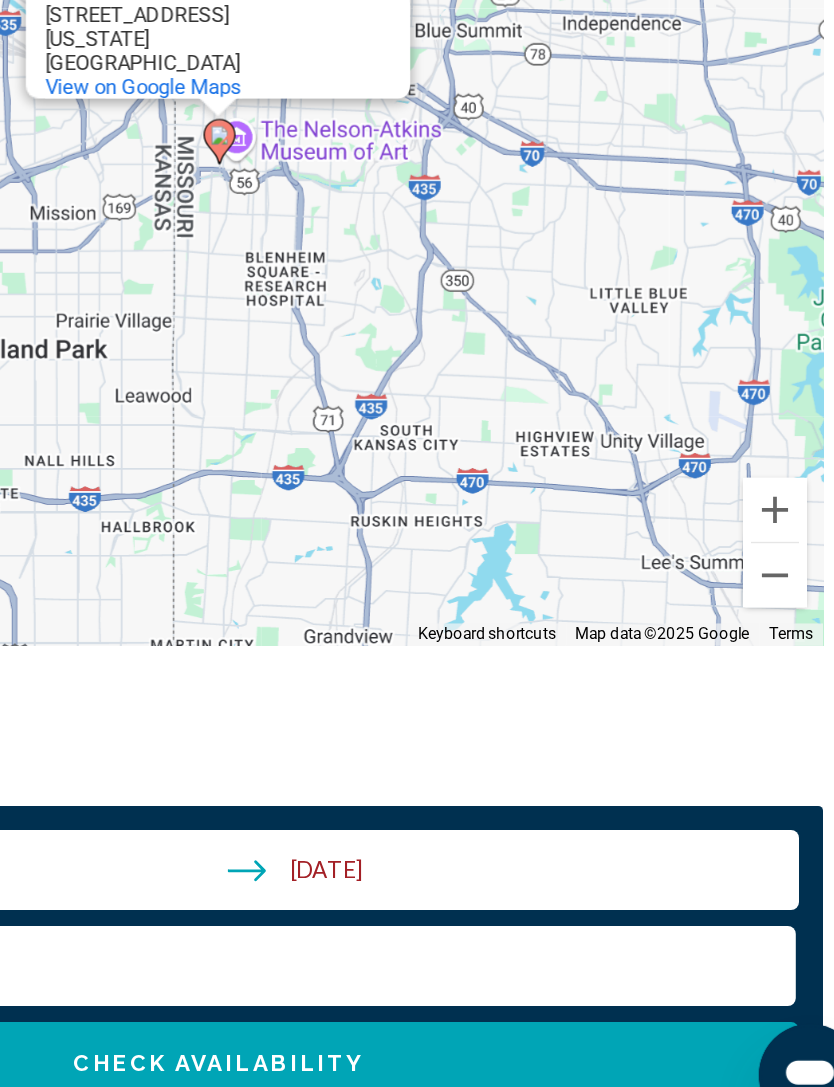 click at bounding box center (764, 686) 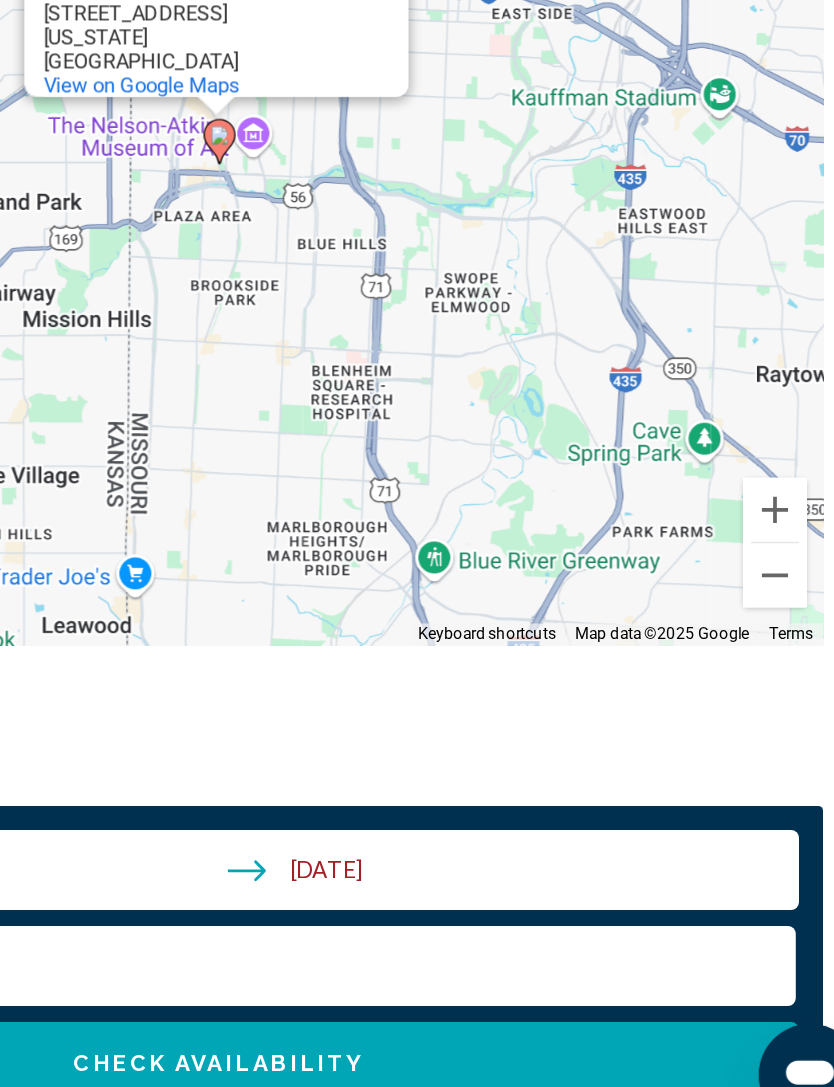 click at bounding box center (764, 686) 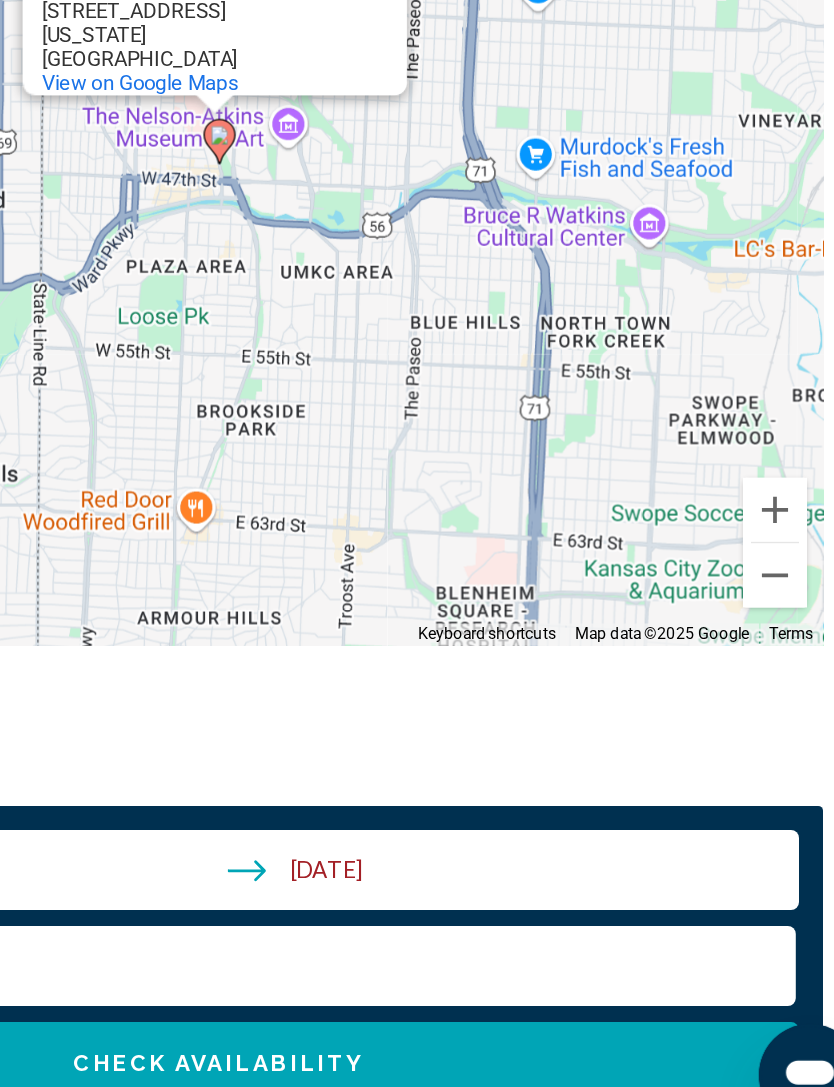 click at bounding box center (764, 686) 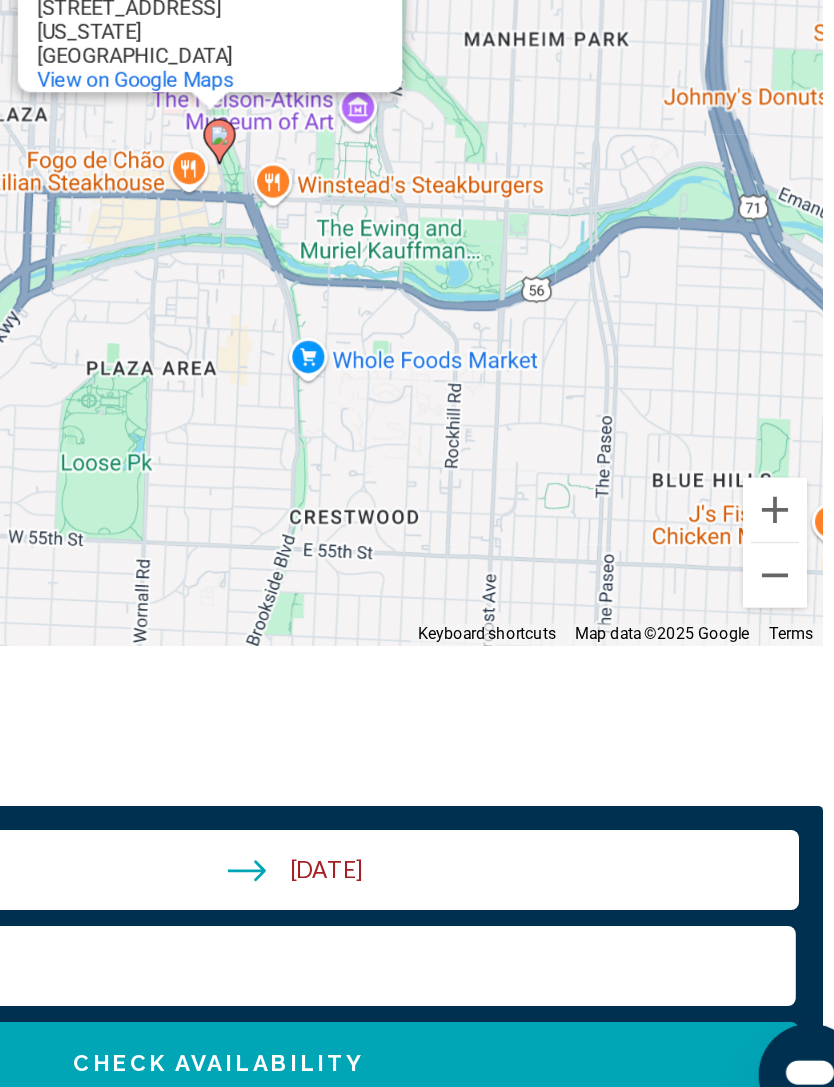 click at bounding box center (764, 686) 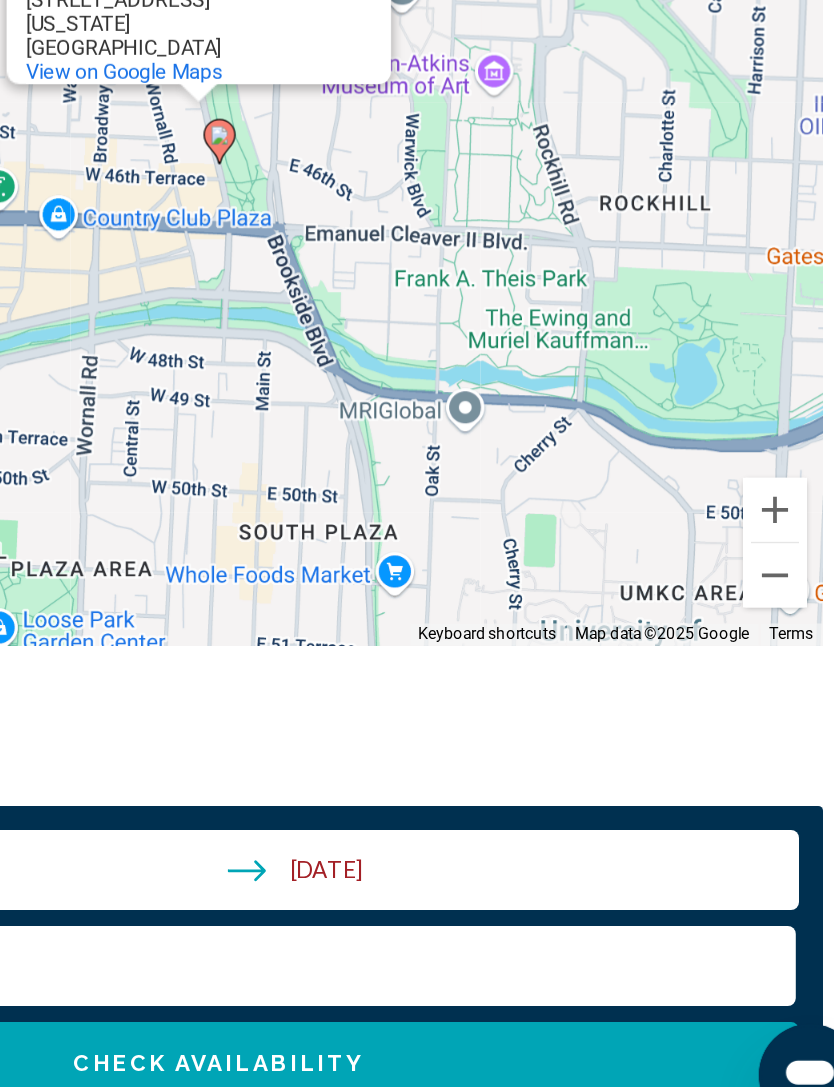 click at bounding box center (764, 686) 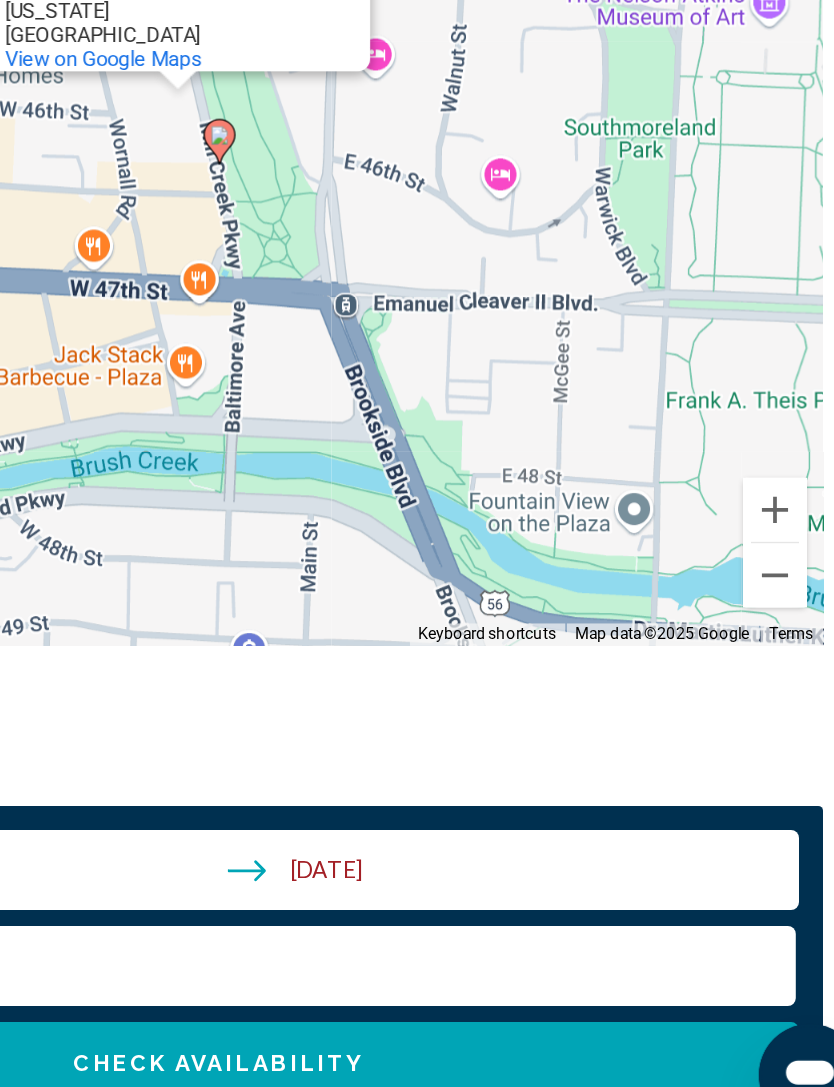 click at bounding box center (764, 686) 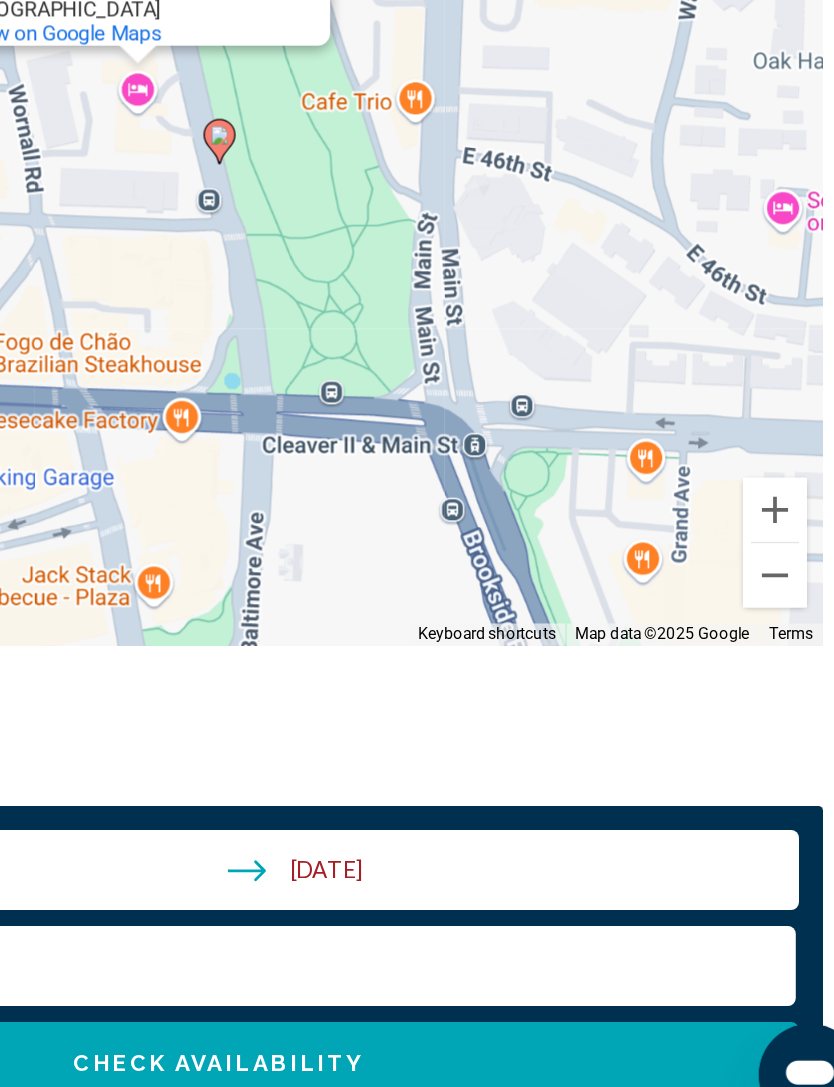 click at bounding box center [764, 686] 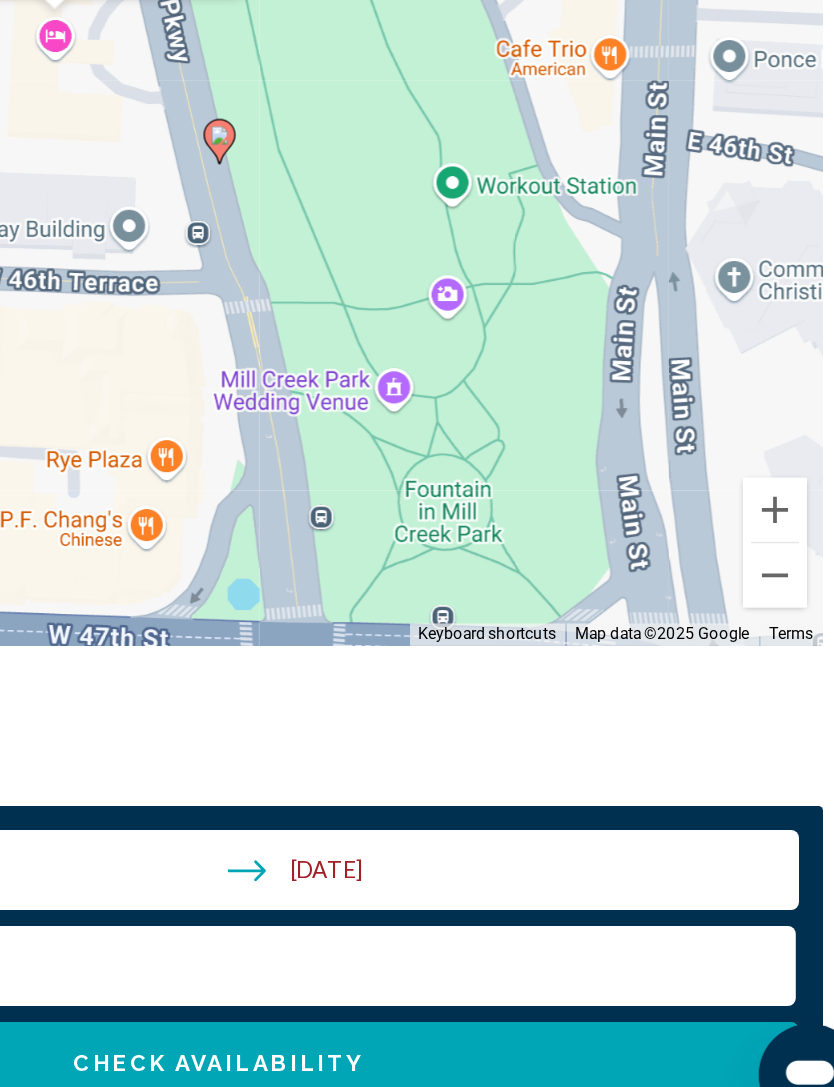 click at bounding box center [764, 686] 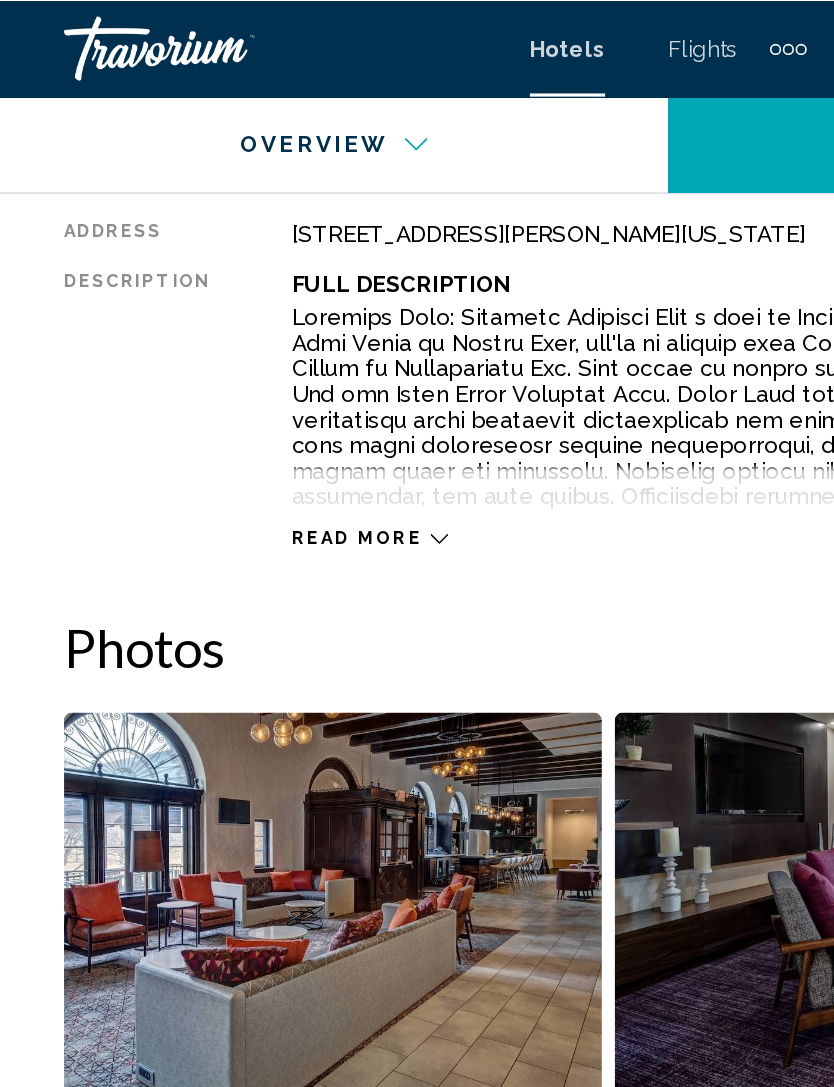 scroll, scrollTop: 1059, scrollLeft: 0, axis: vertical 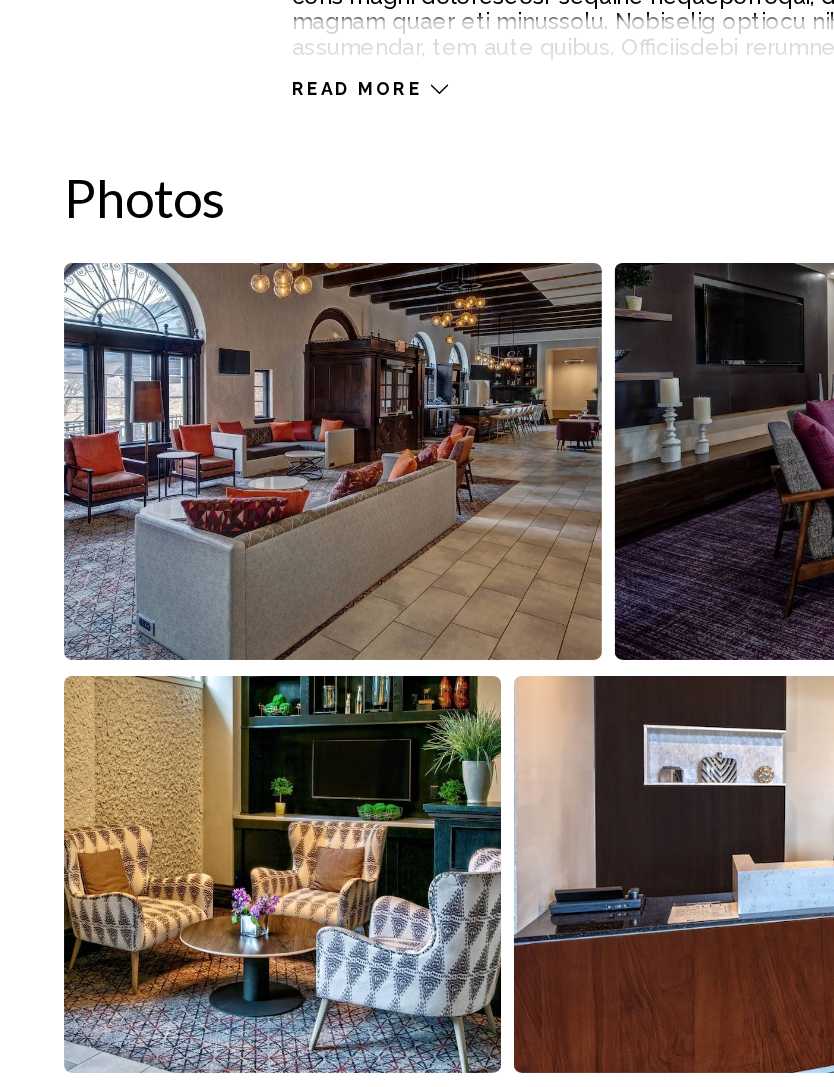 click at bounding box center [208, 573] 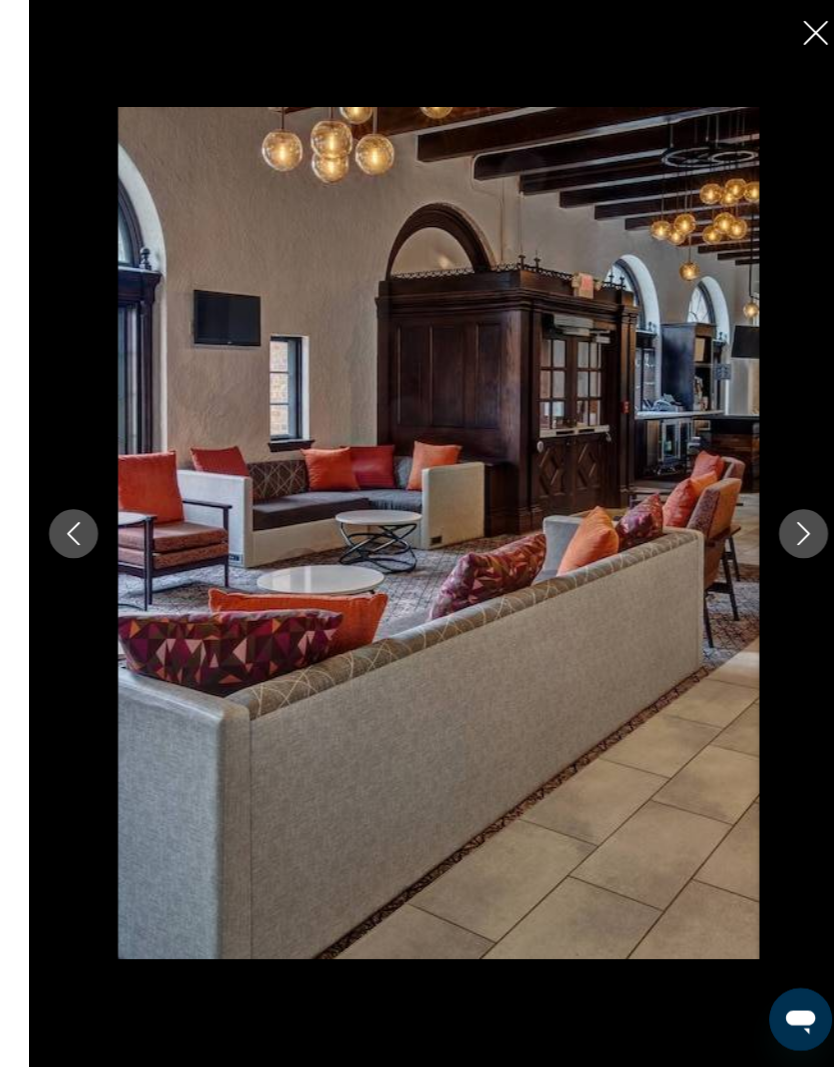 scroll, scrollTop: 1062, scrollLeft: 0, axis: vertical 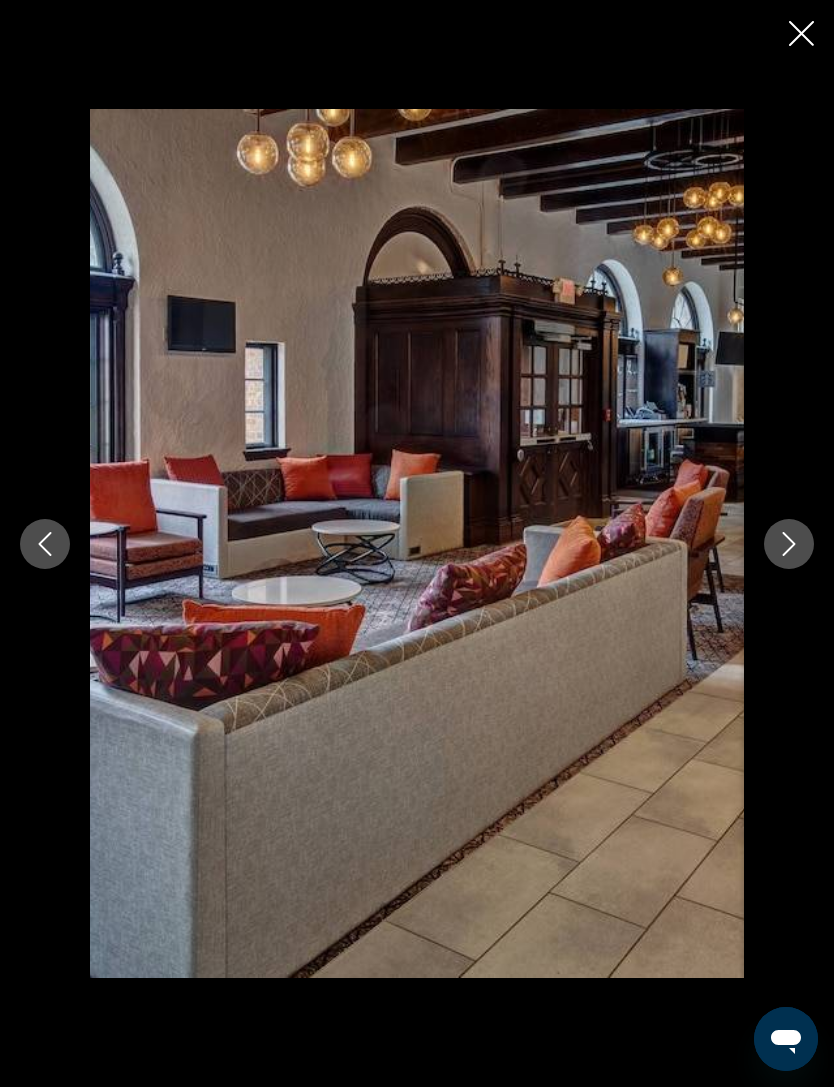 click 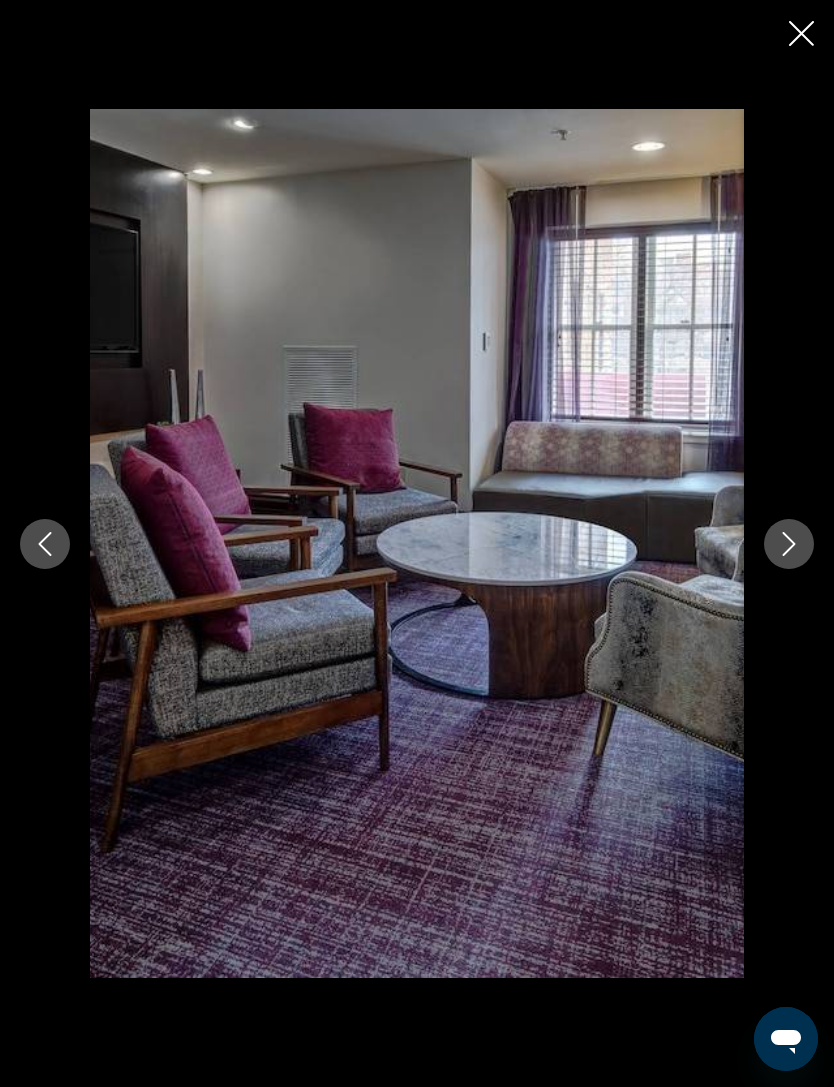click 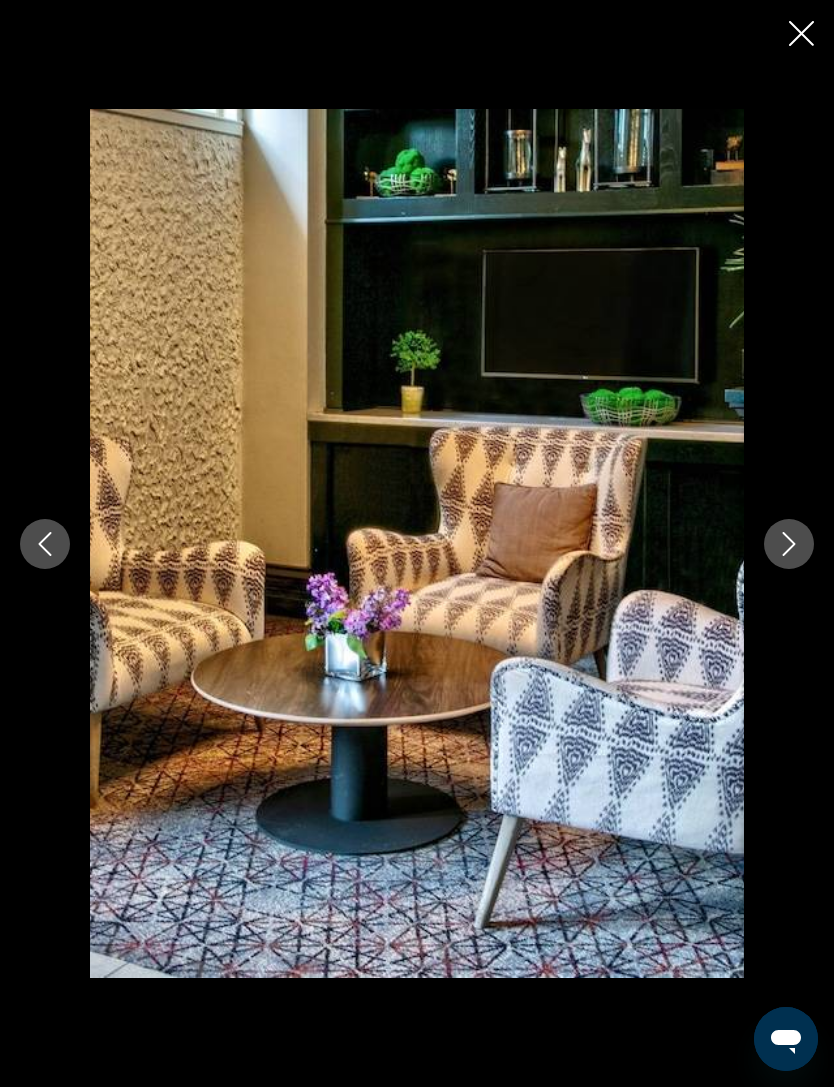 click 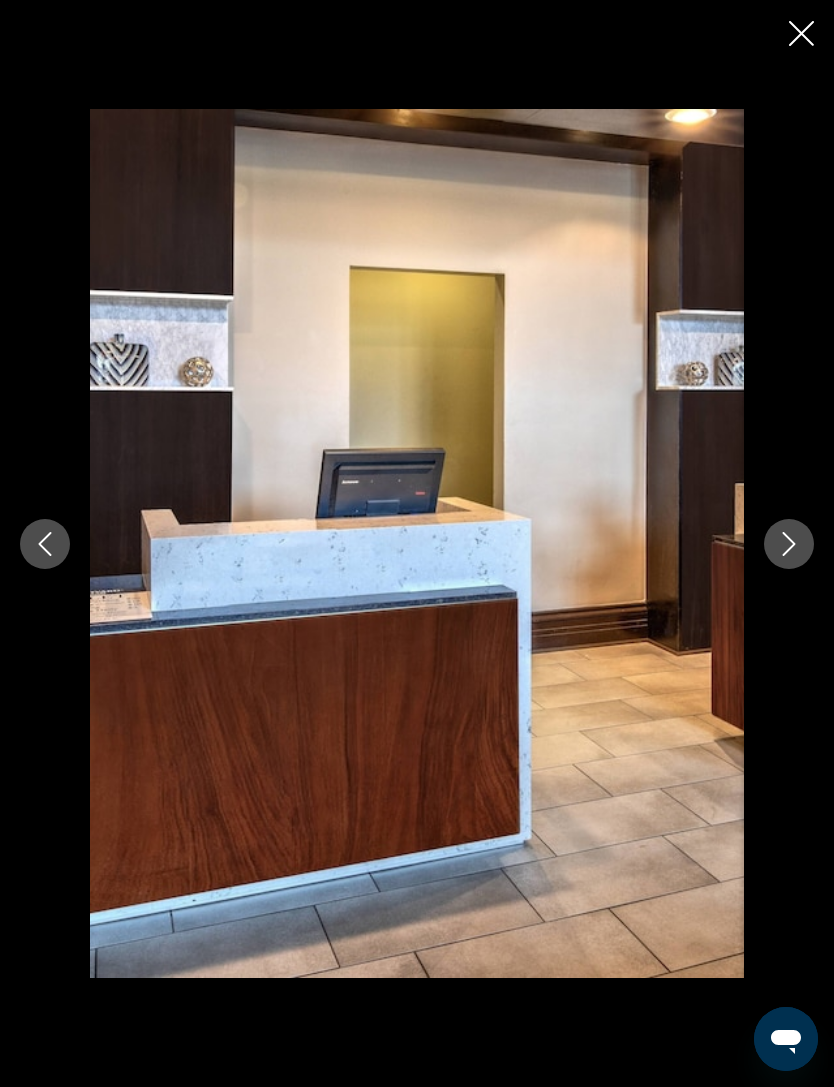 click 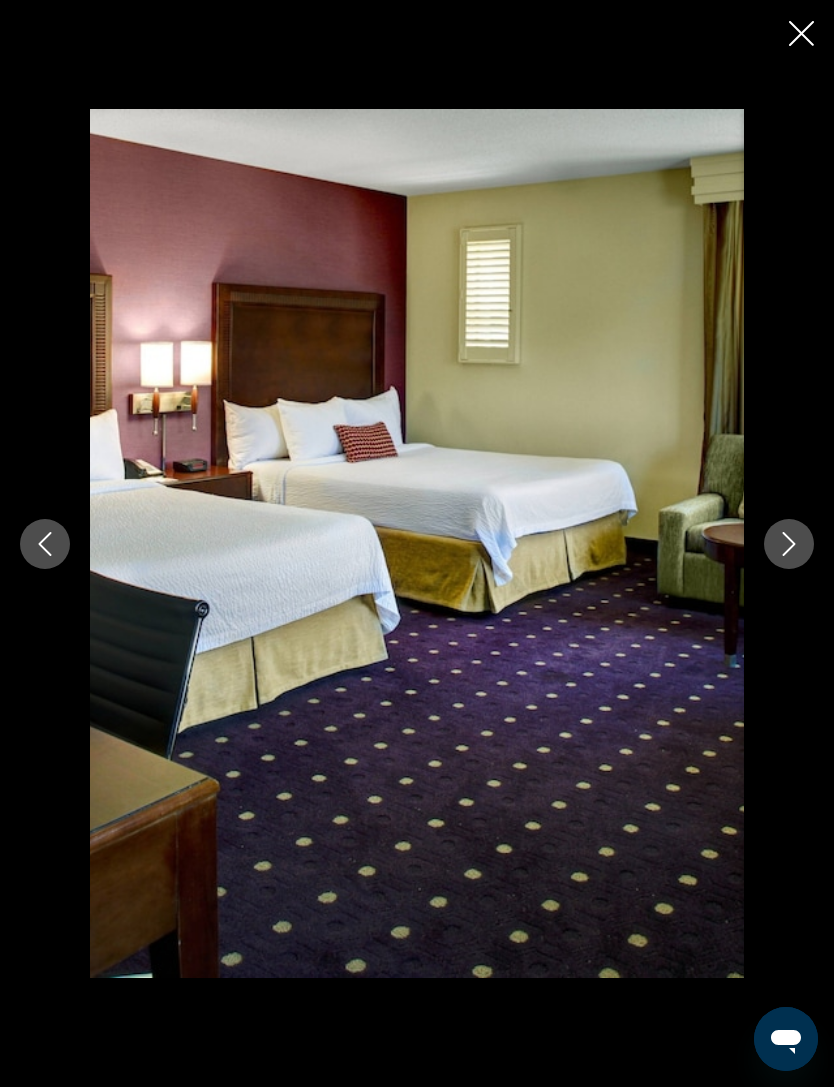 click 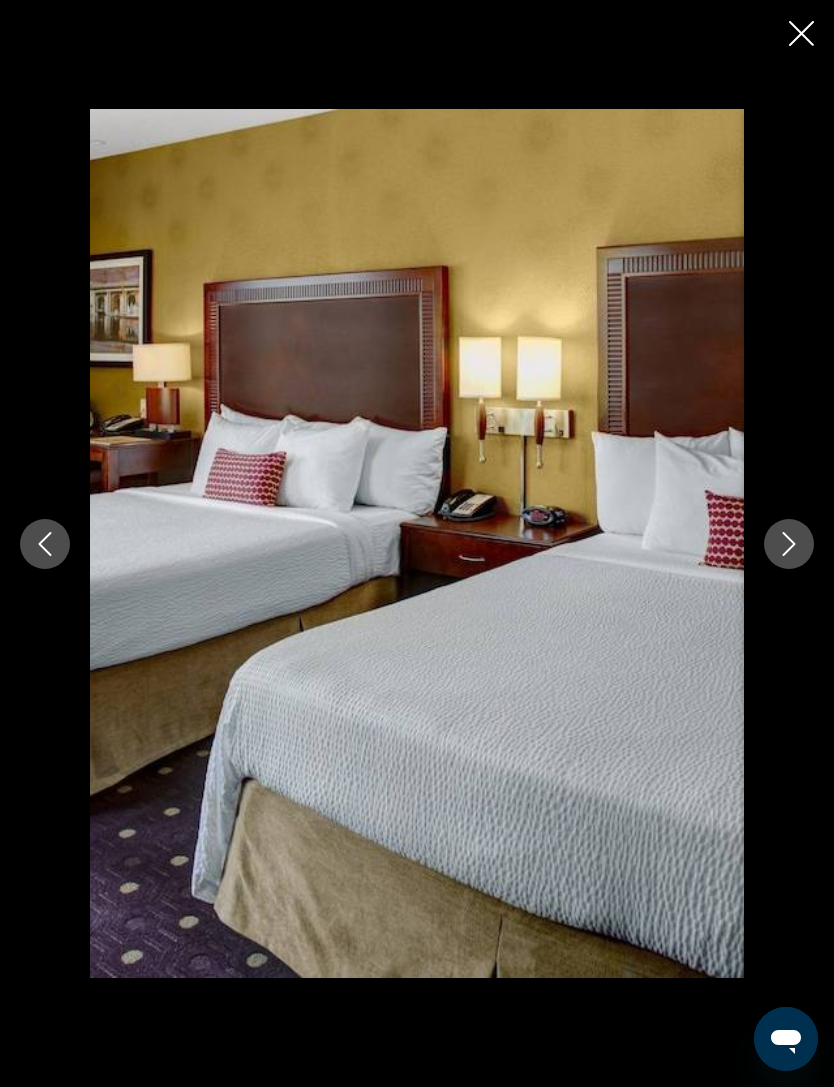 click 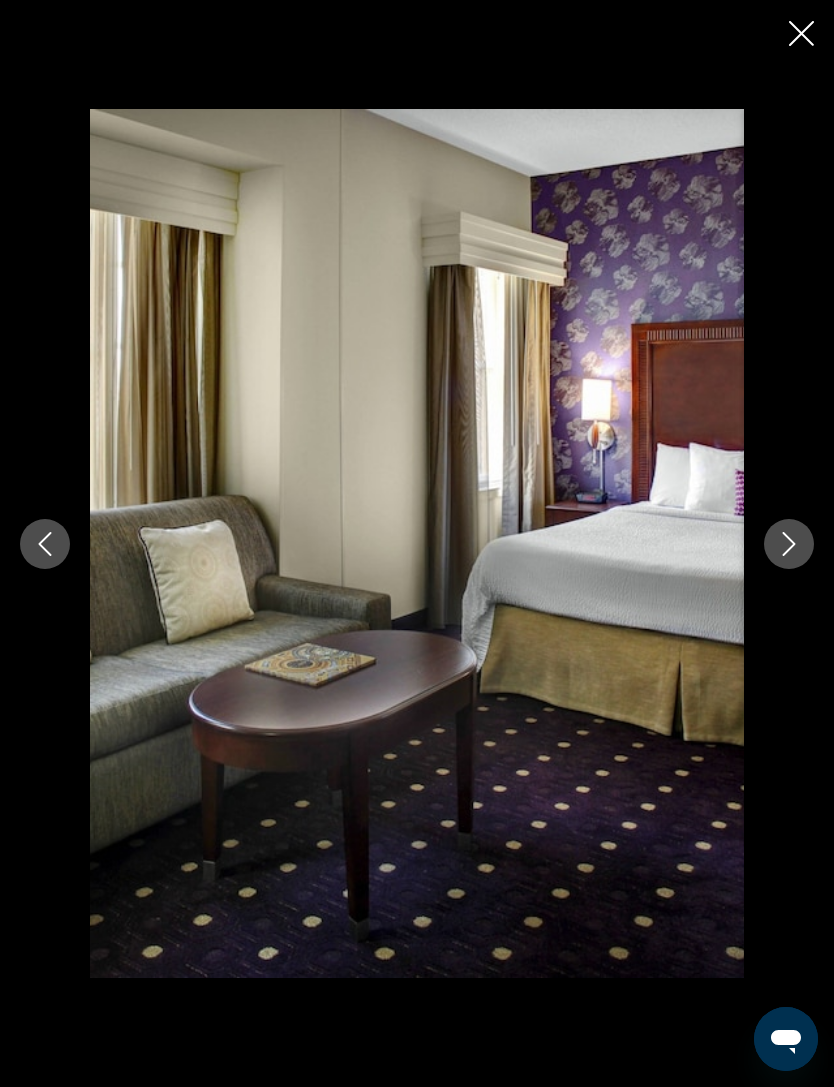 click 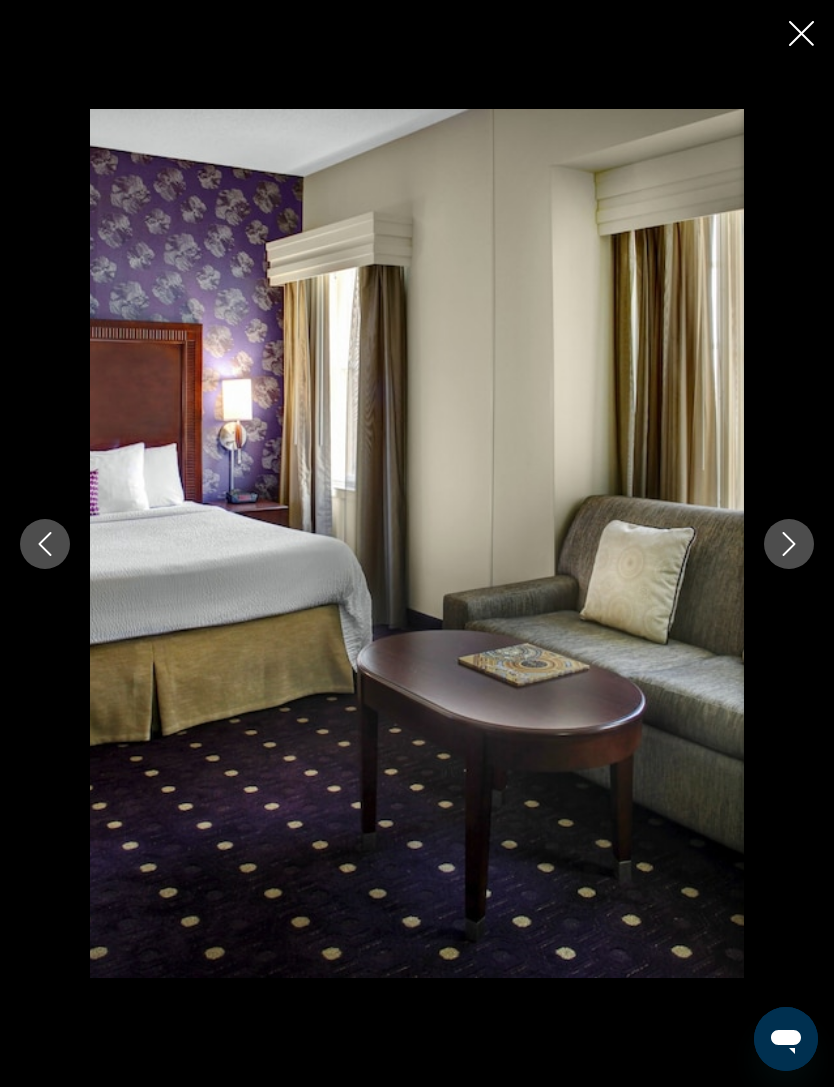 click 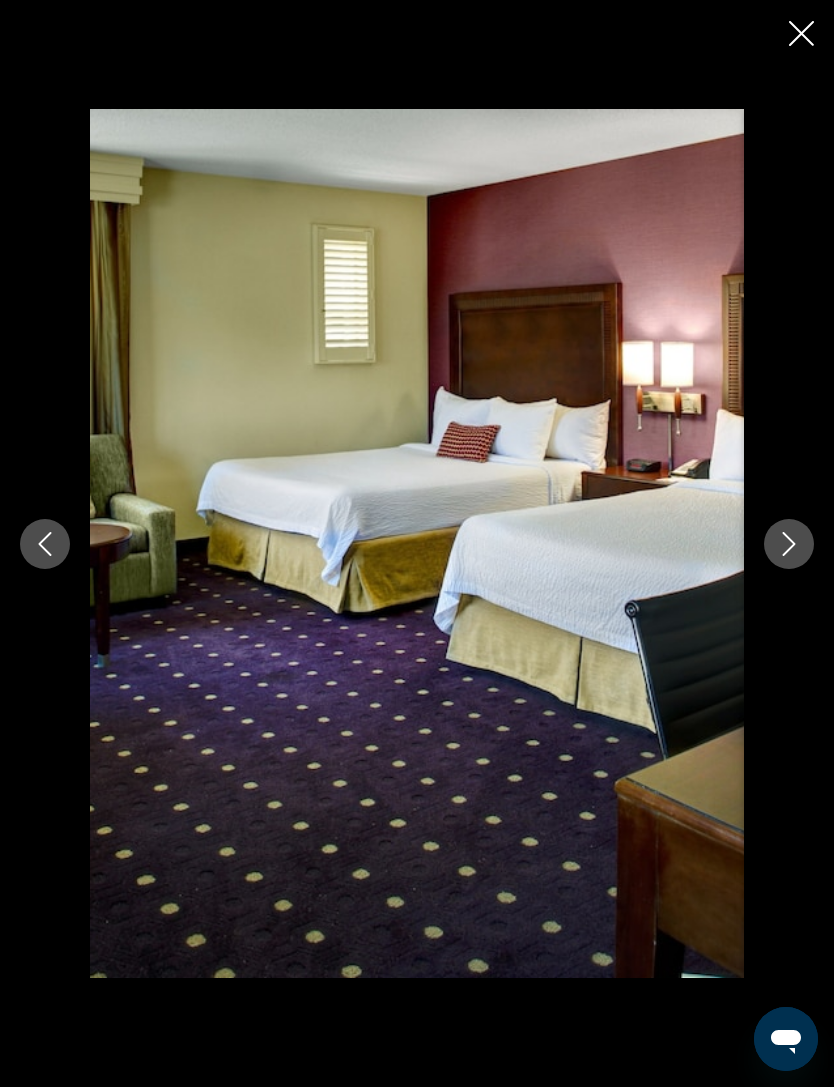 click 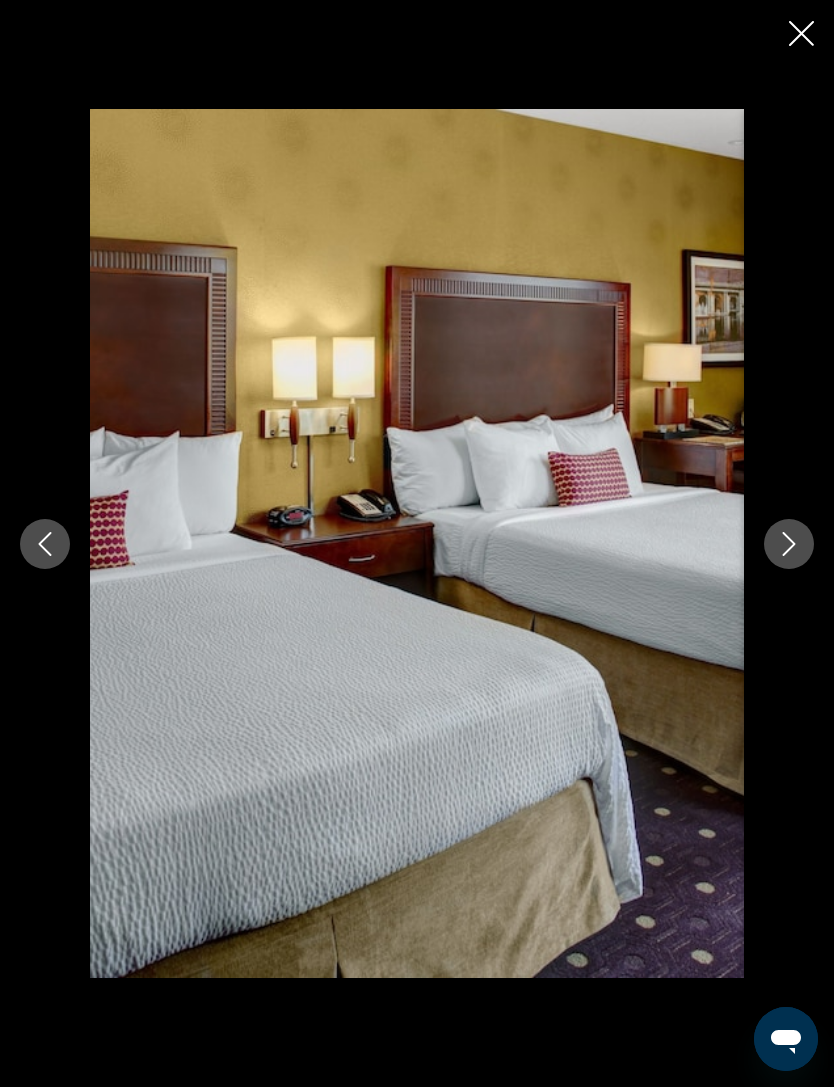 click 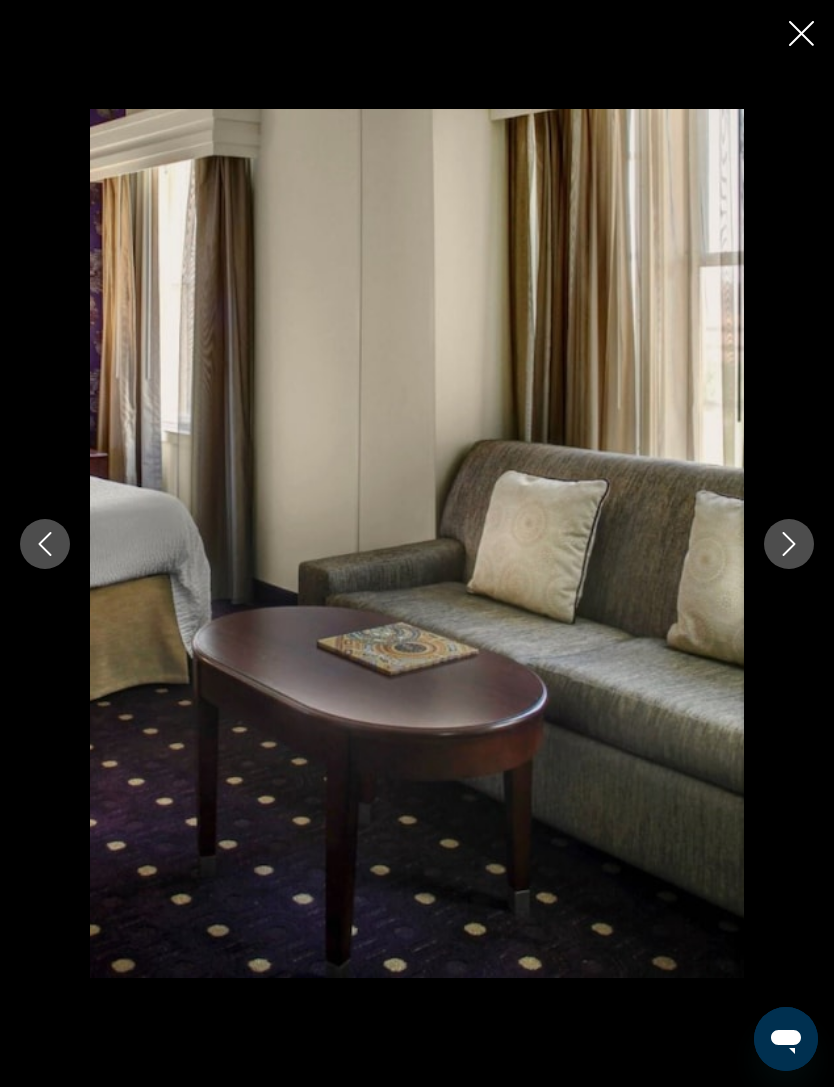 click 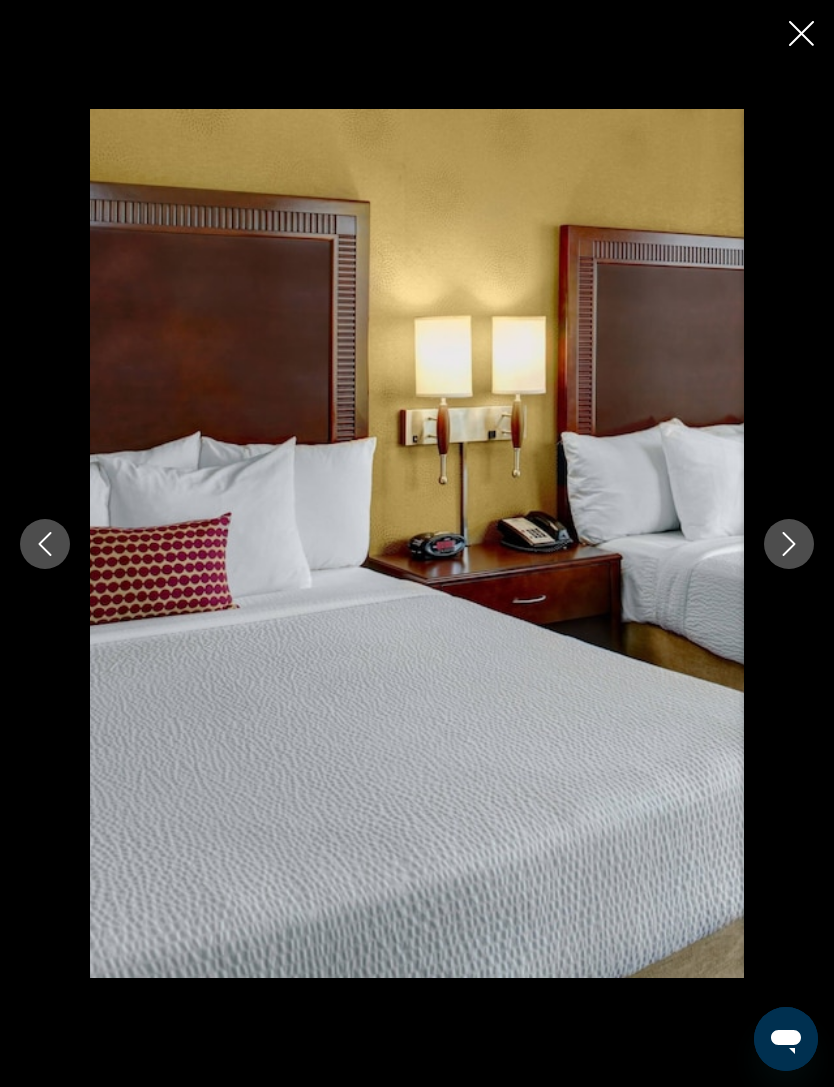 click 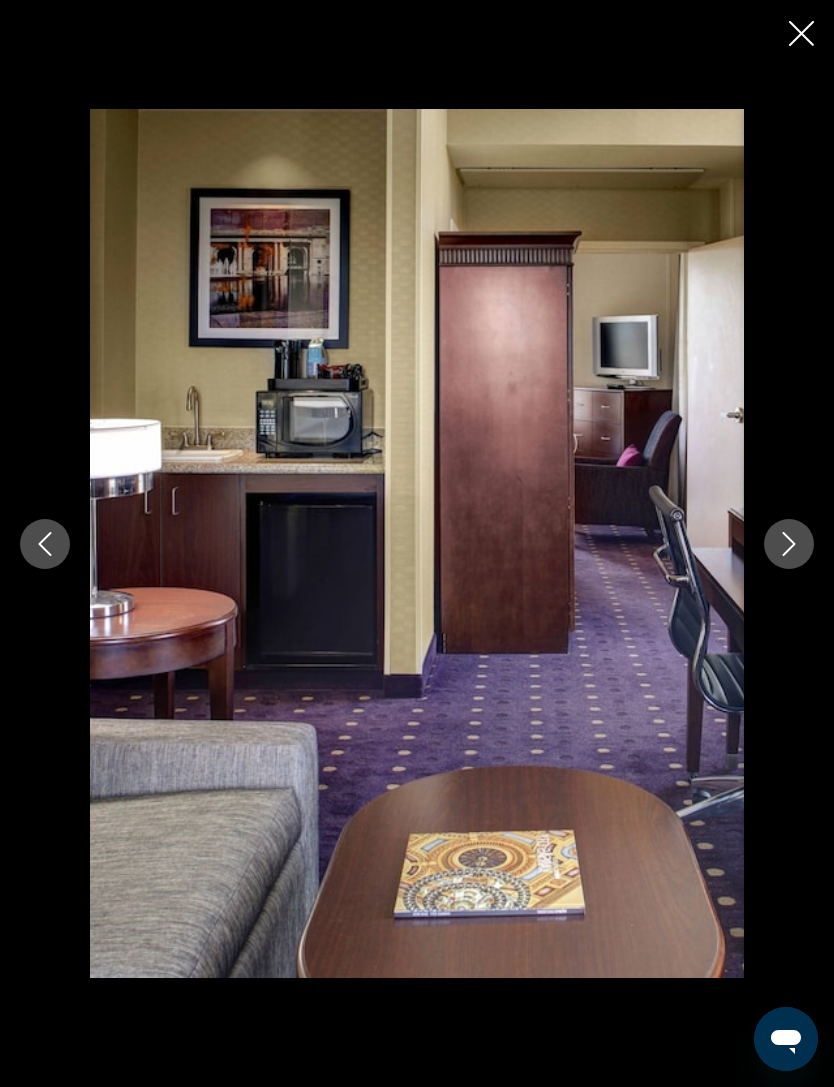 click 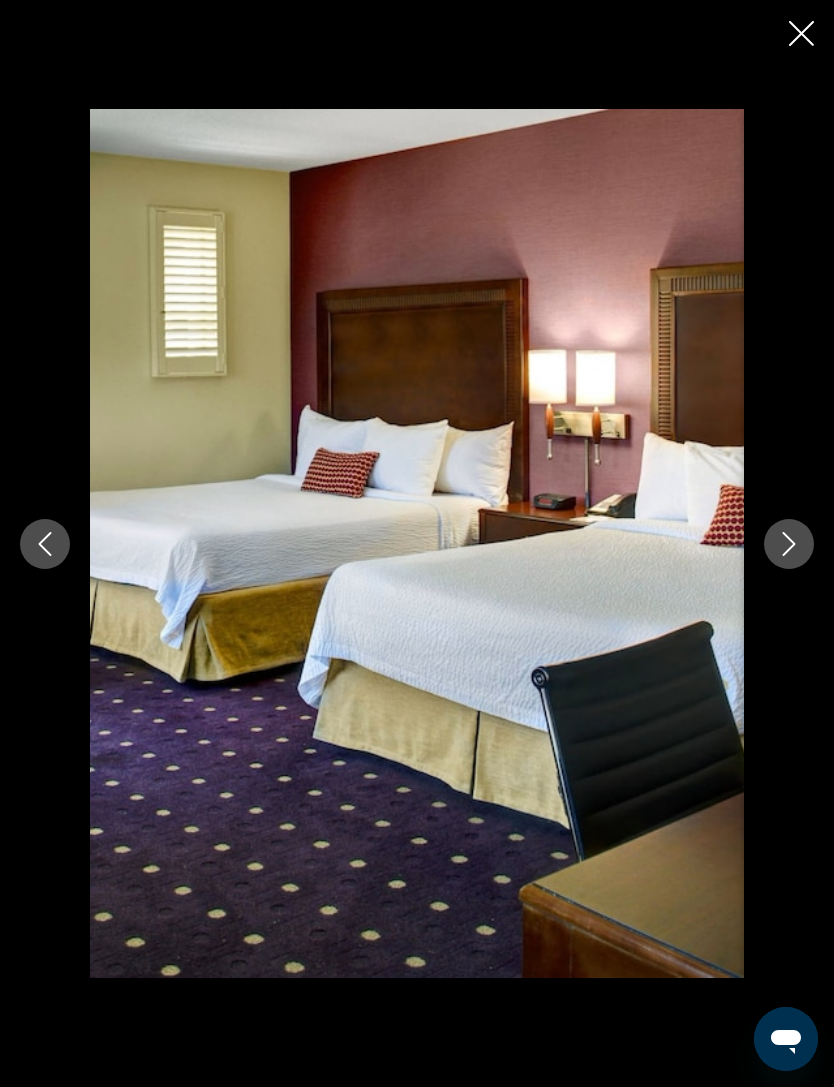 click 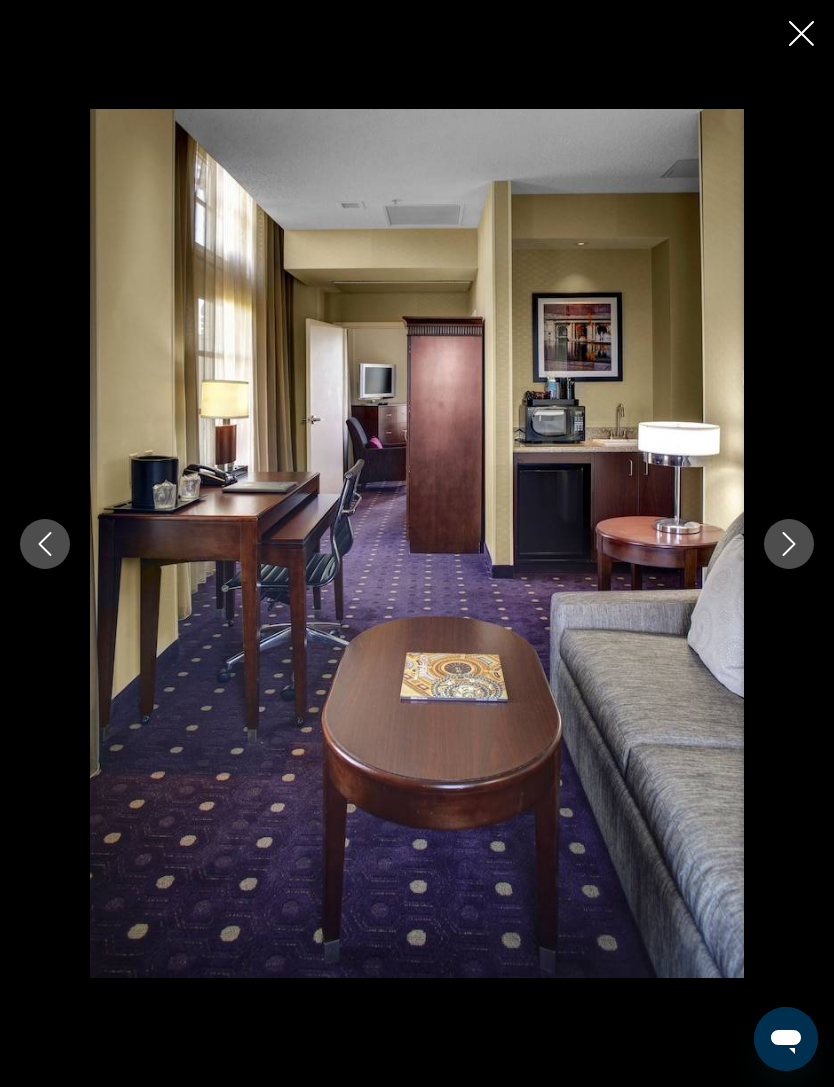 click 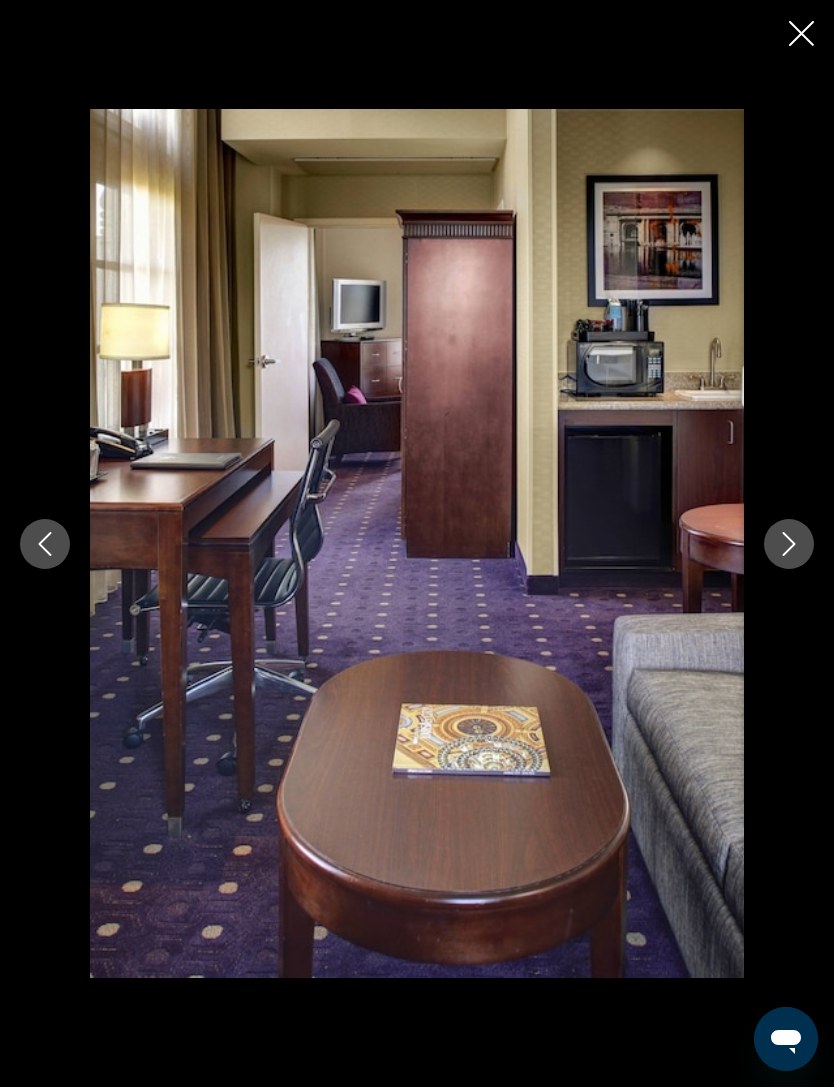 click 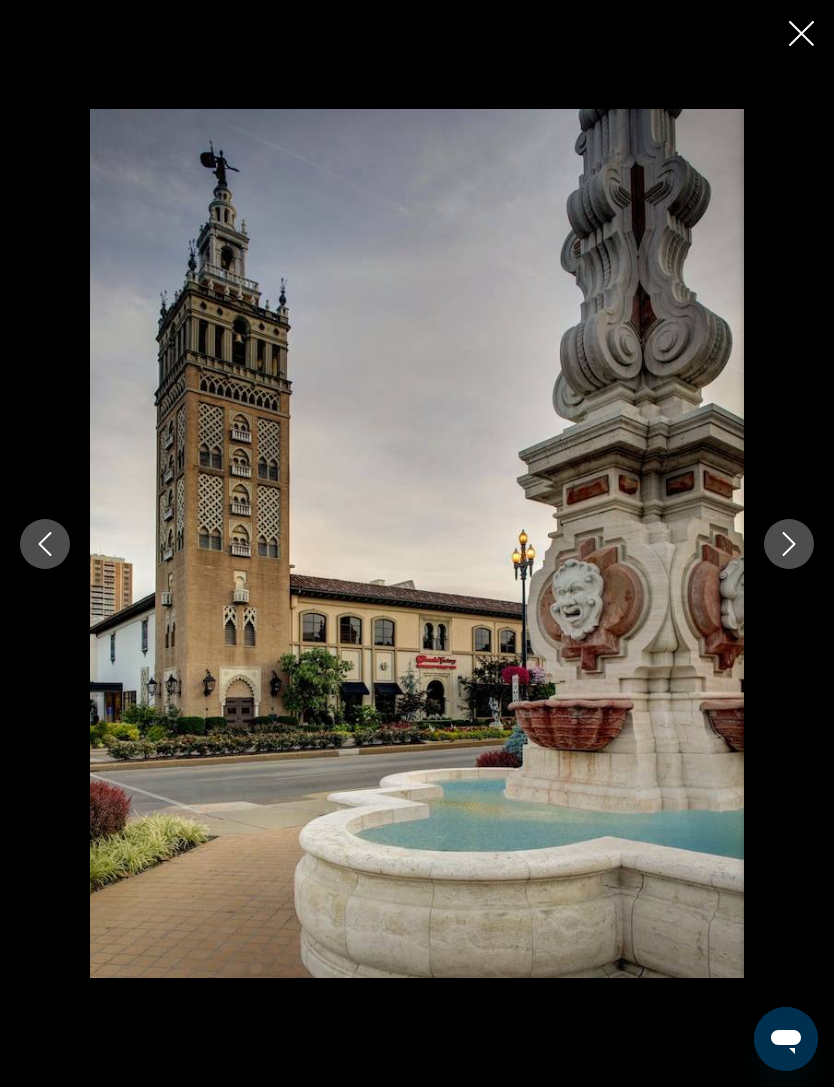 click 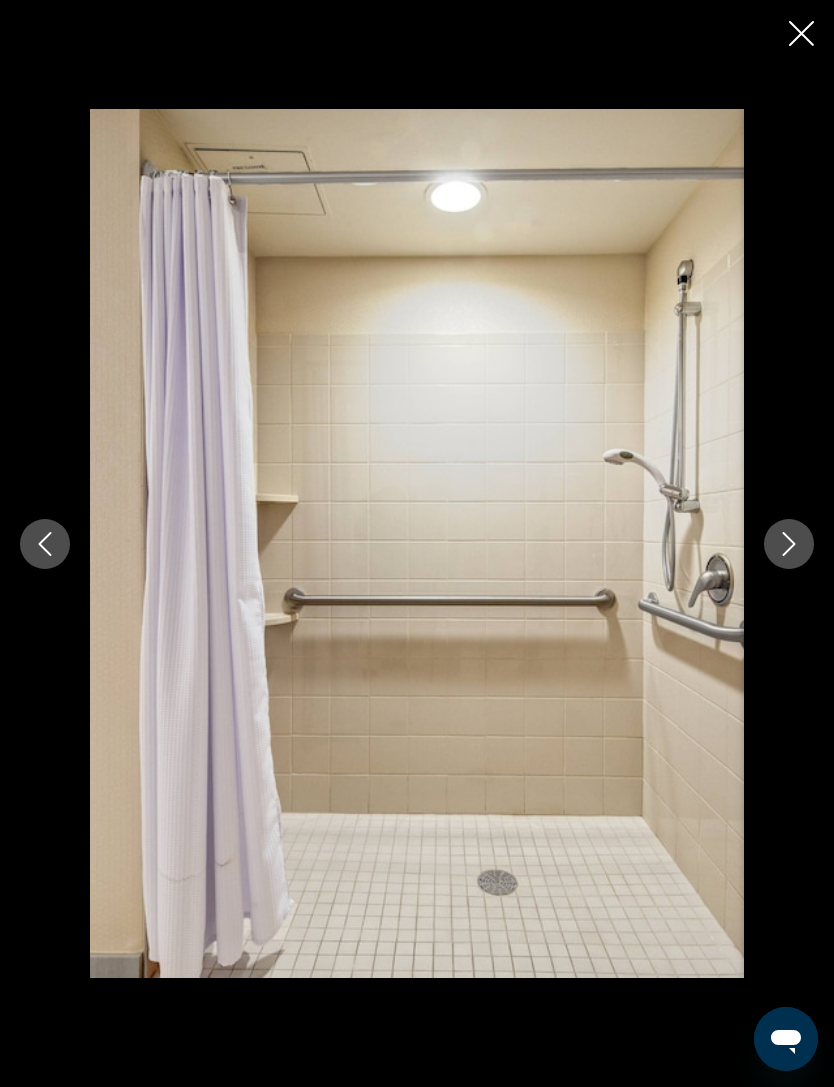 click 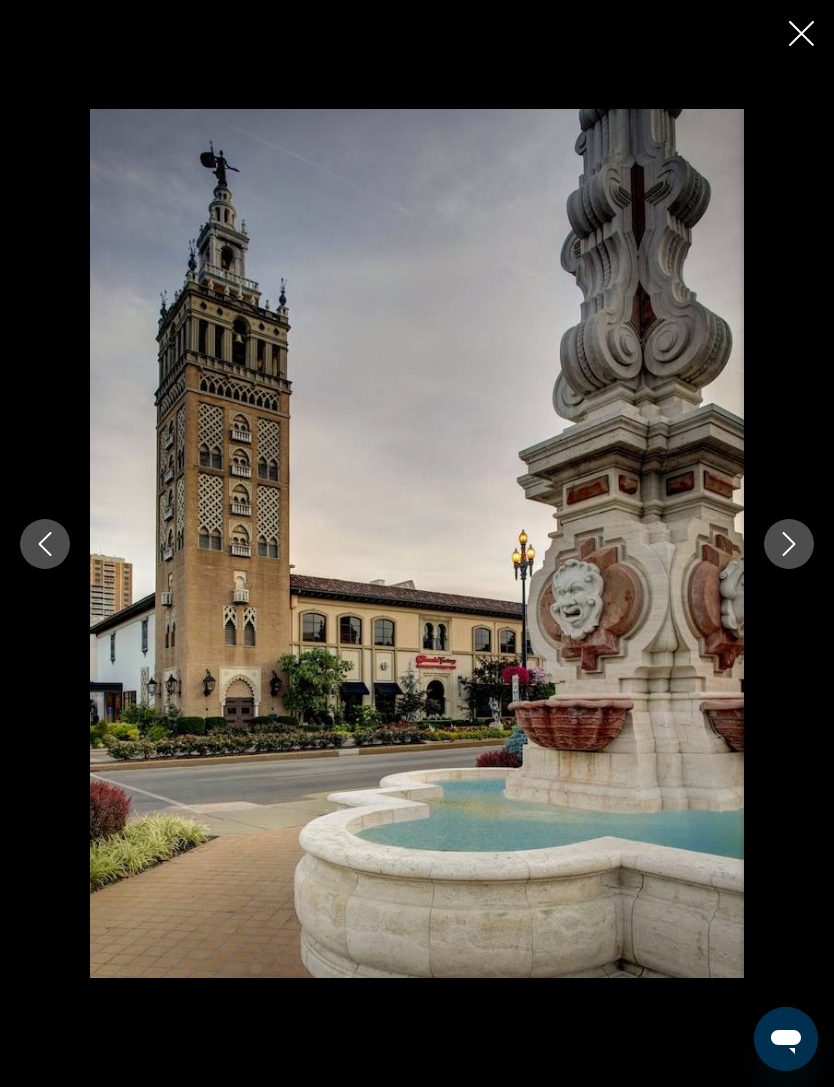 click 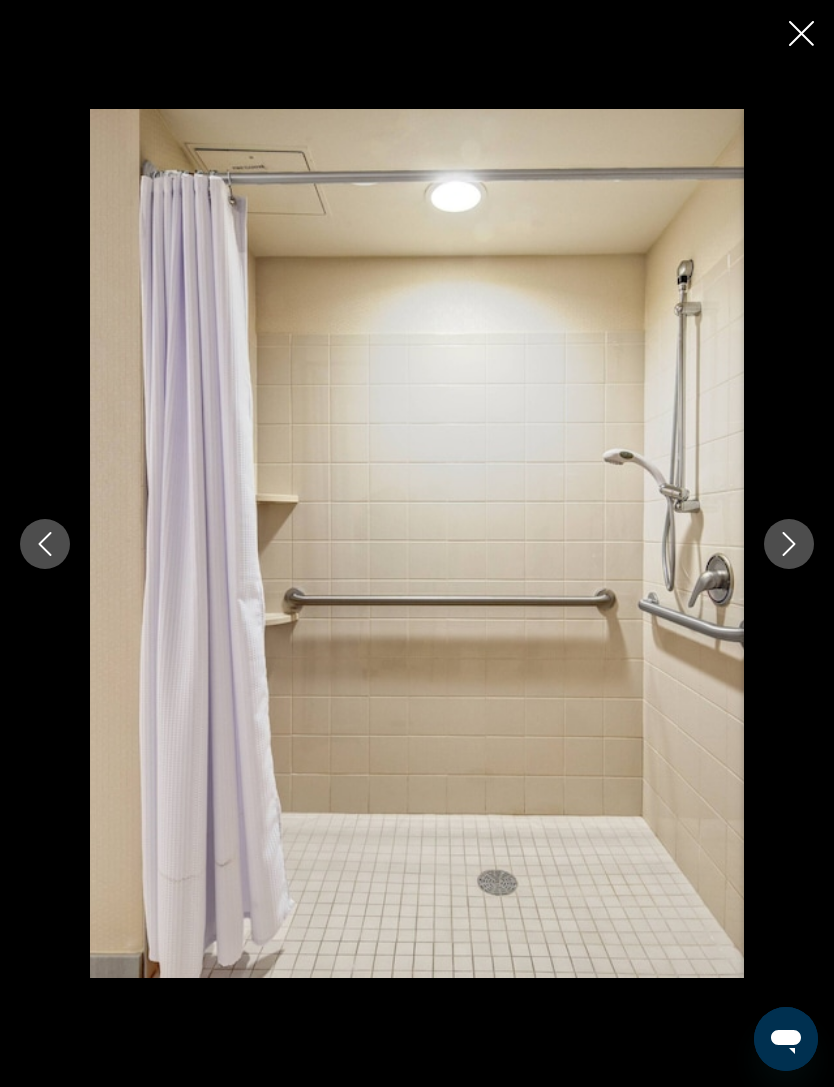 click 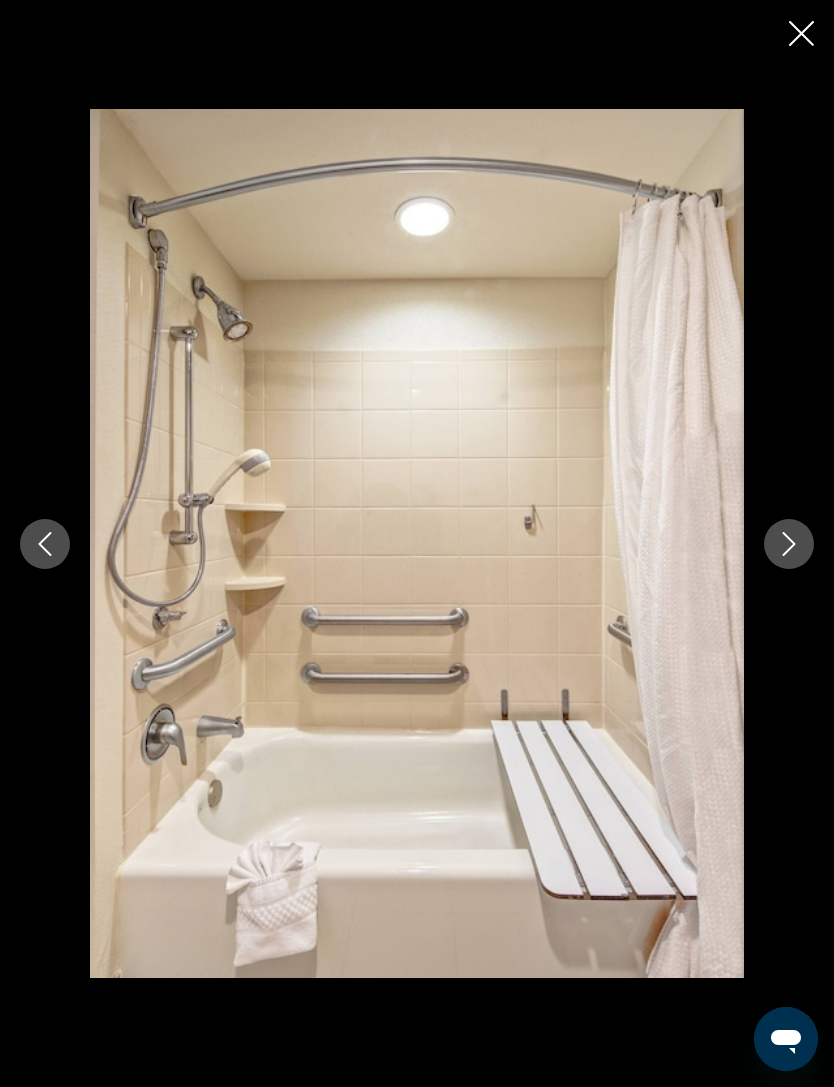 click 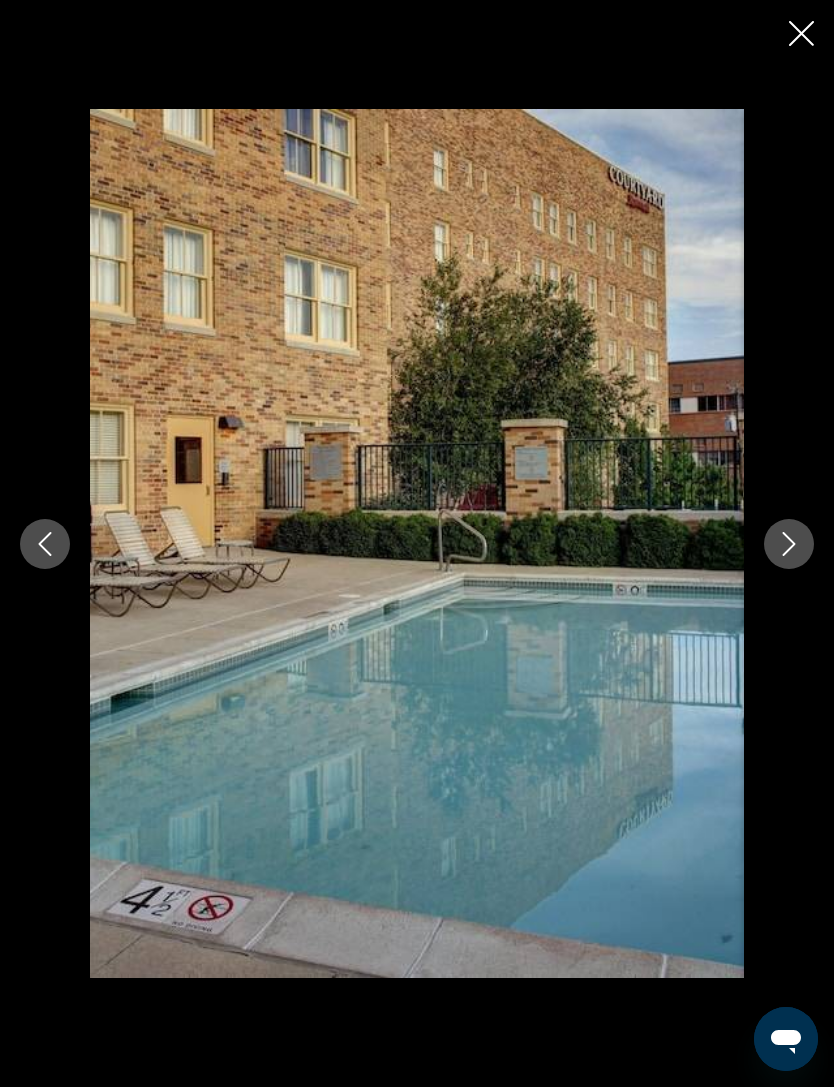 click 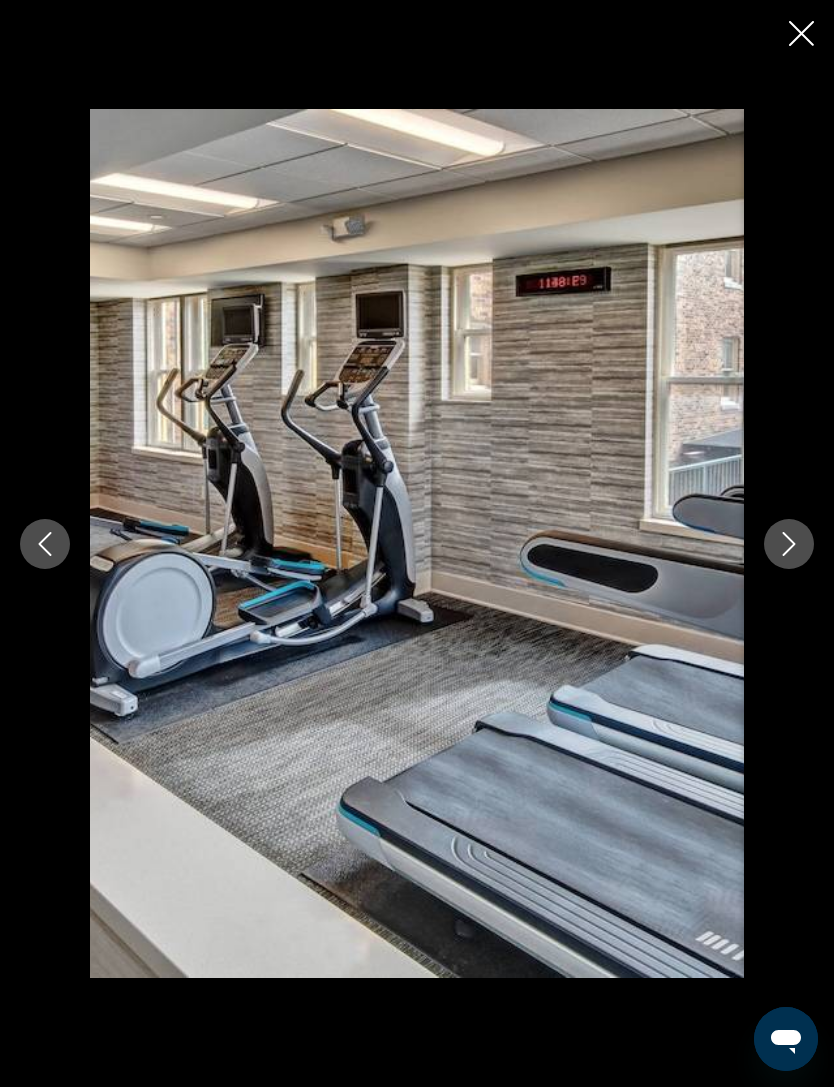 click 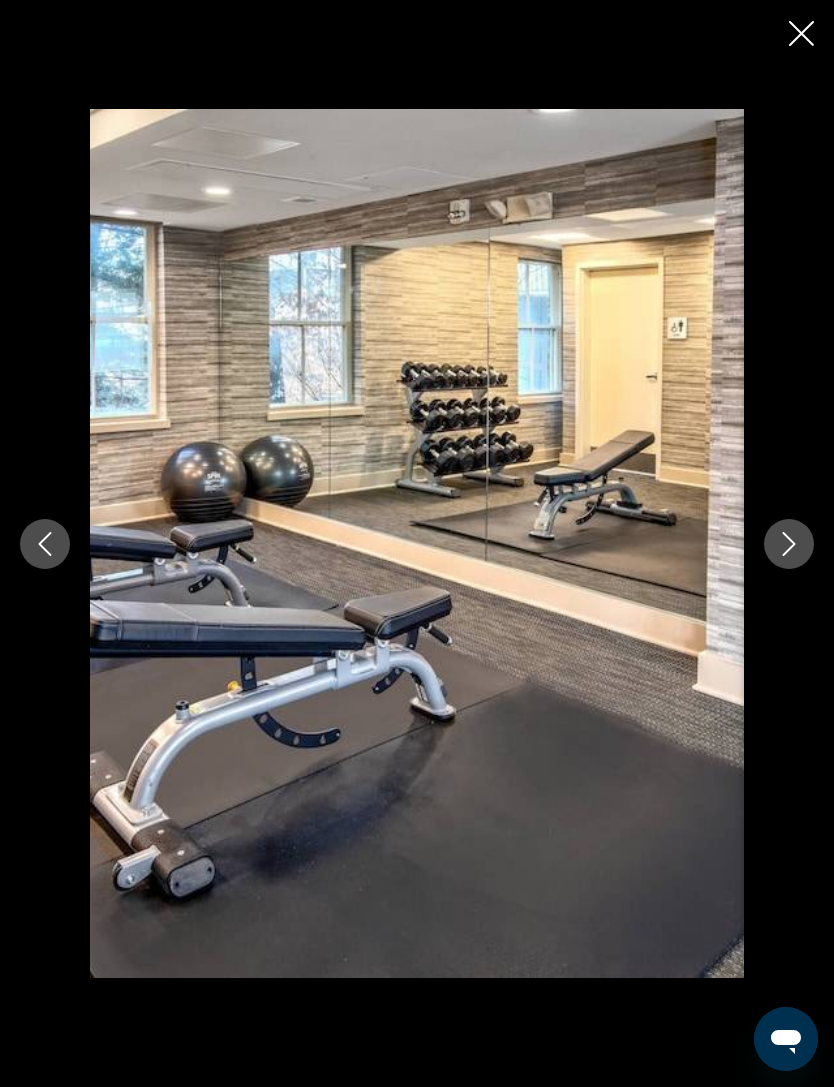 click 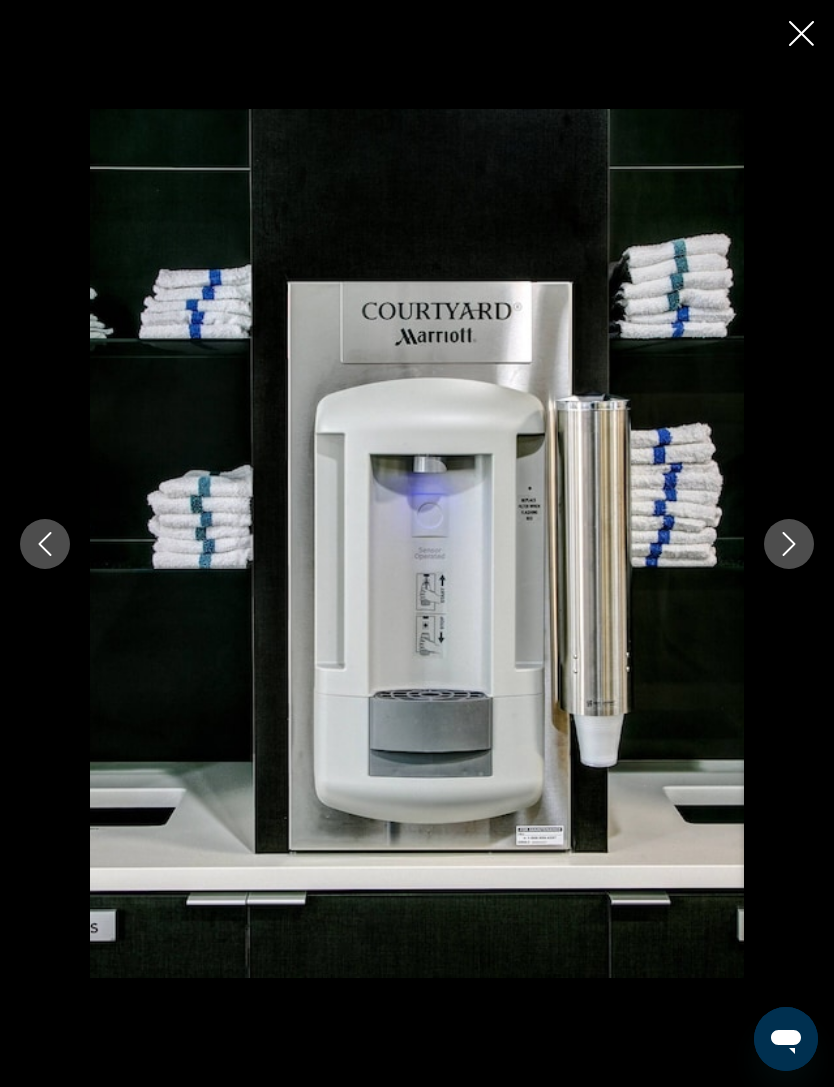click 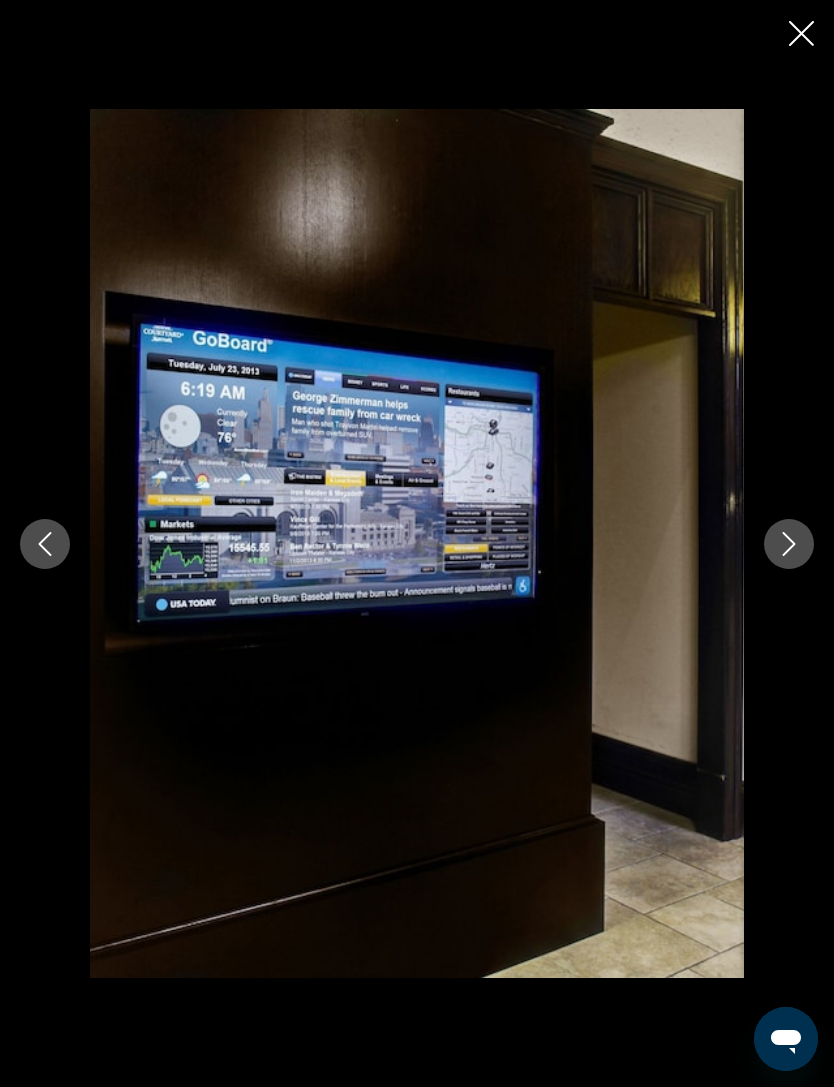 click 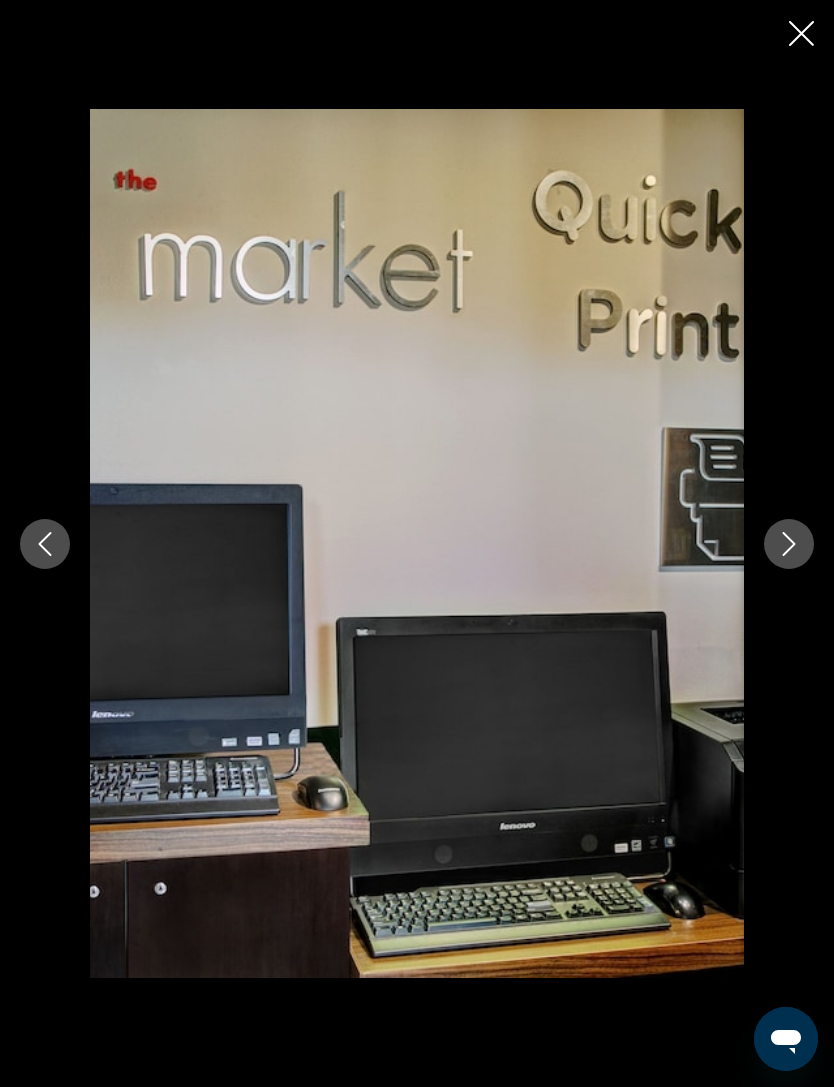 click 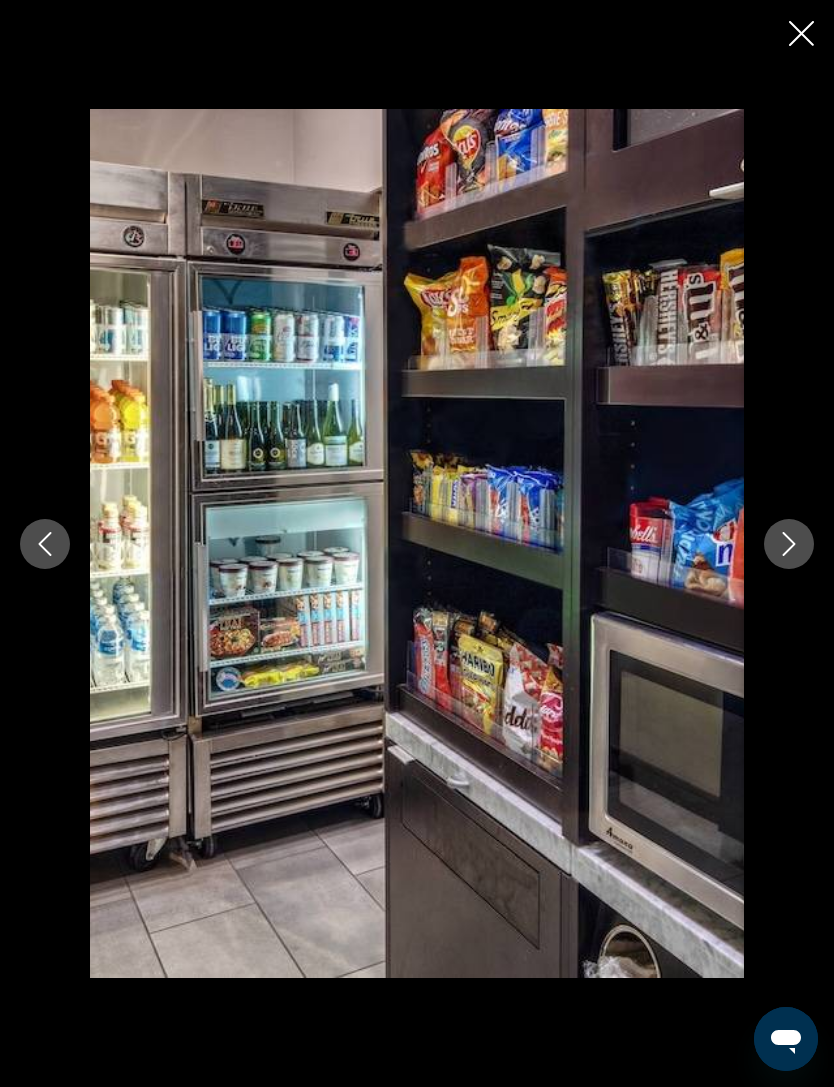 click 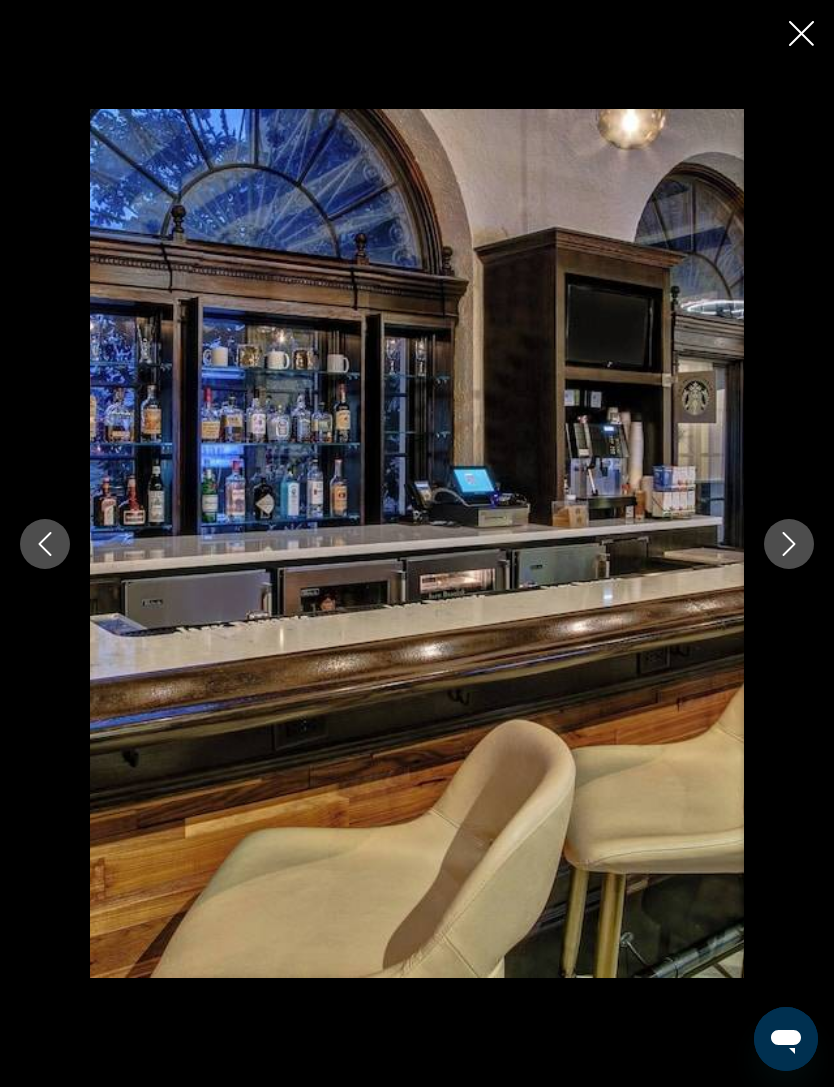 click 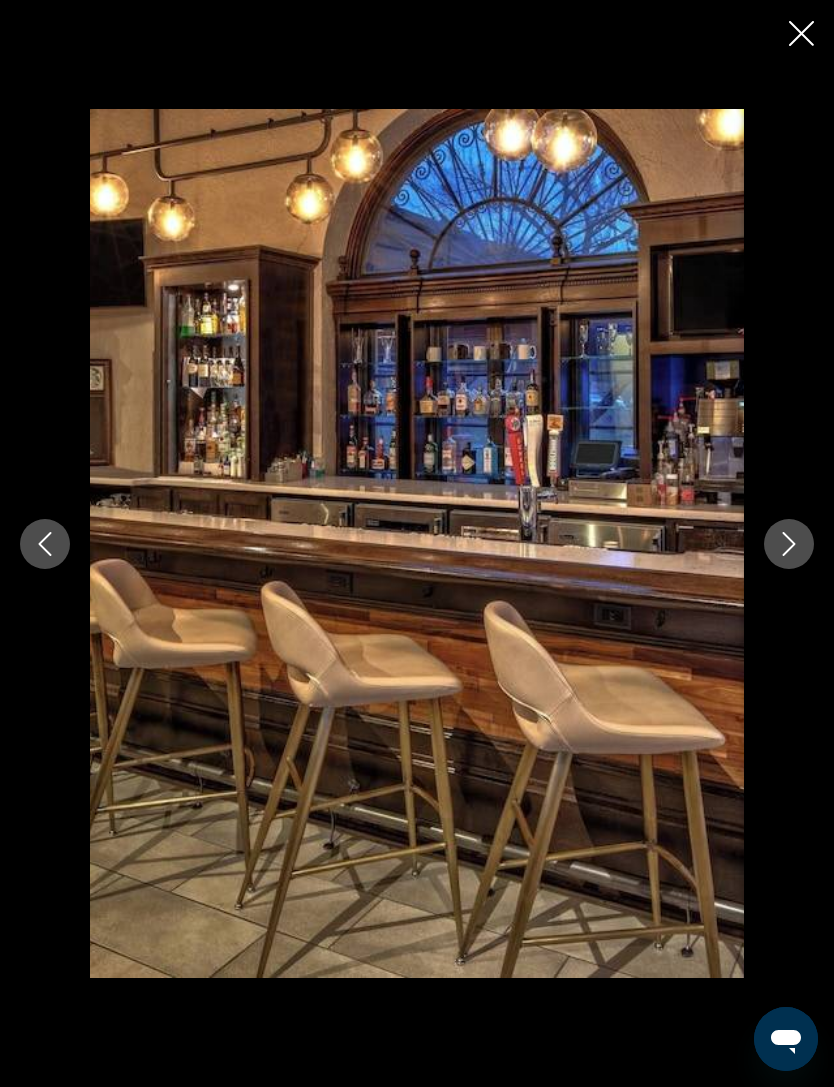click 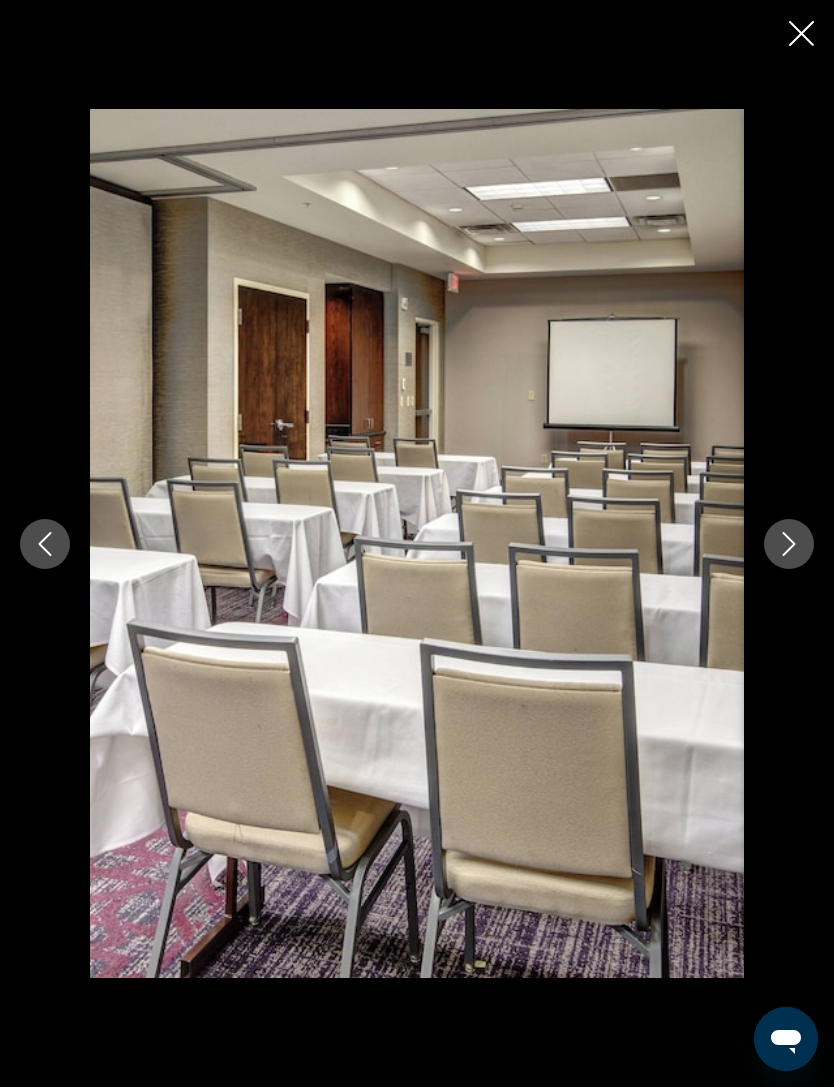 click 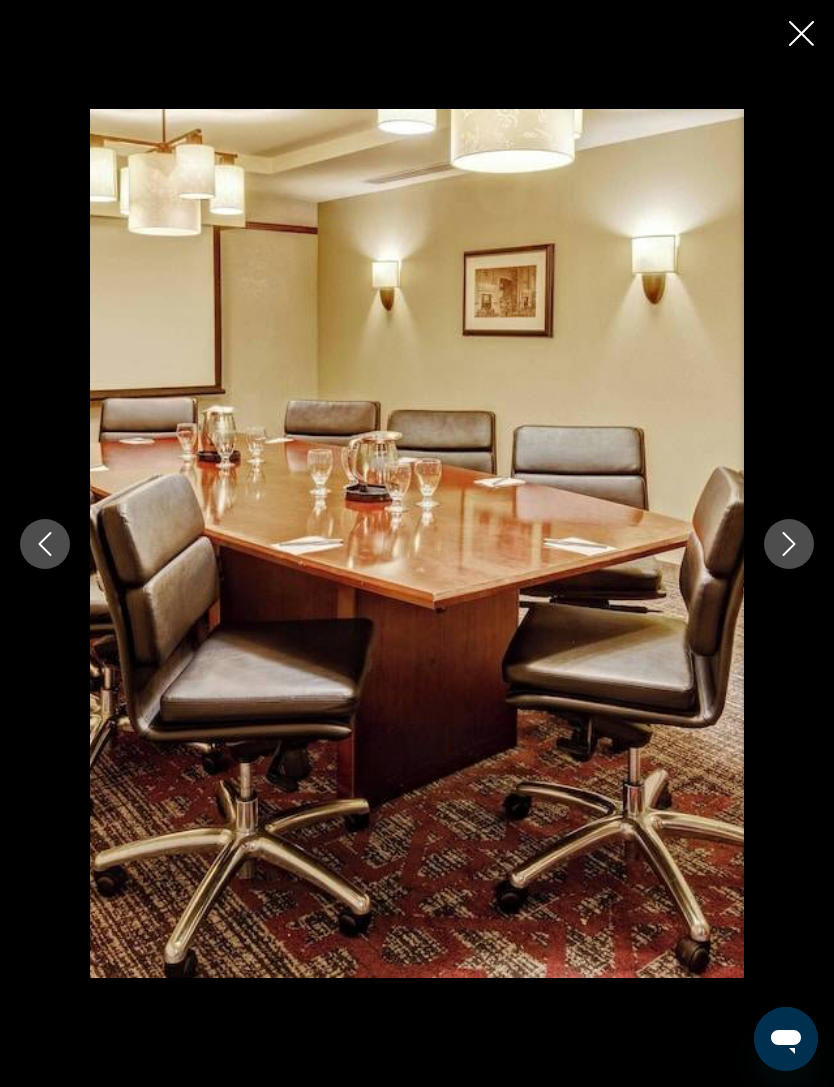 click 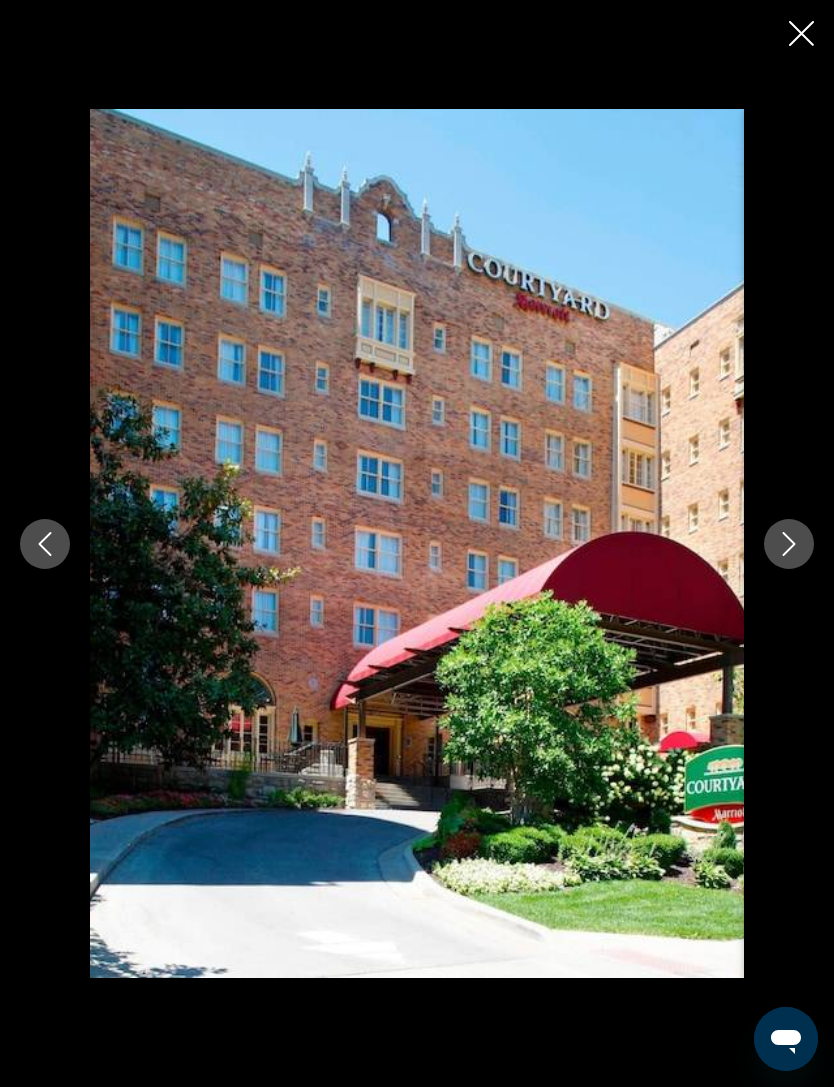 click 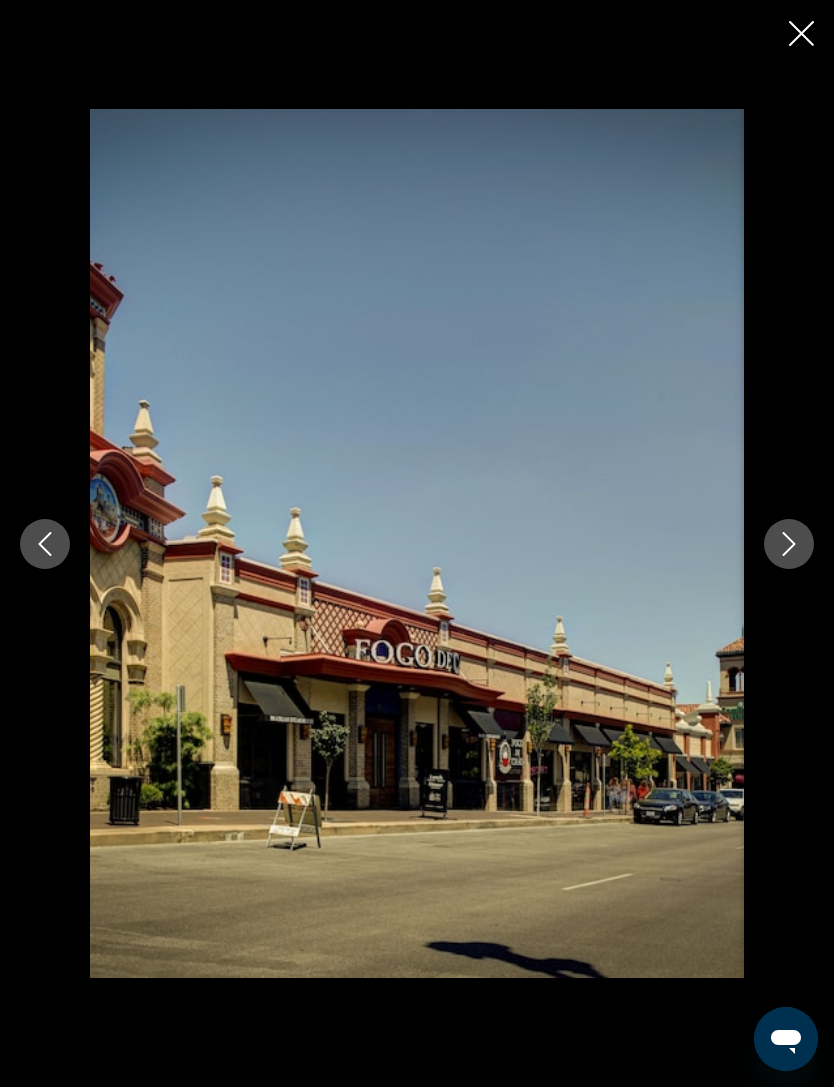 click 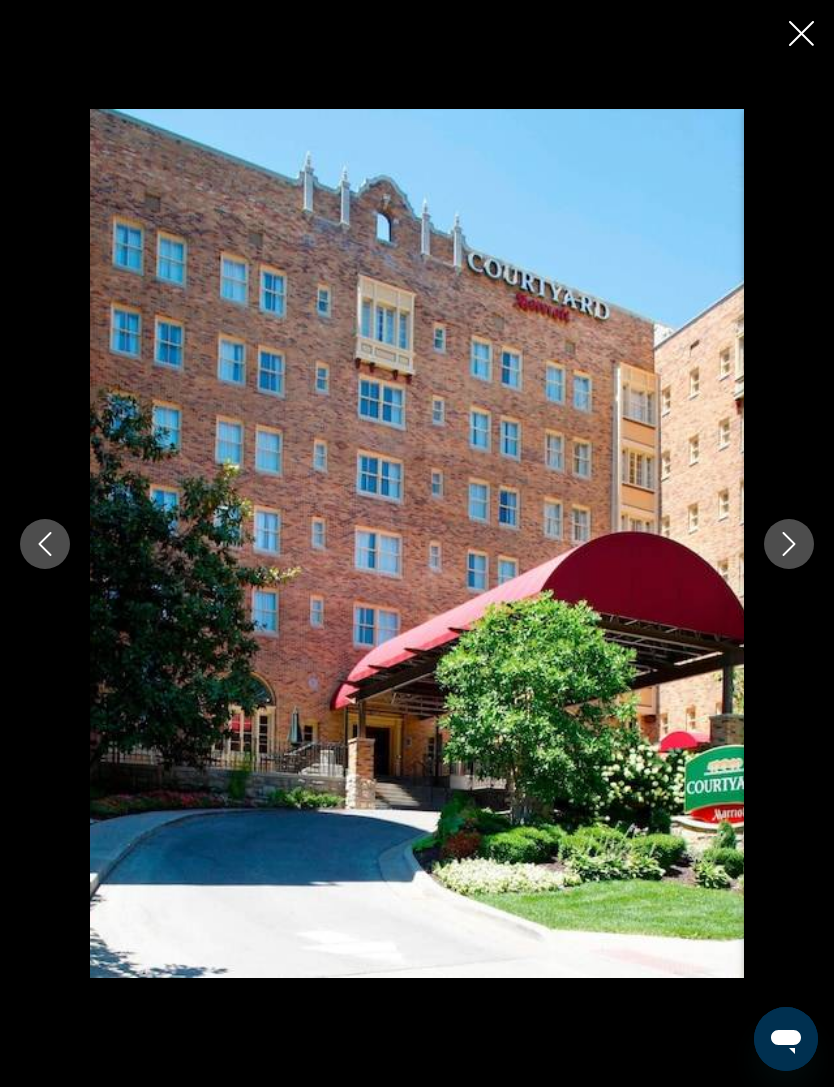 click 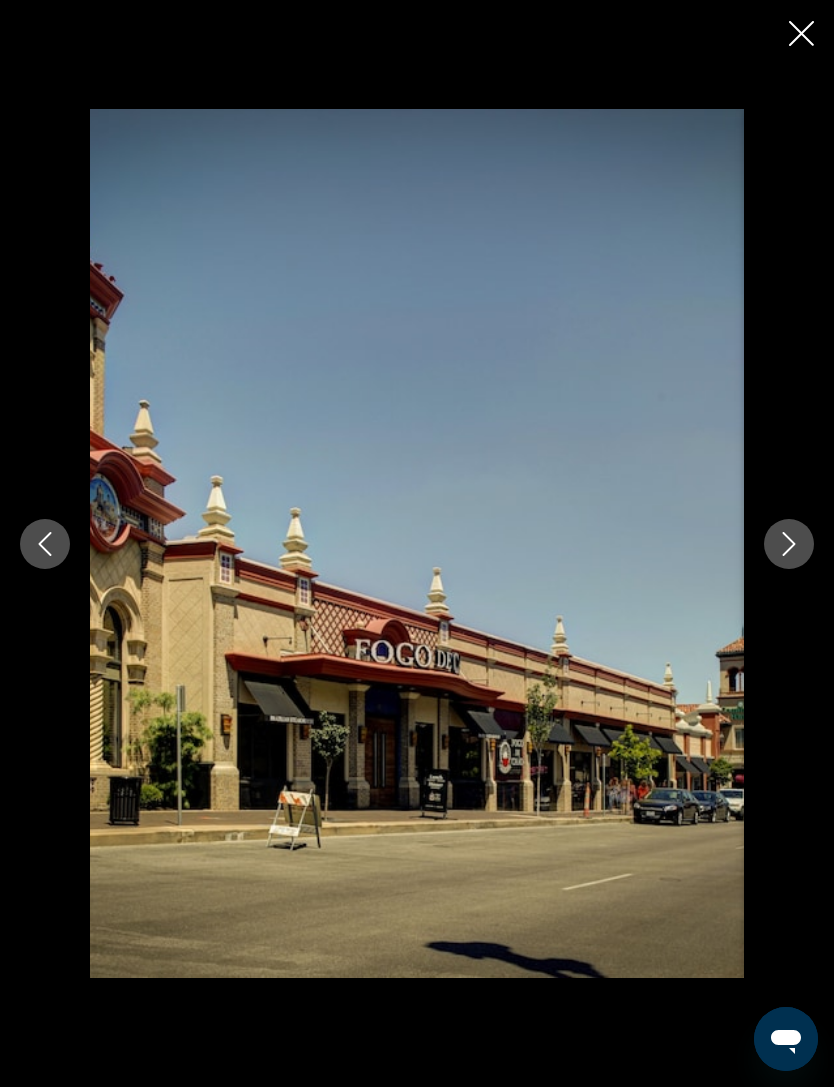 click at bounding box center (789, 544) 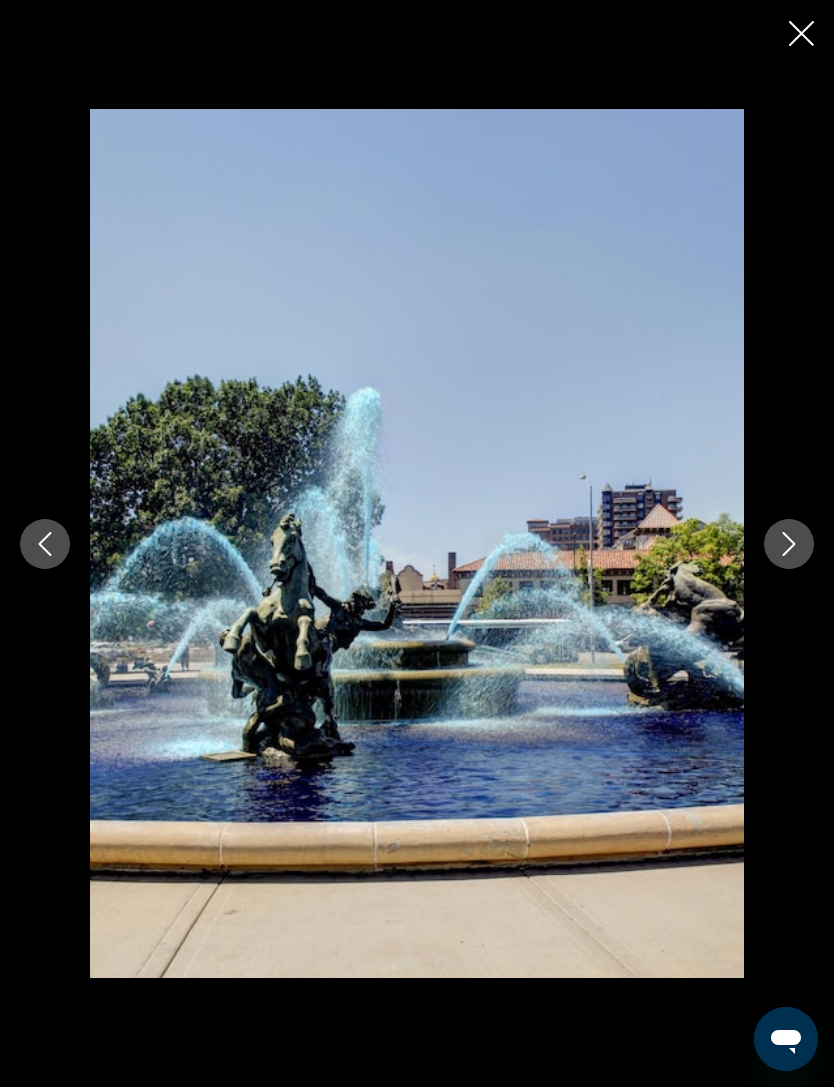 click at bounding box center [789, 544] 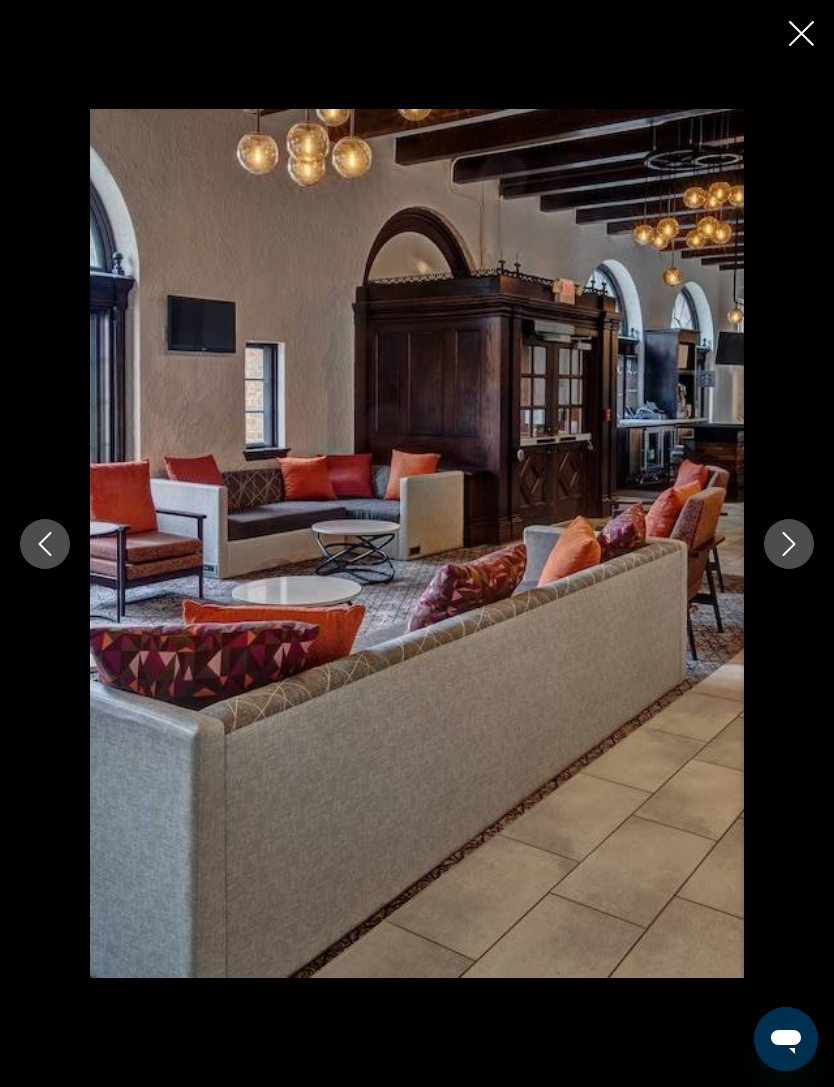 click at bounding box center (789, 544) 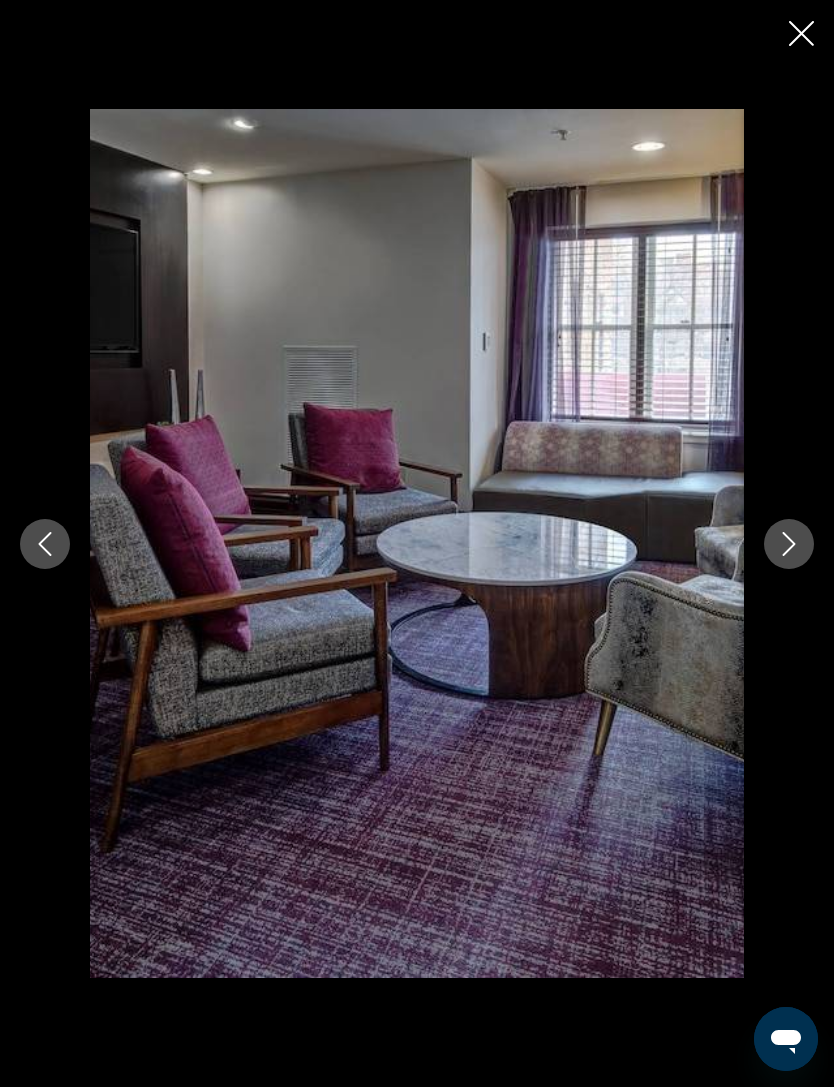 click at bounding box center [789, 544] 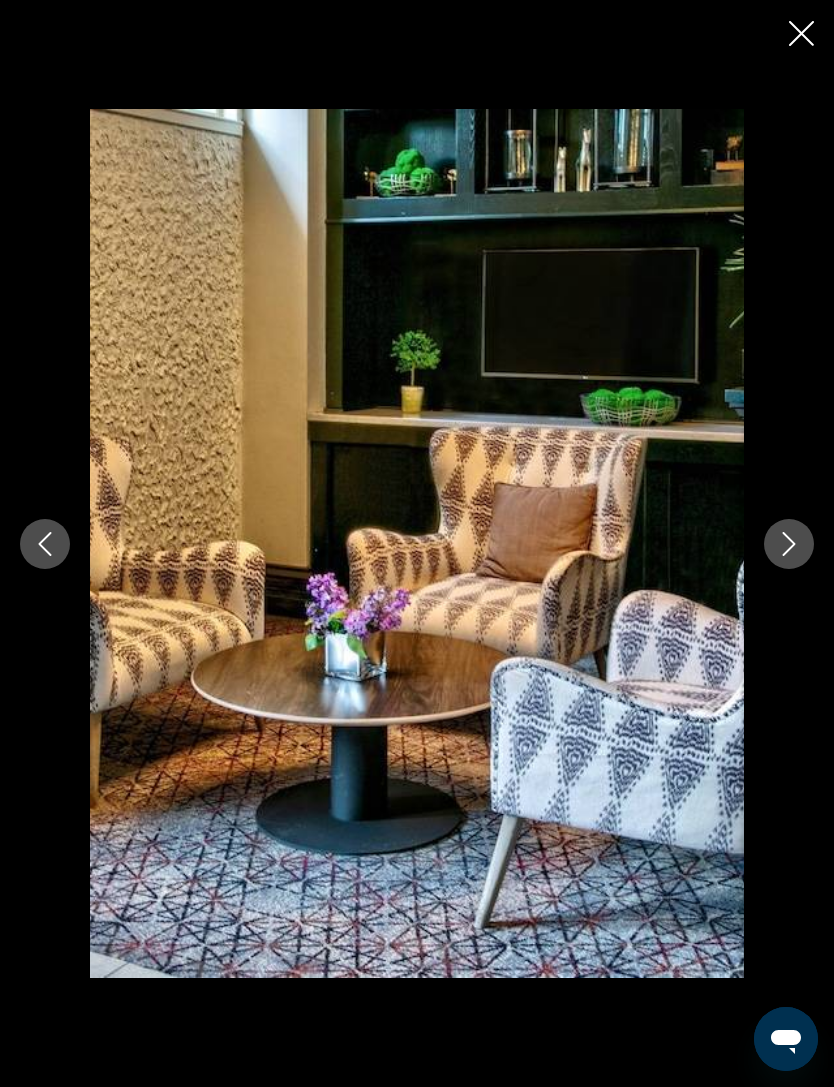click 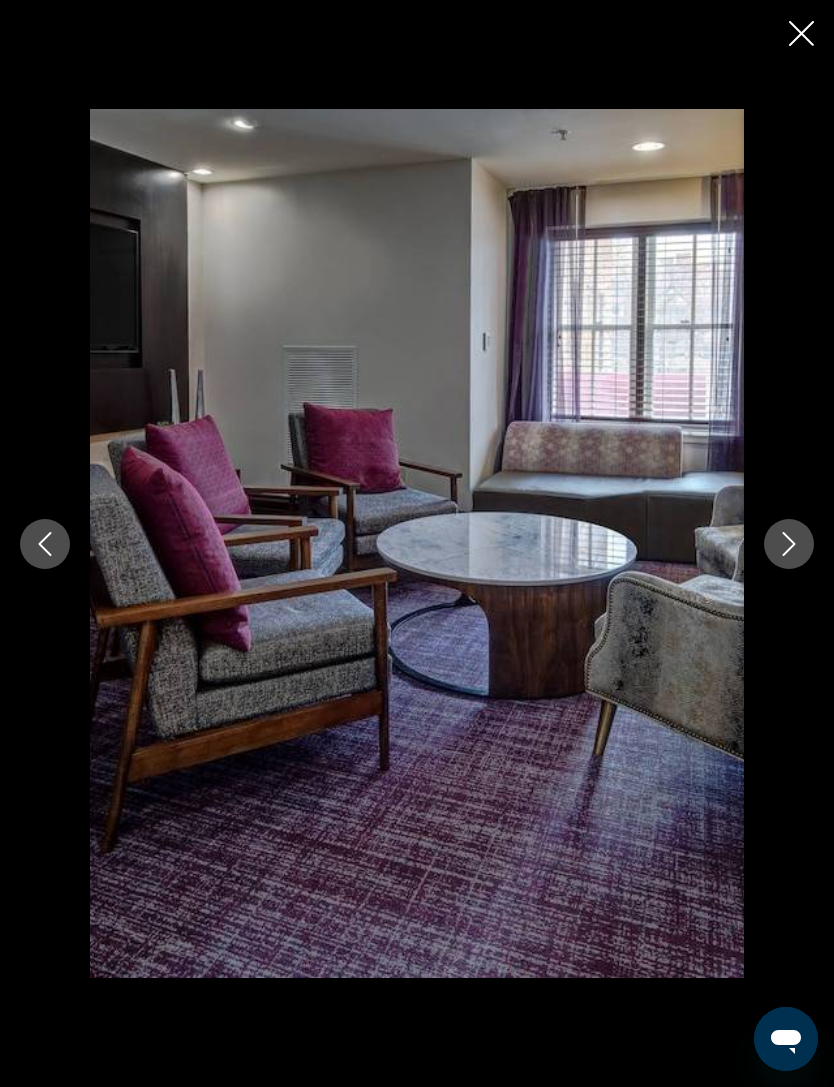 click 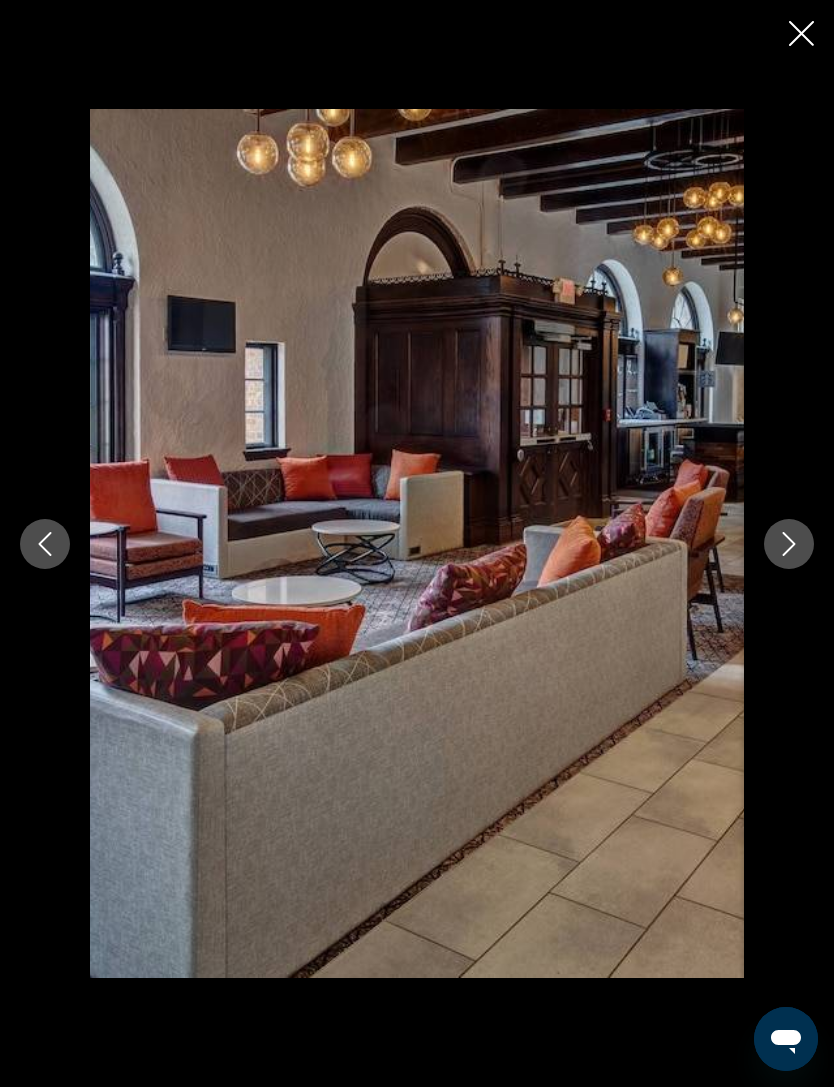 click 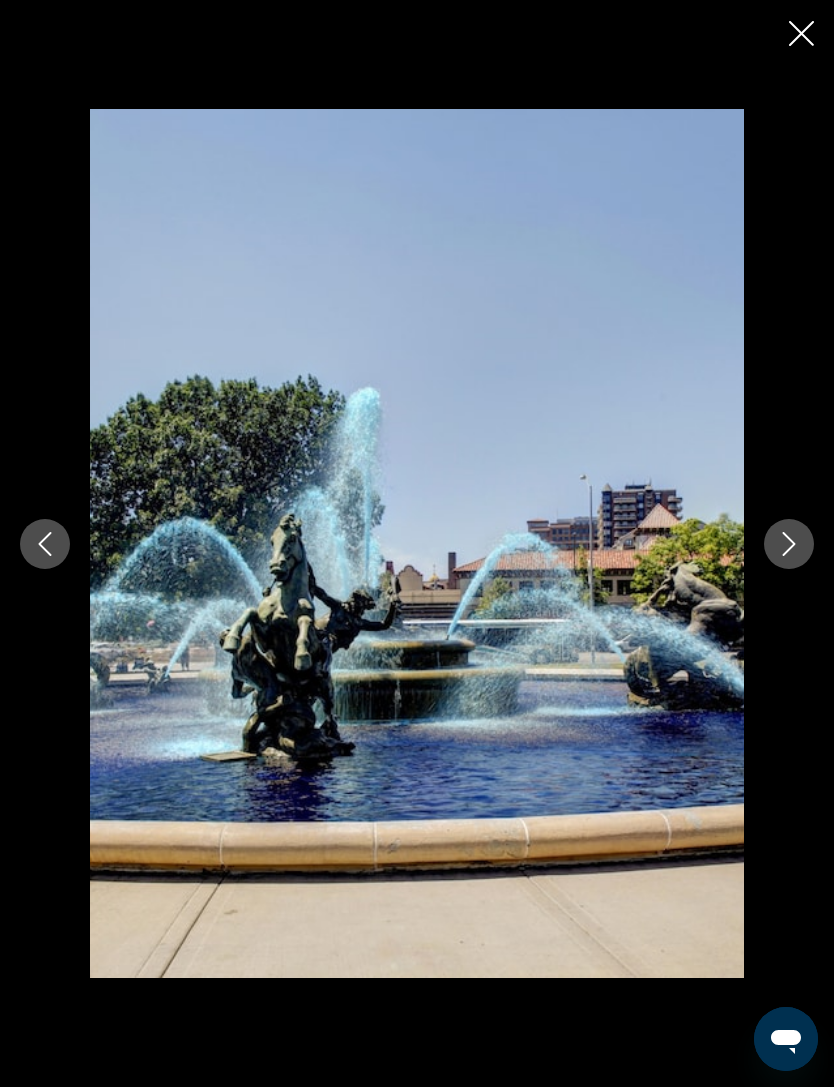 click 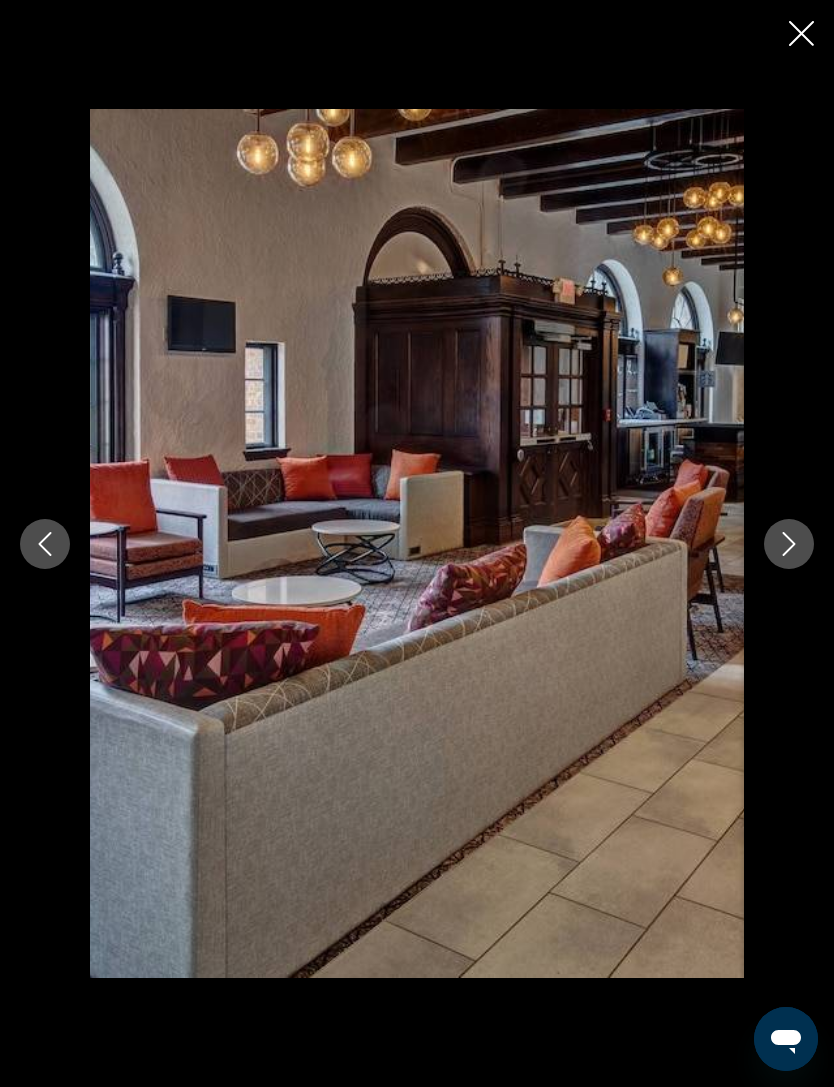 click 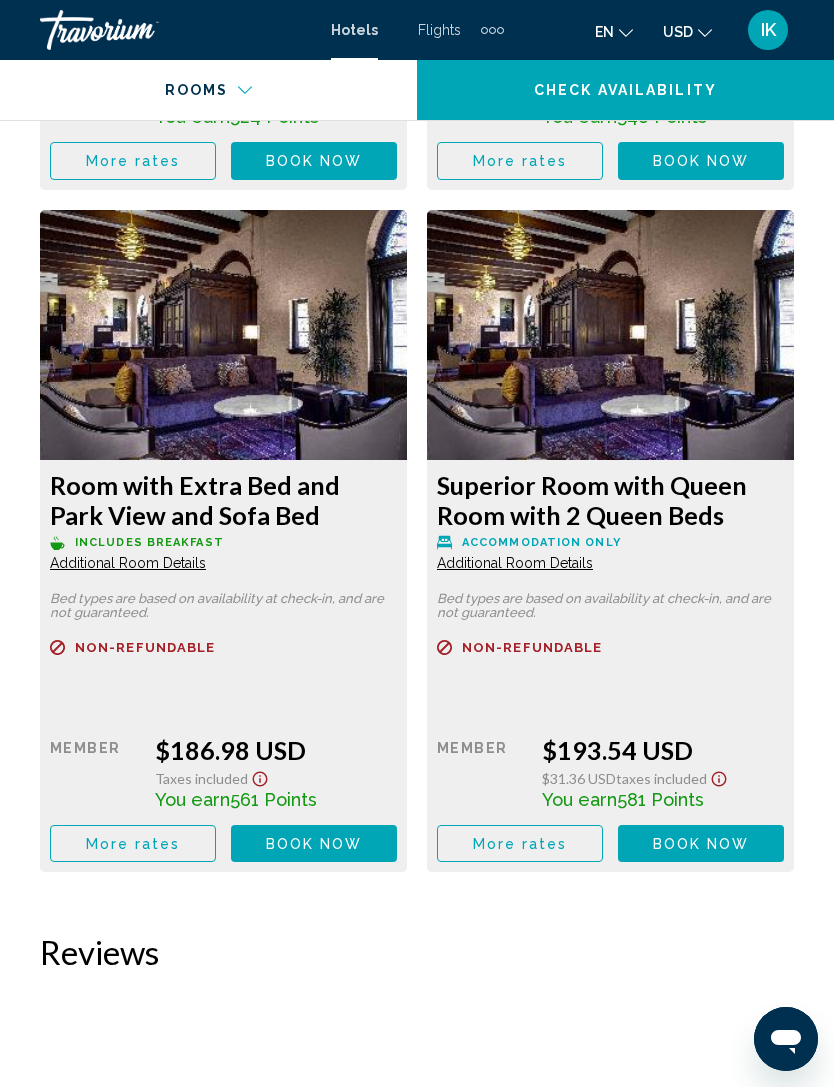 scroll, scrollTop: 8224, scrollLeft: 0, axis: vertical 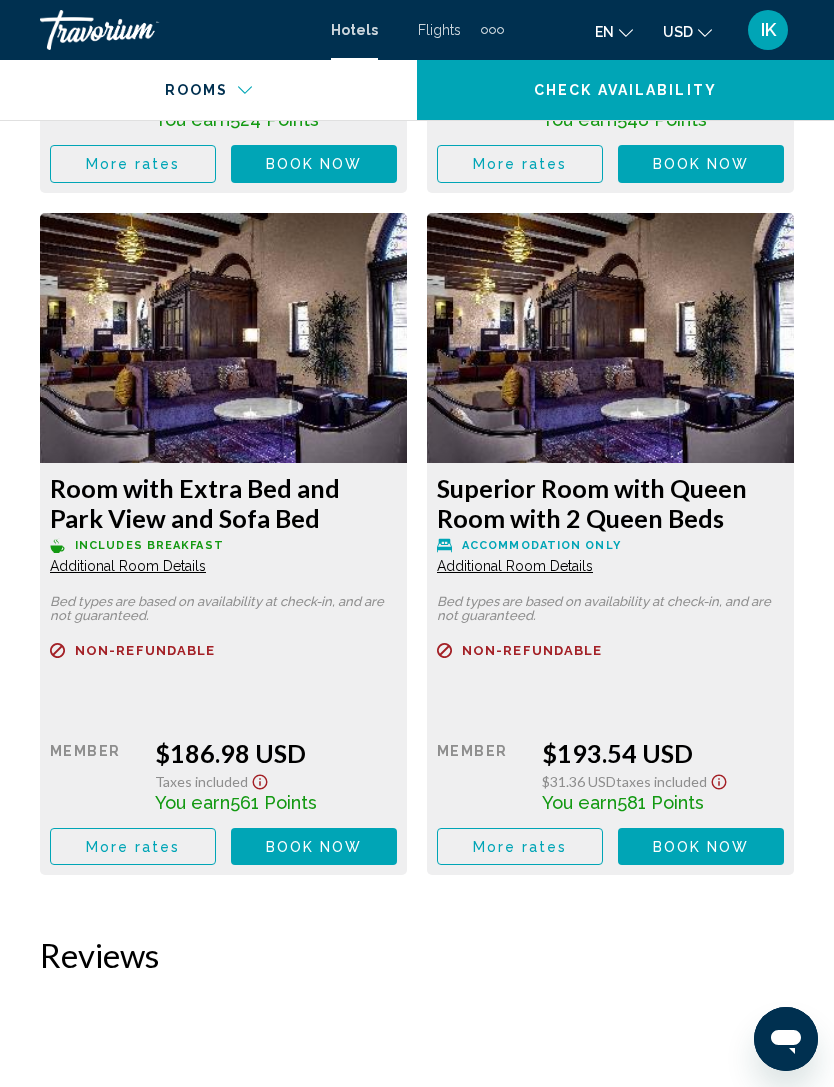 click on "Book now" at bounding box center (314, -3998) 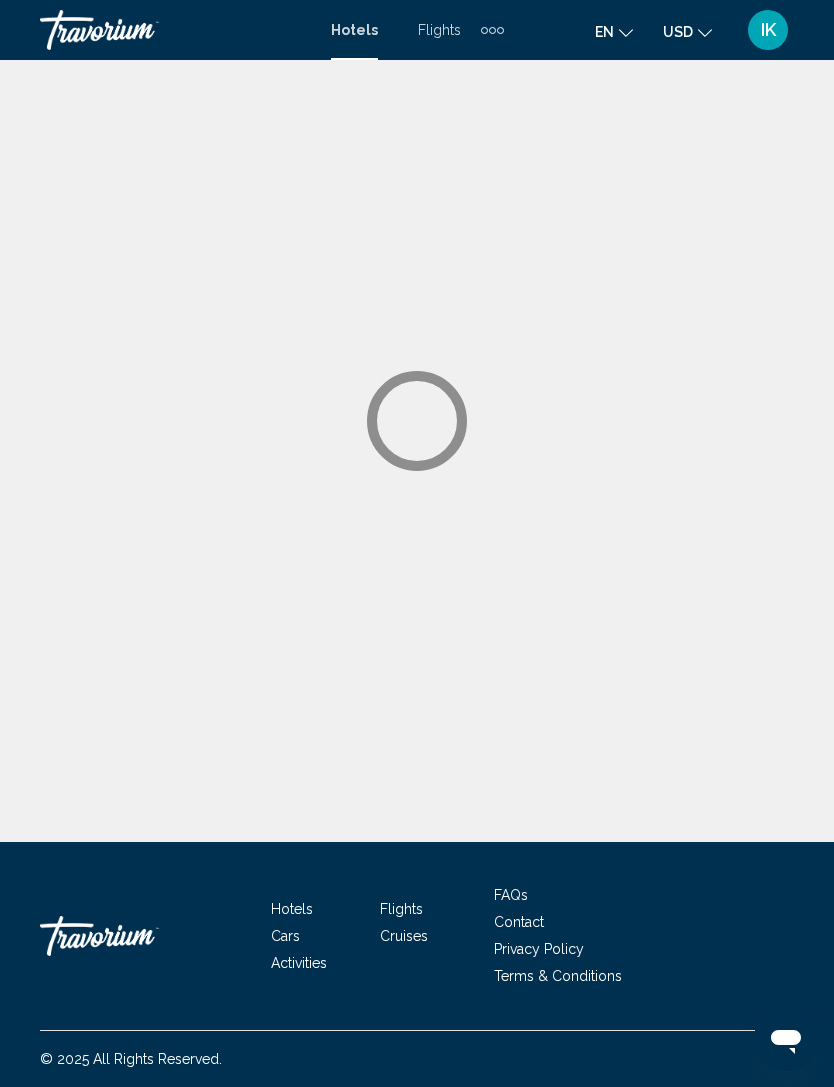 scroll, scrollTop: 0, scrollLeft: 0, axis: both 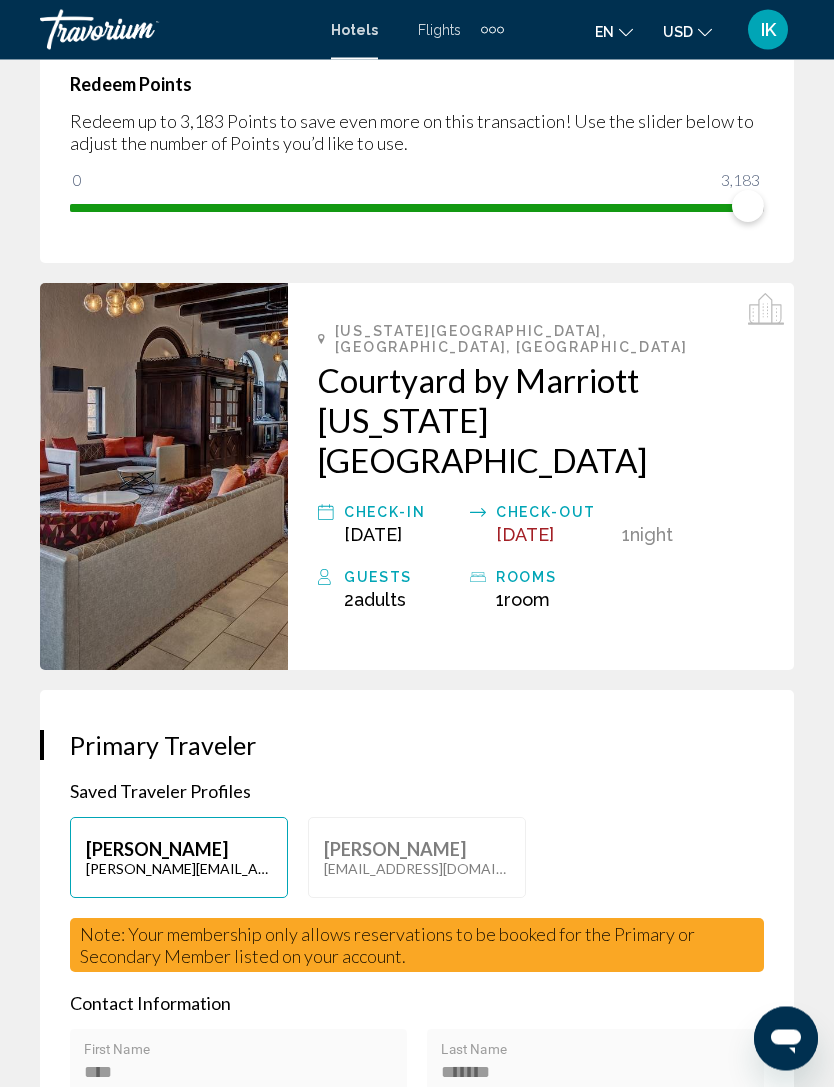 click on "Guests" at bounding box center [402, 578] 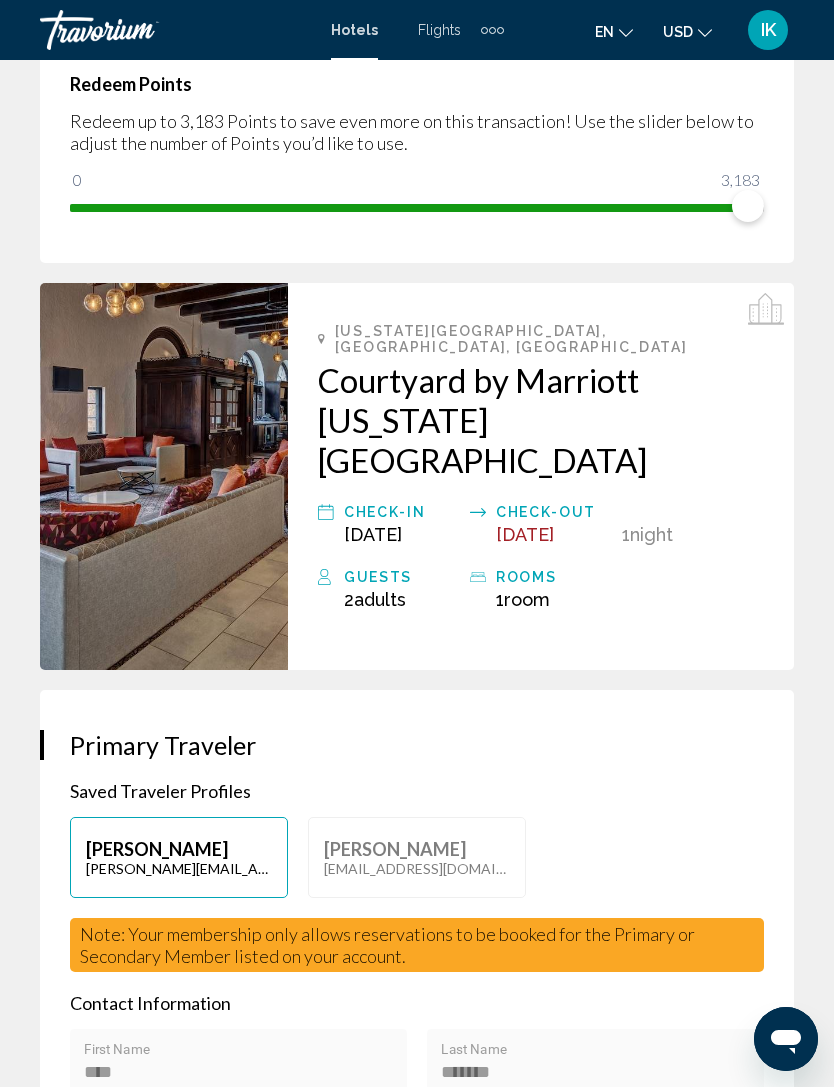 click on "Adults" at bounding box center (380, 599) 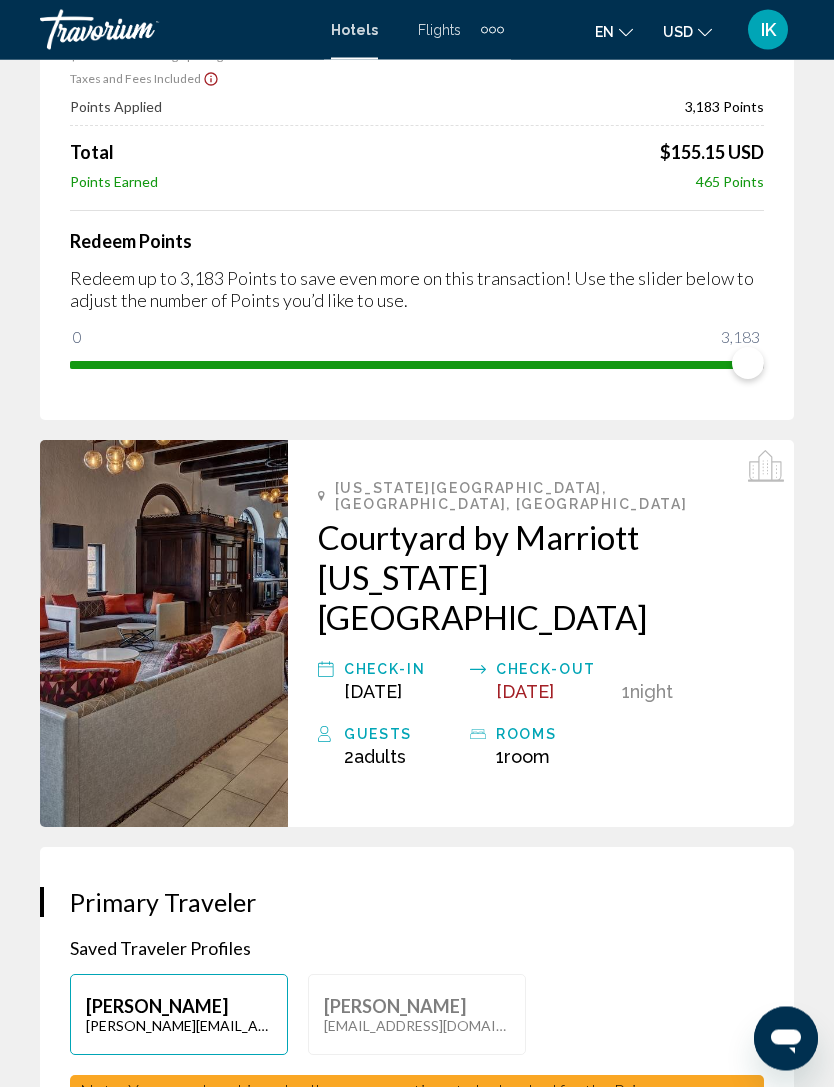 scroll, scrollTop: 0, scrollLeft: 0, axis: both 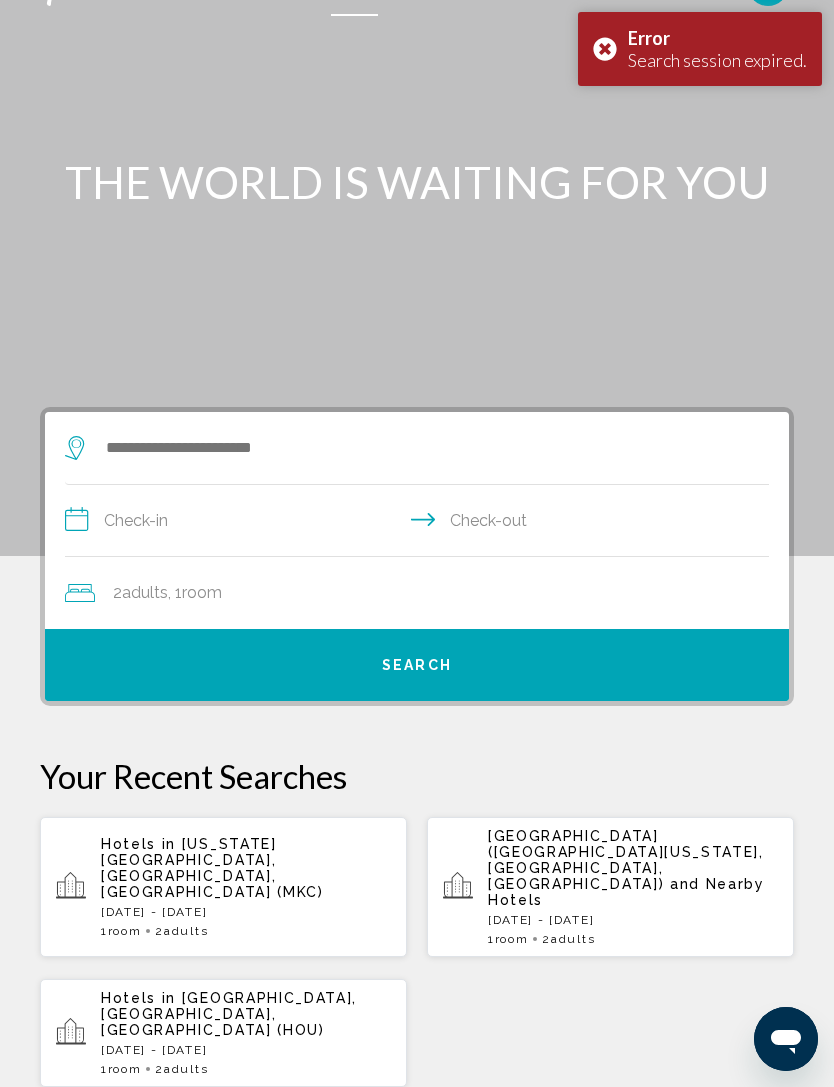 click on "[US_STATE][GEOGRAPHIC_DATA], [GEOGRAPHIC_DATA], [GEOGRAPHIC_DATA] (MKC)" at bounding box center [212, 868] 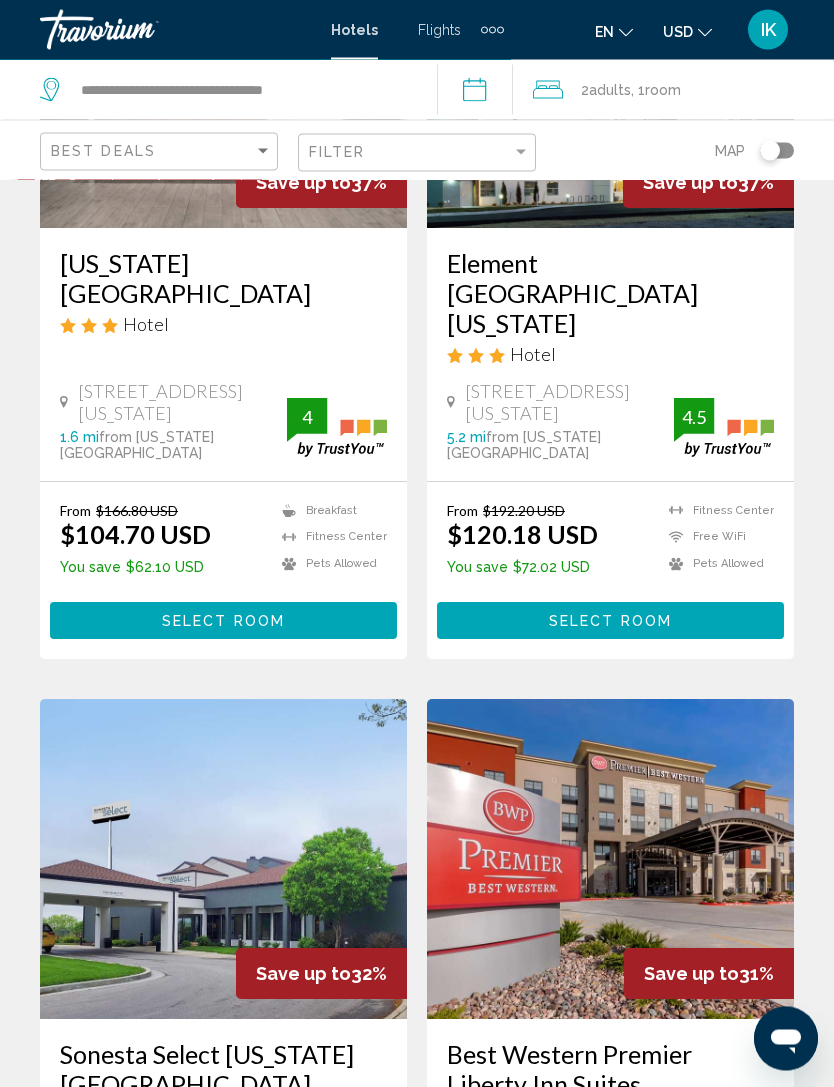 scroll, scrollTop: 0, scrollLeft: 0, axis: both 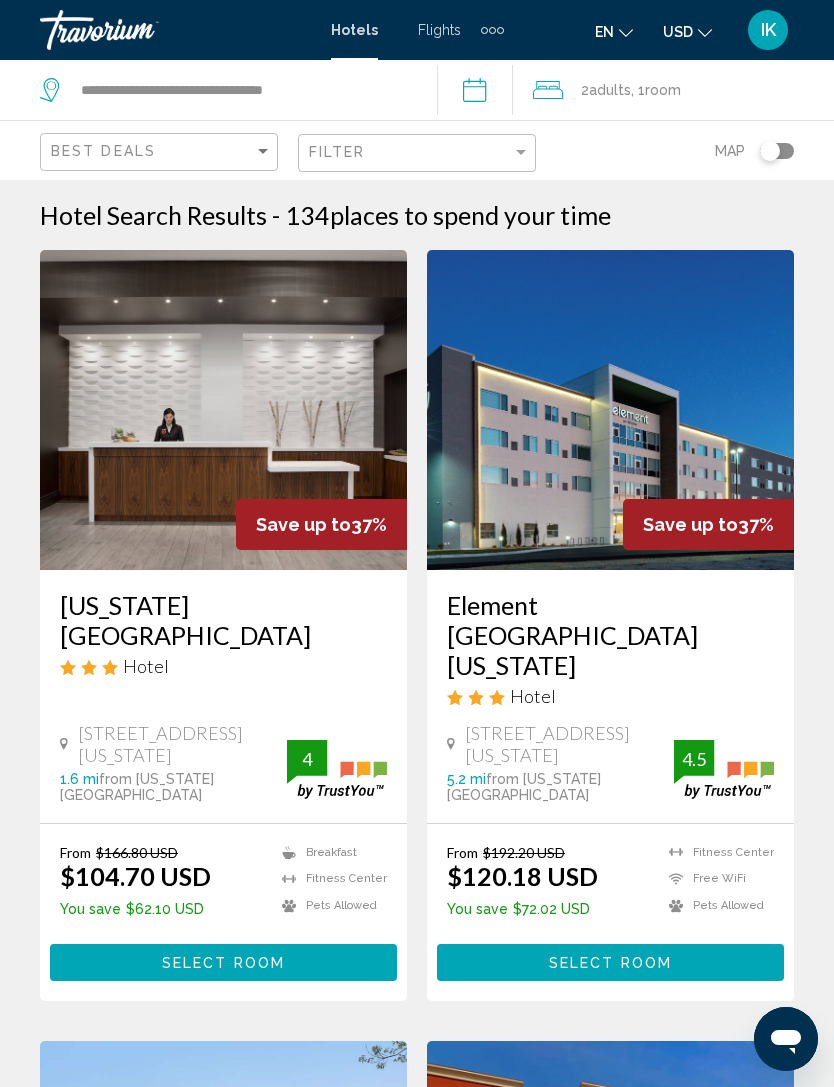 click on "Room" 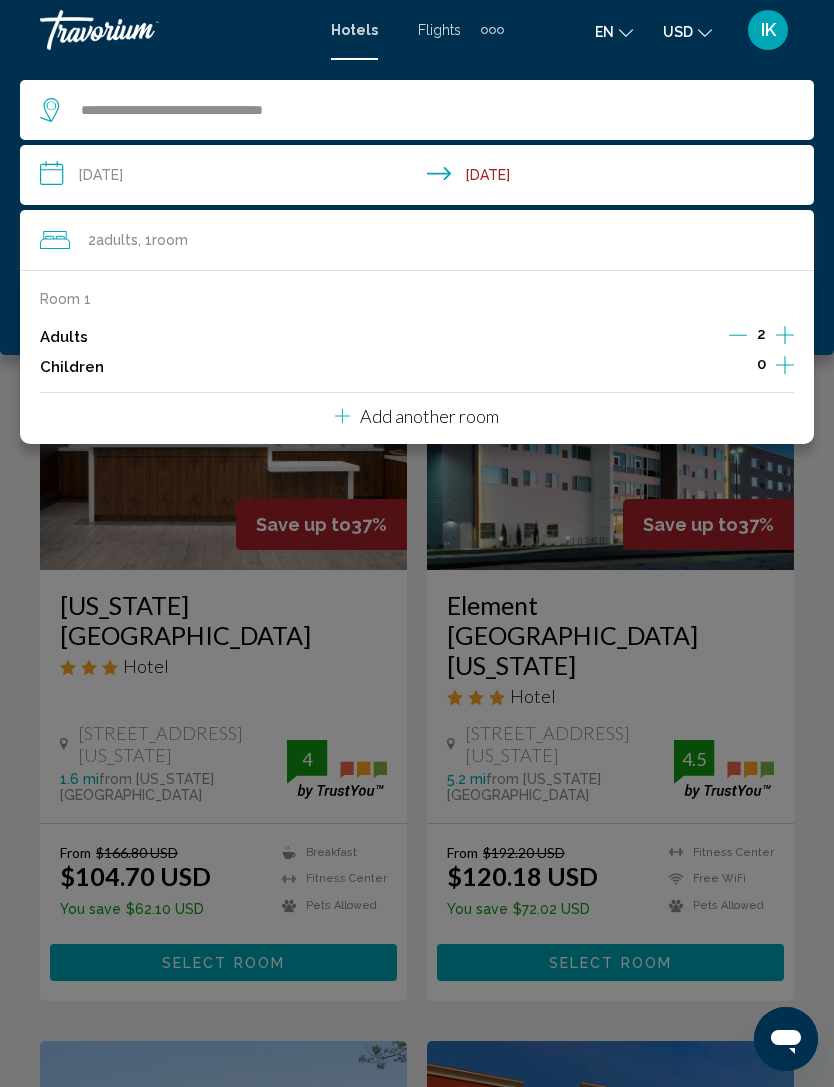 click 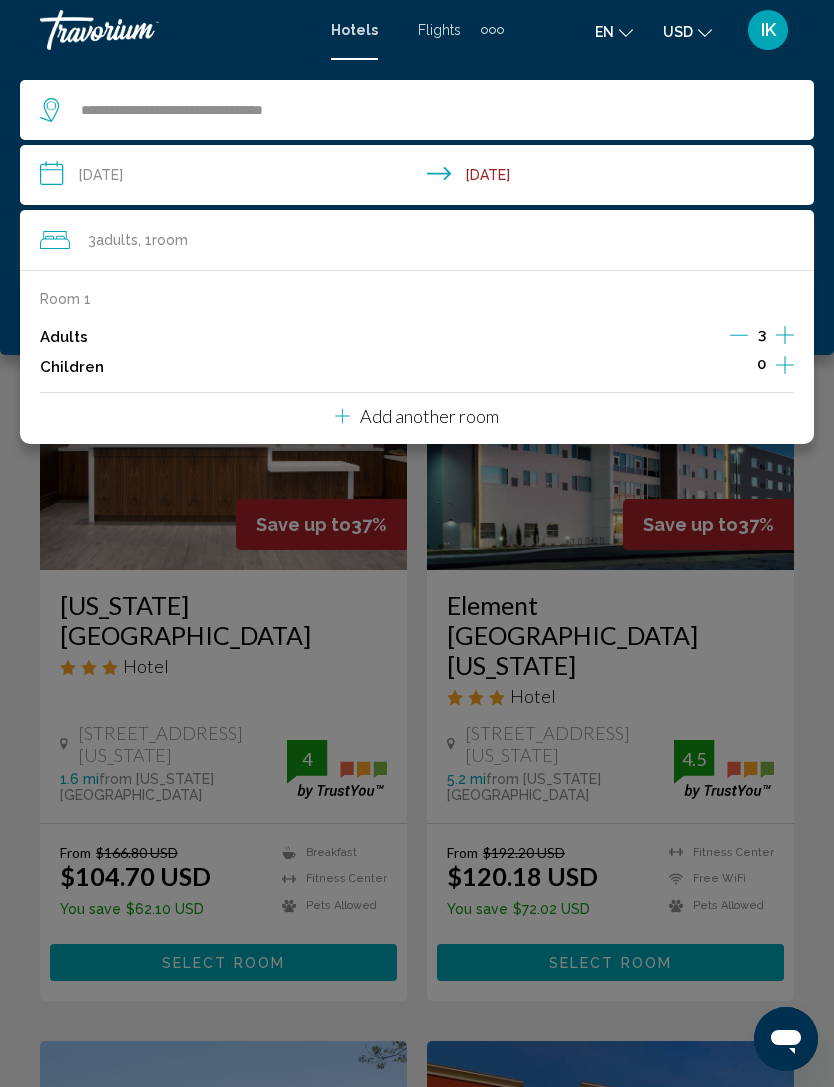 click 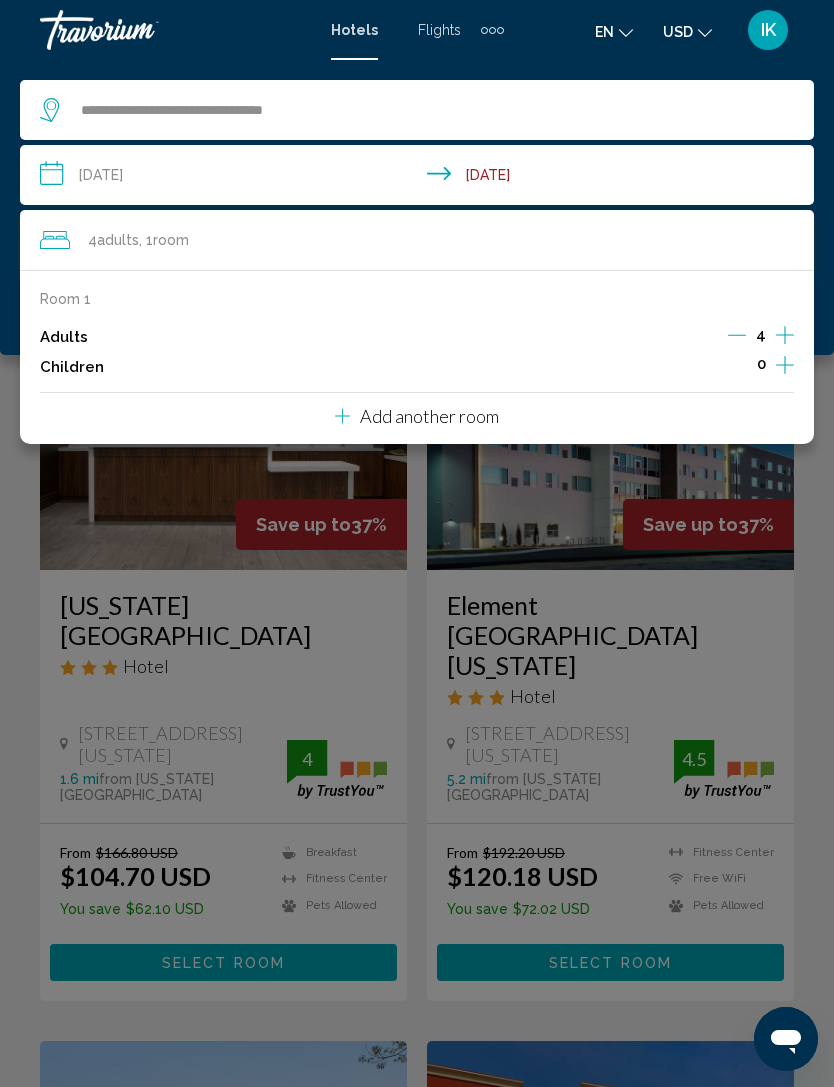 click 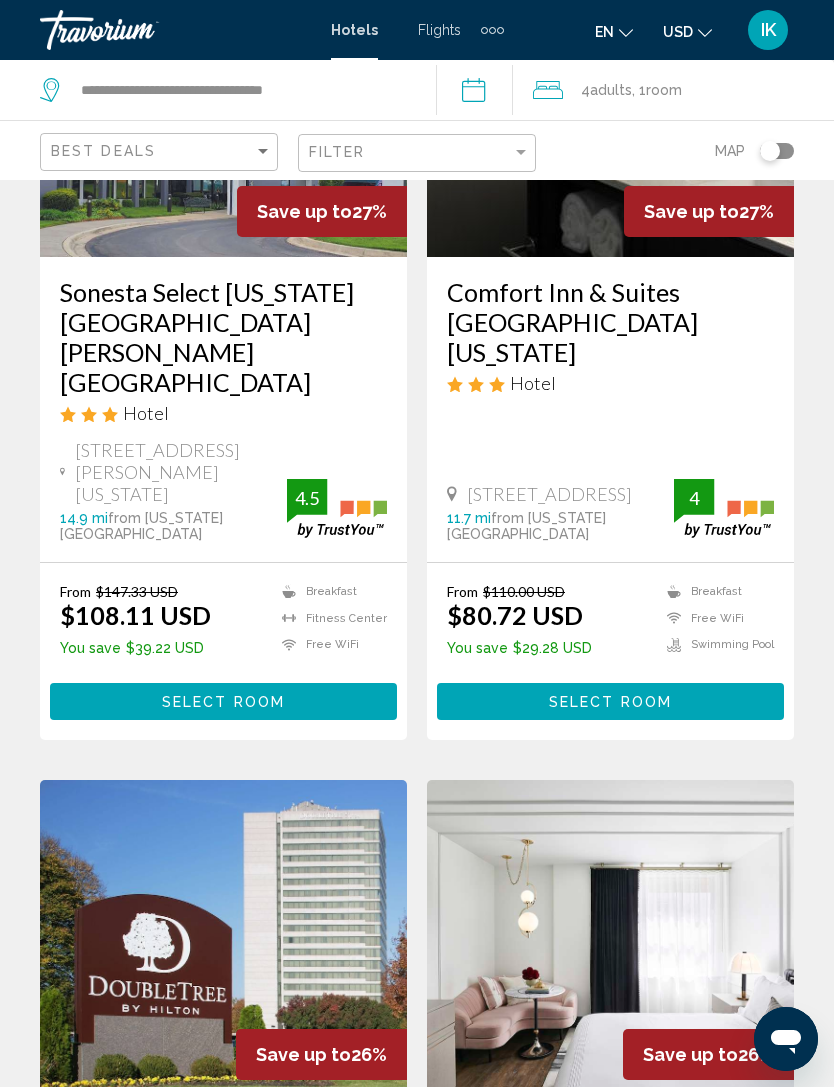 scroll, scrollTop: 2668, scrollLeft: 0, axis: vertical 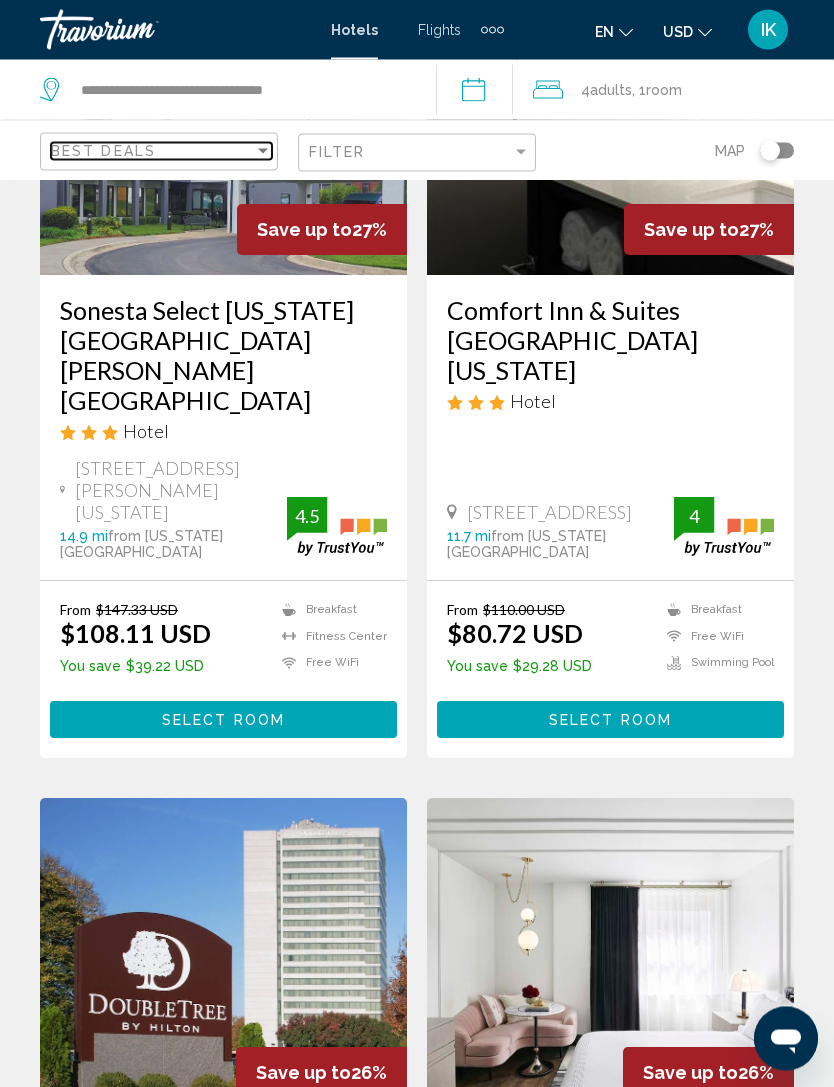 click on "Best Deals" at bounding box center (103, 151) 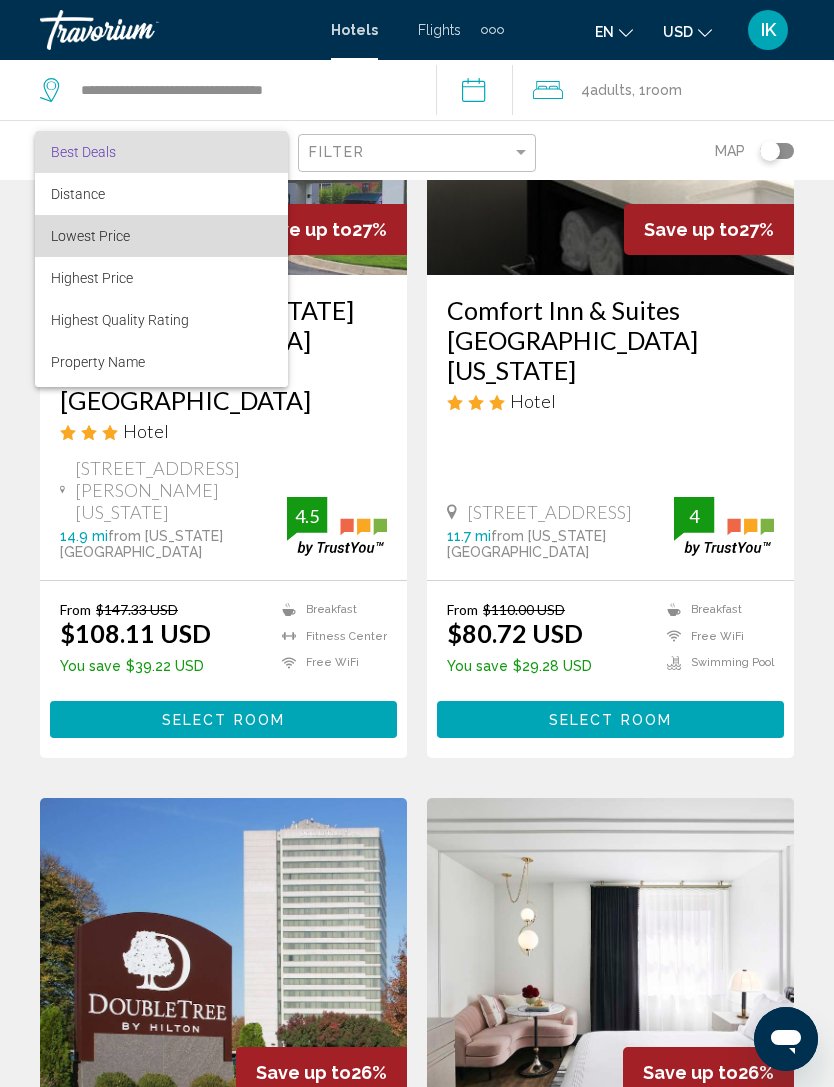 click on "Lowest Price" at bounding box center (90, 236) 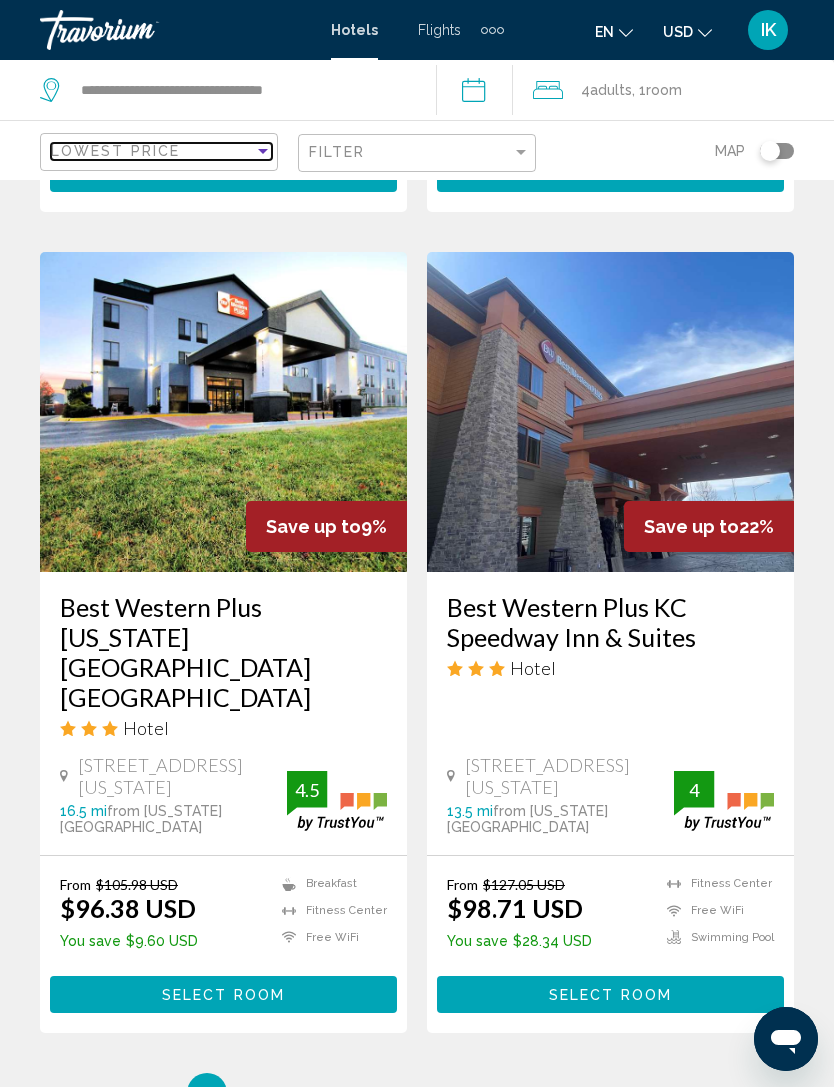 scroll, scrollTop: 4041, scrollLeft: 0, axis: vertical 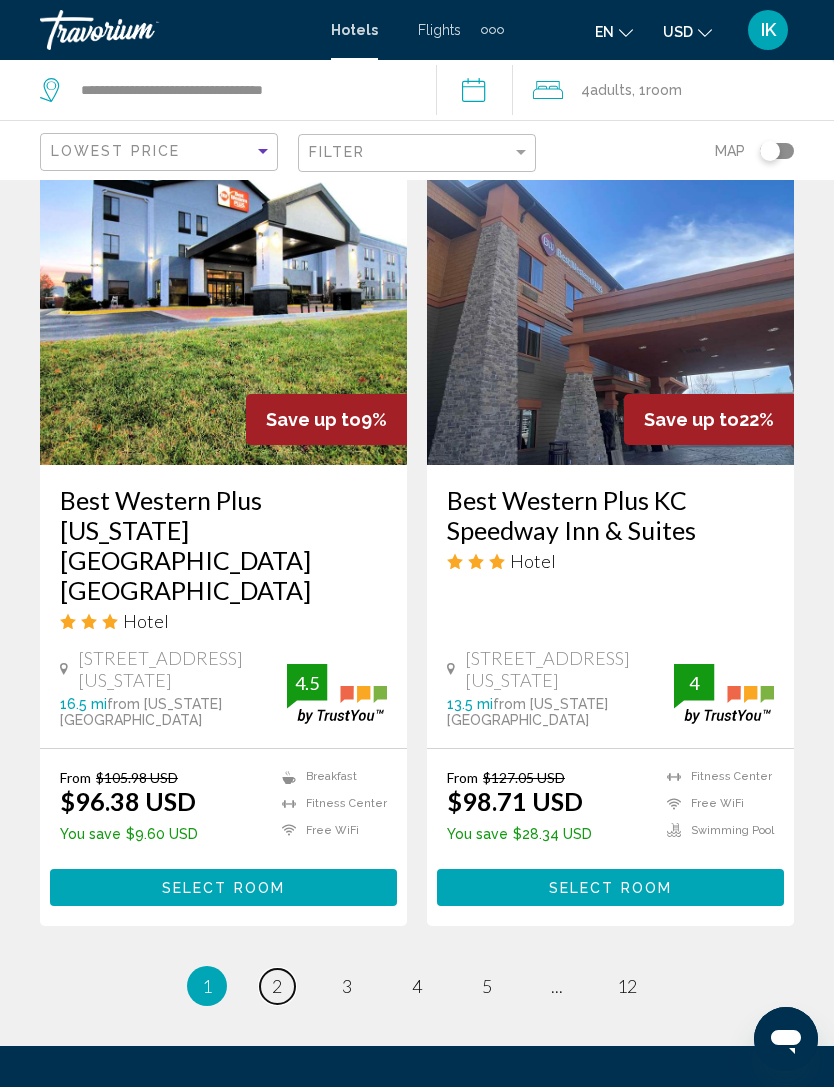 click on "2" at bounding box center (277, 986) 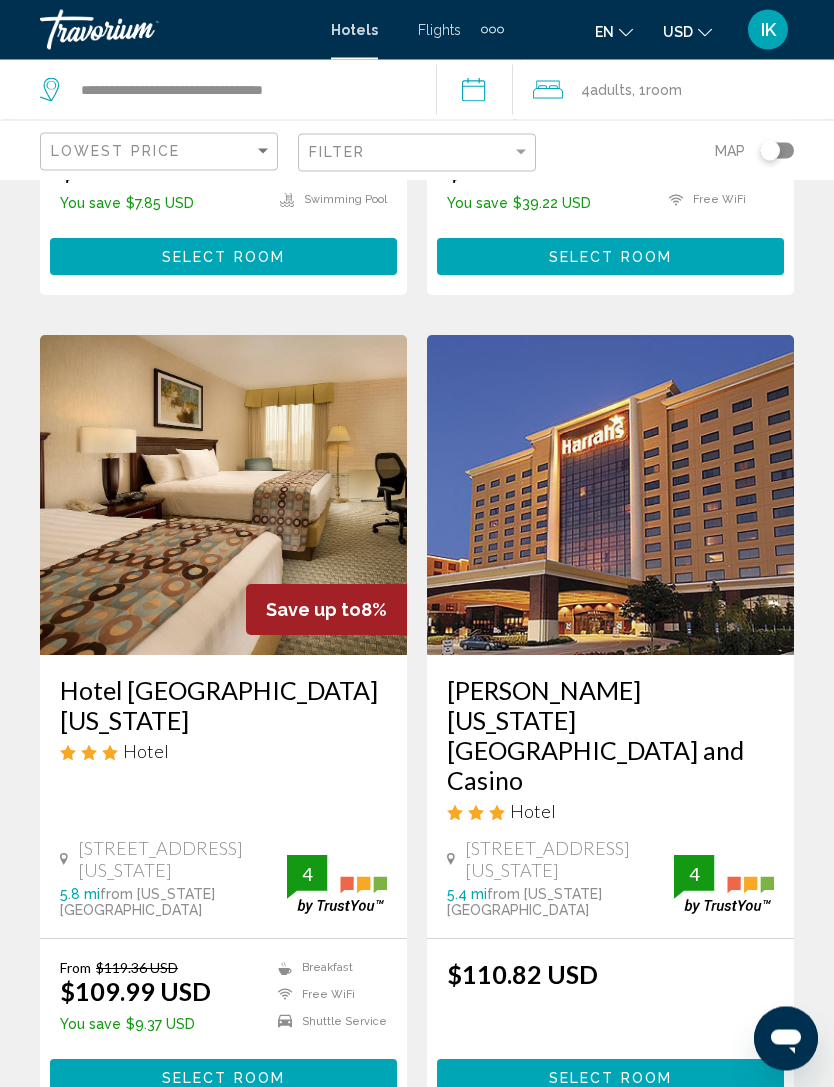 scroll, scrollTop: 3148, scrollLeft: 0, axis: vertical 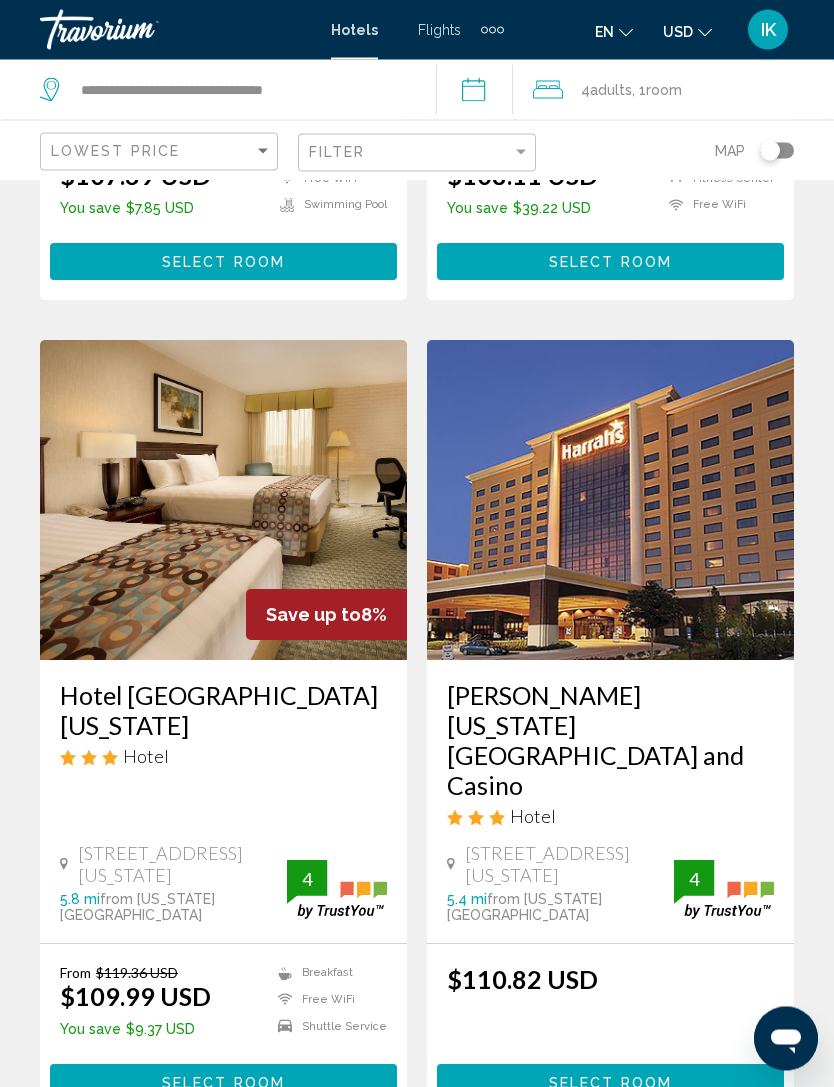 click at bounding box center [610, 501] 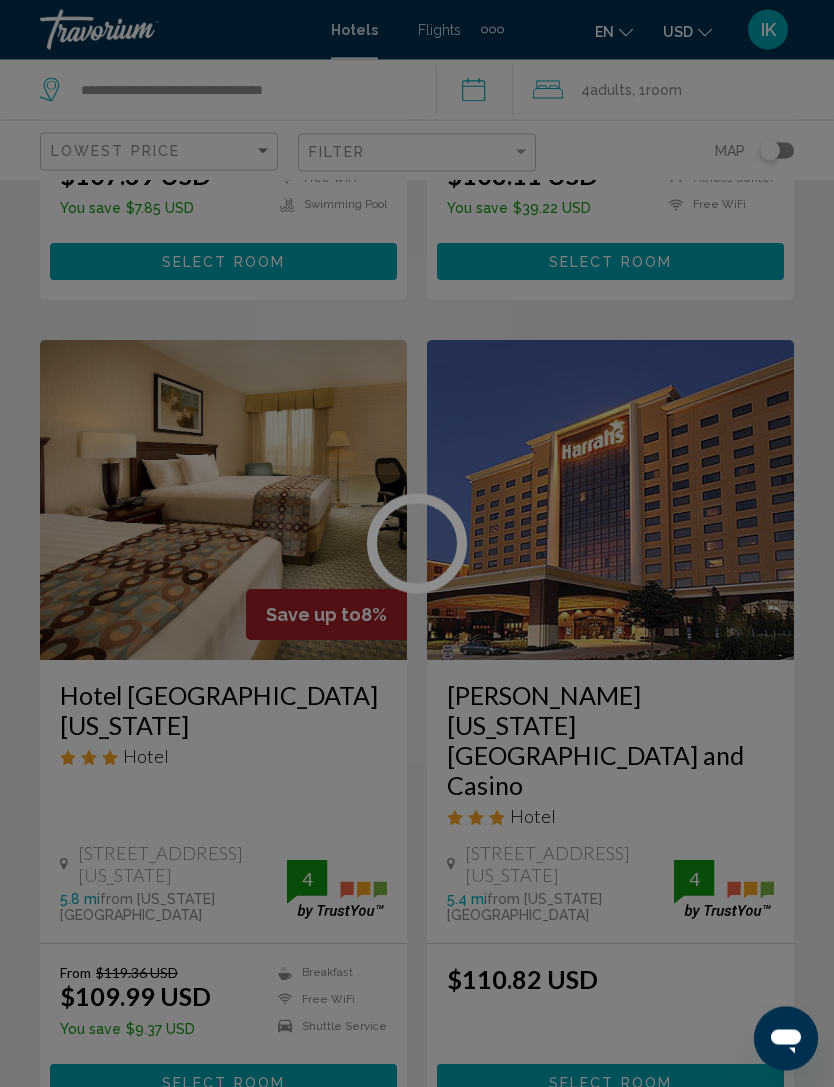 scroll, scrollTop: 3149, scrollLeft: 0, axis: vertical 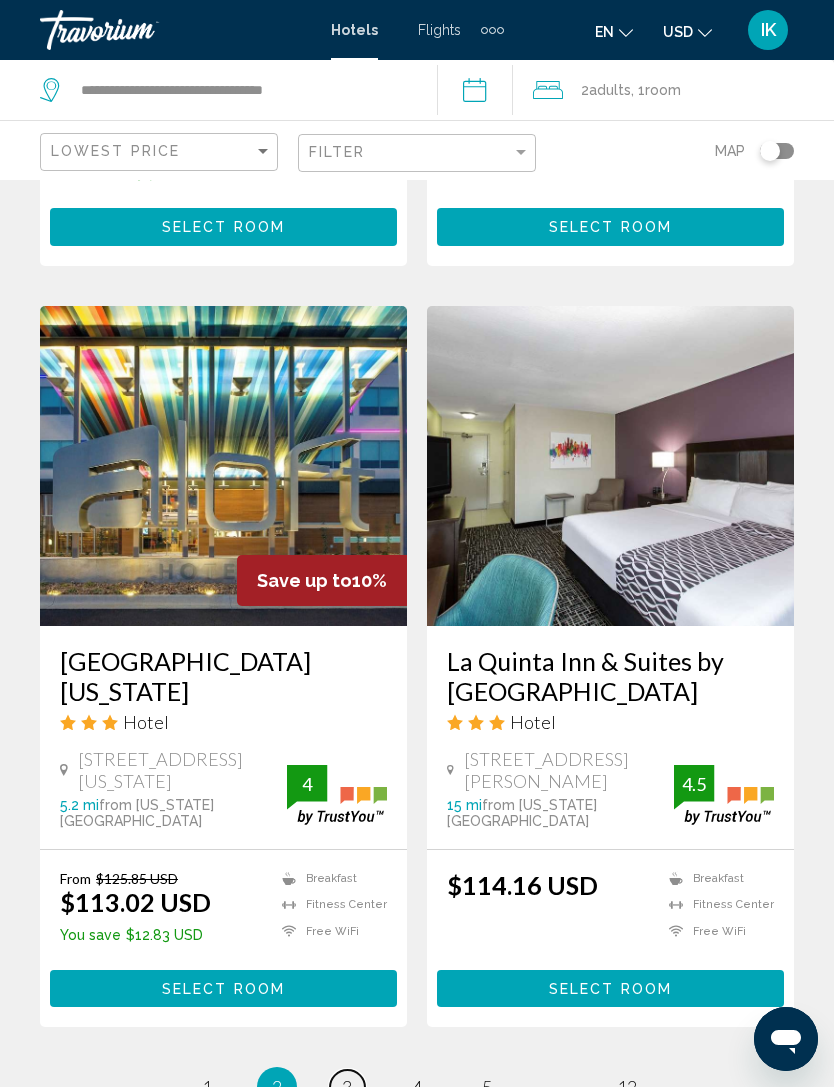 click on "3" at bounding box center (347, 1087) 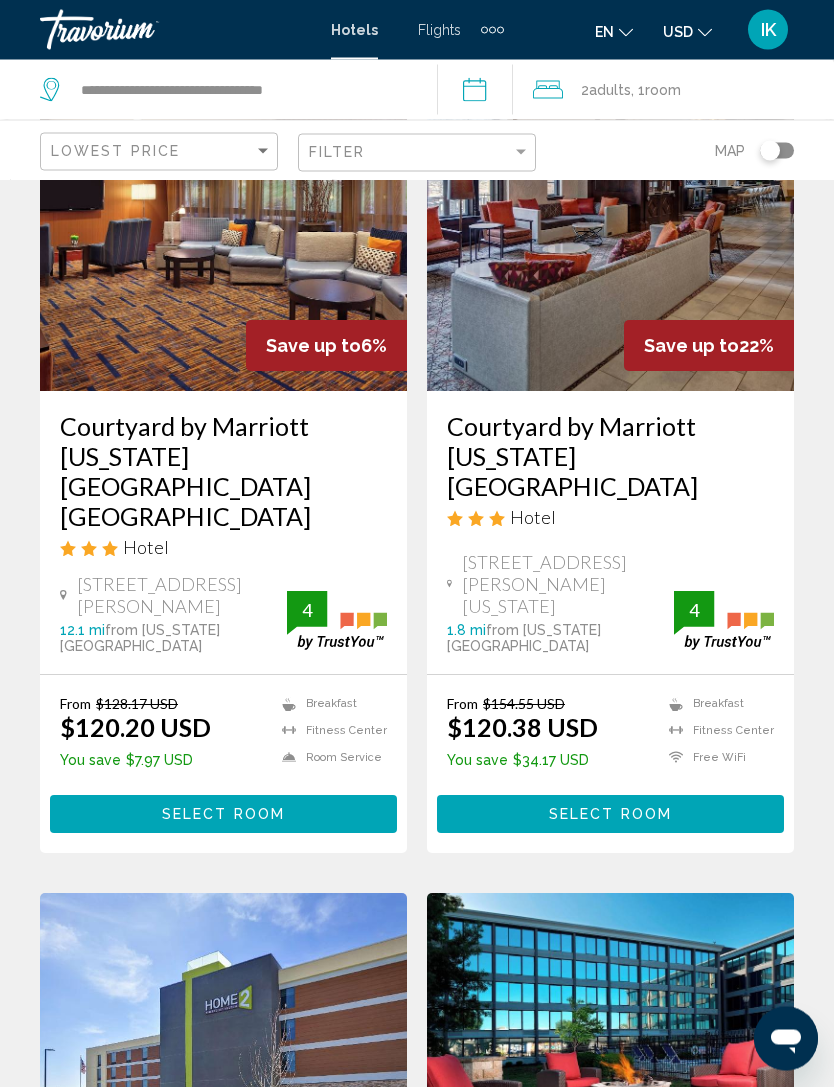 scroll, scrollTop: 3396, scrollLeft: 0, axis: vertical 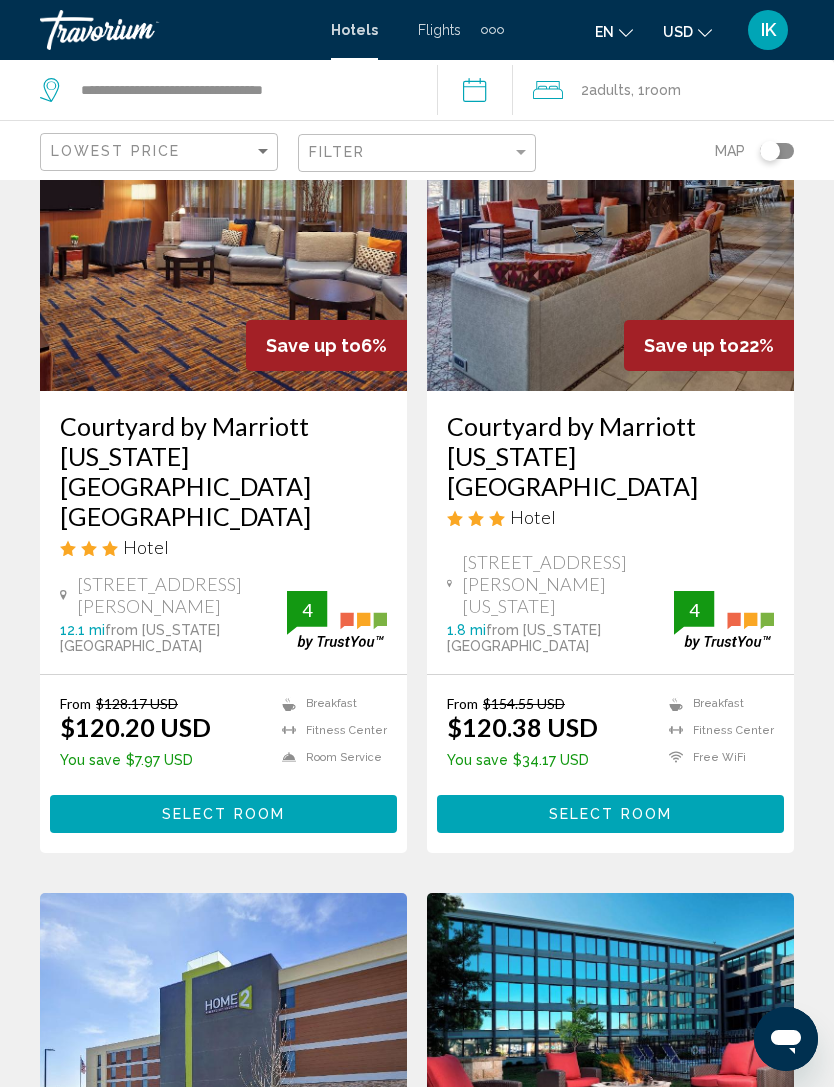 click at bounding box center (610, 1053) 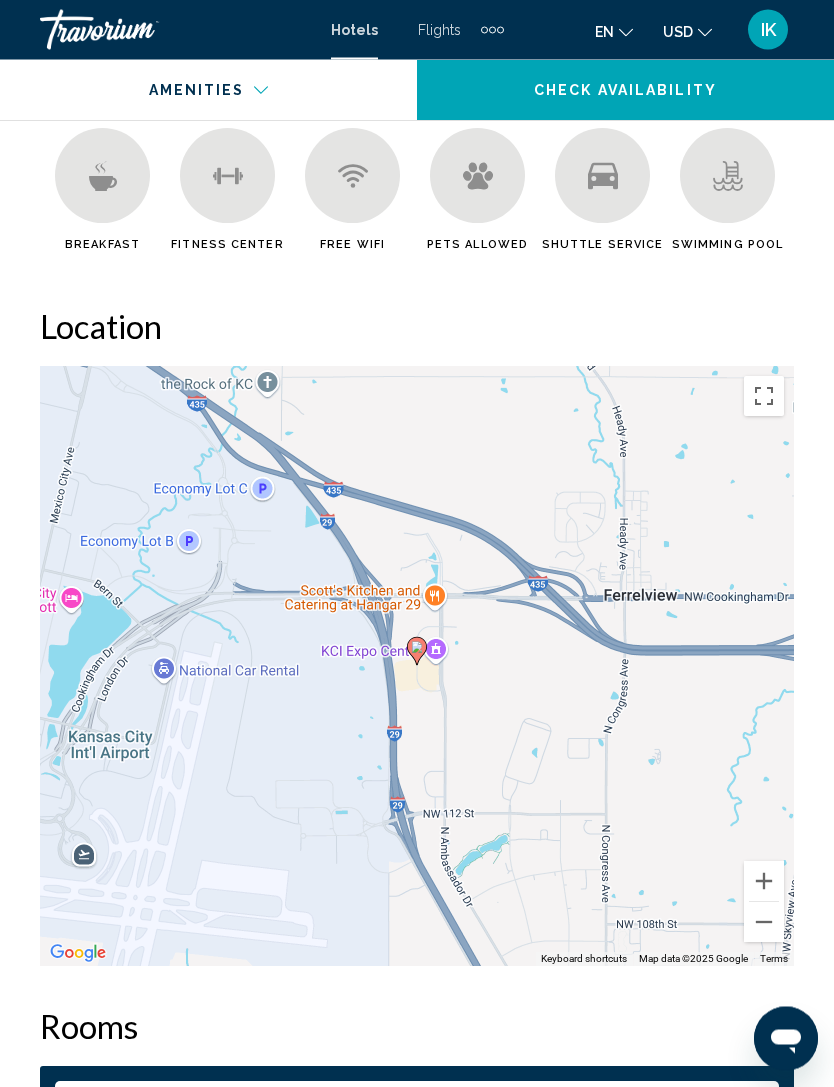 scroll, scrollTop: 2258, scrollLeft: 0, axis: vertical 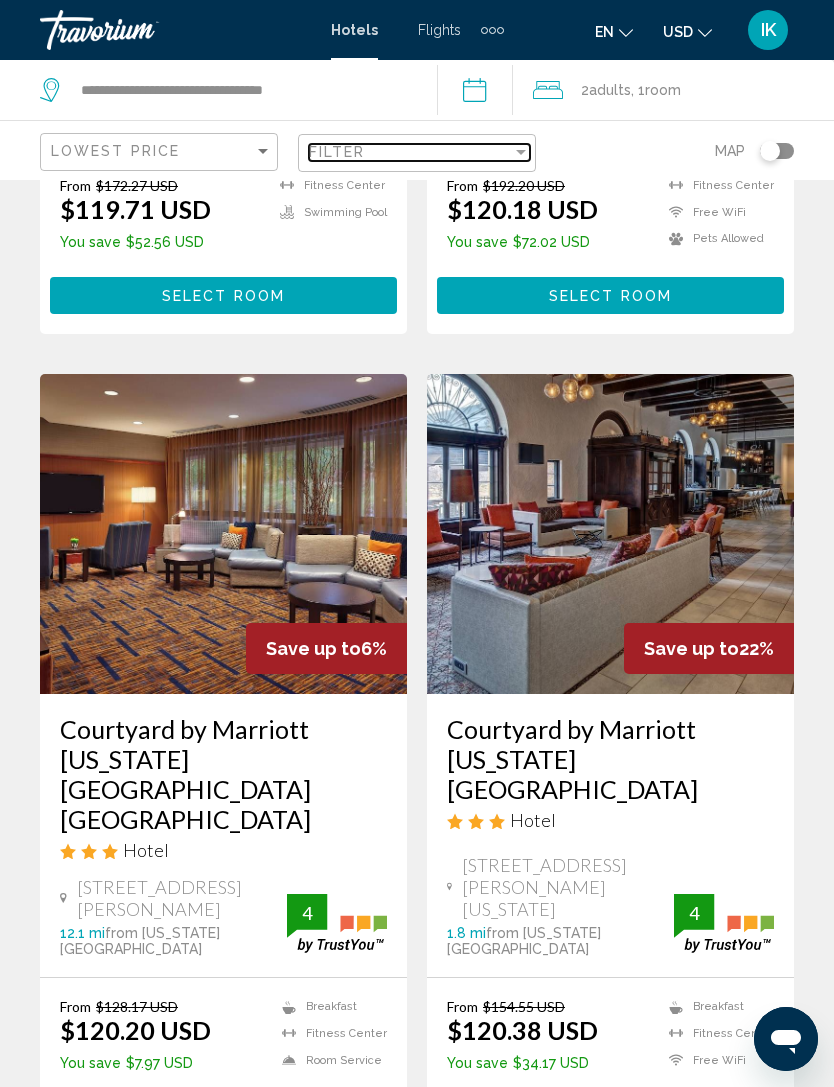 click on "Filter" at bounding box center [337, 152] 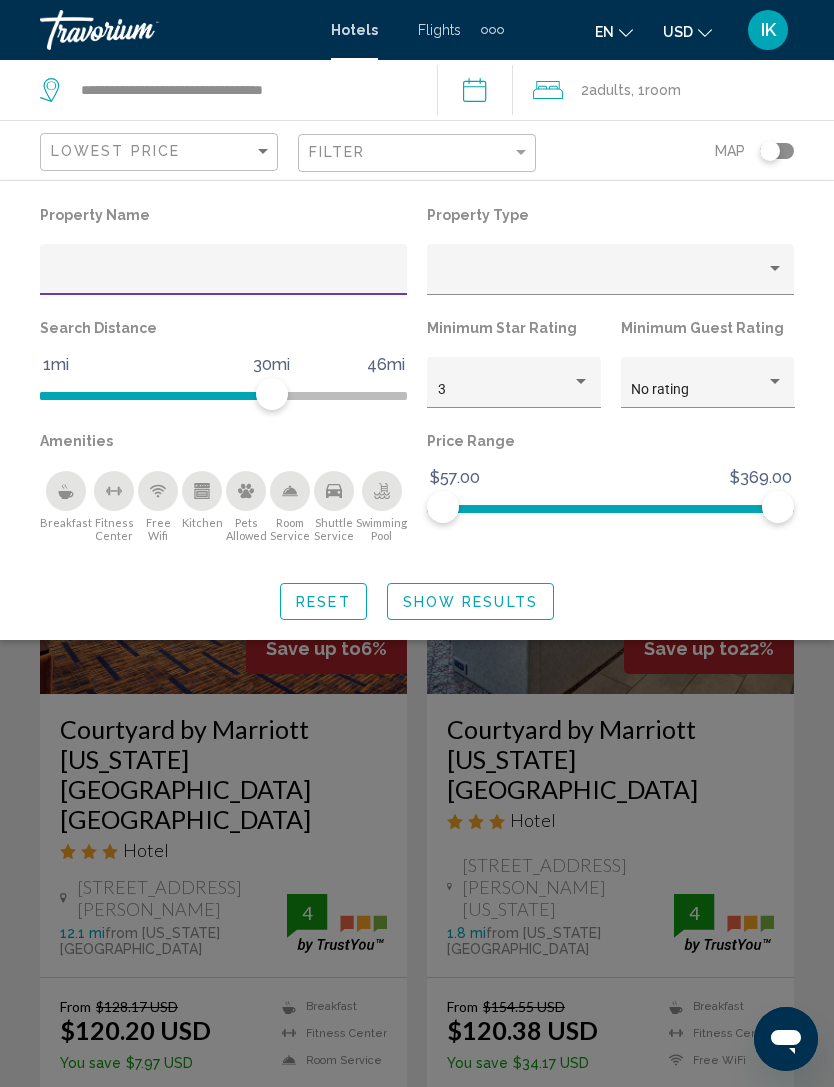 click 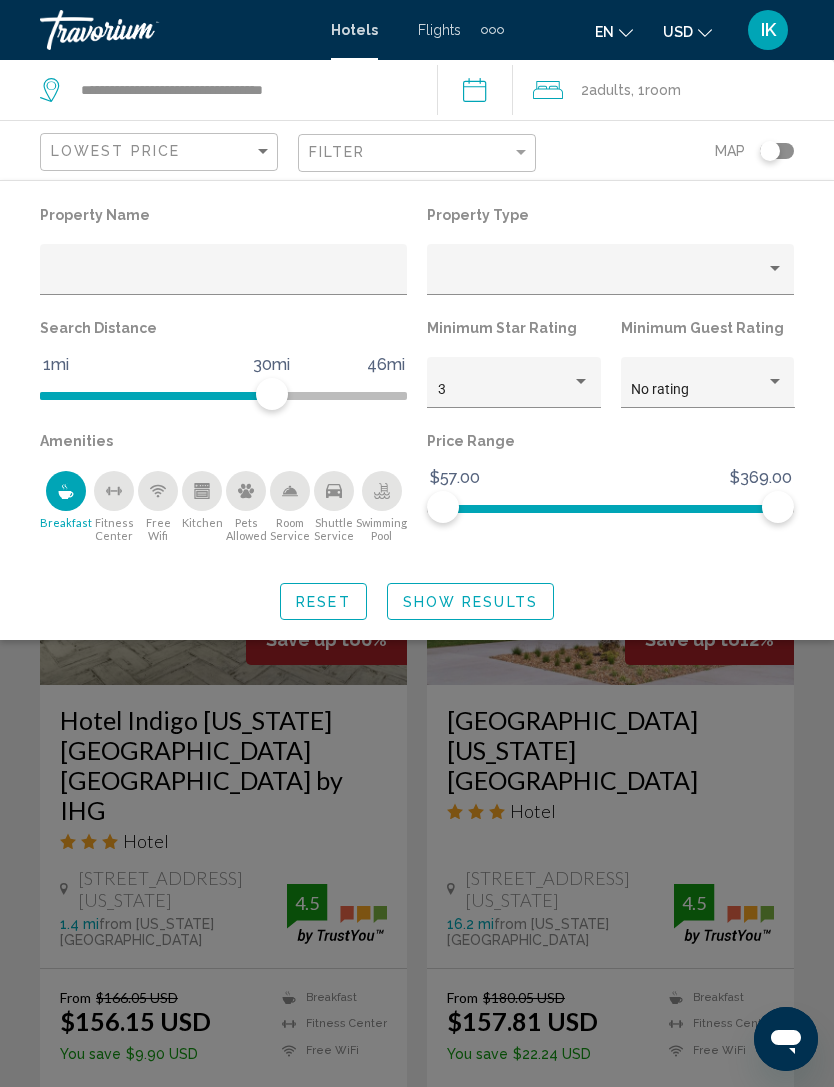 click on "Show Results" 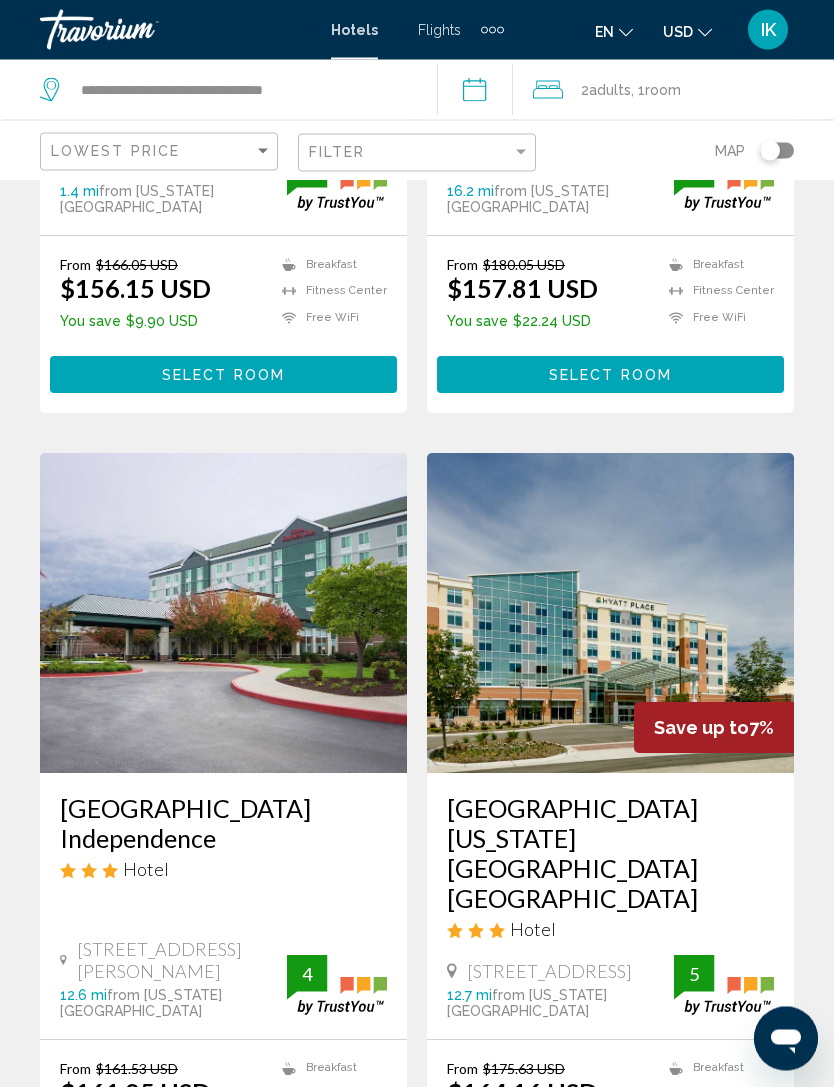 scroll, scrollTop: 3825, scrollLeft: 0, axis: vertical 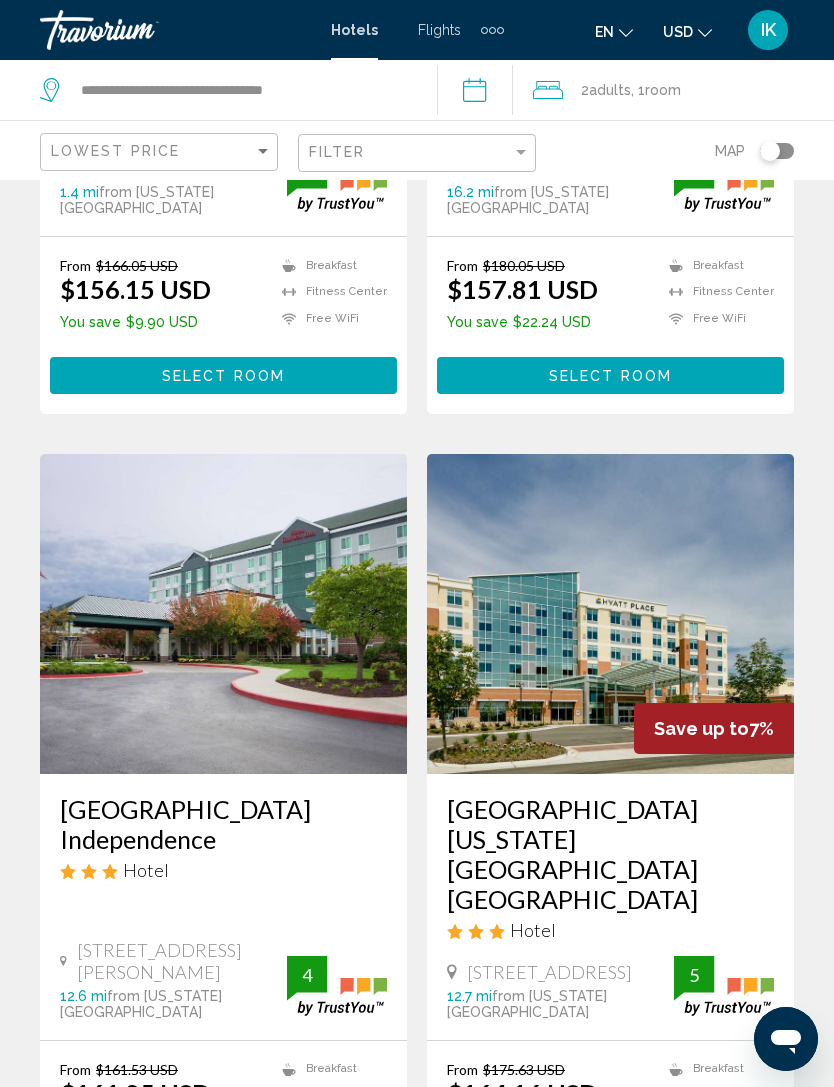 click on "Select Room" at bounding box center (610, 1180) 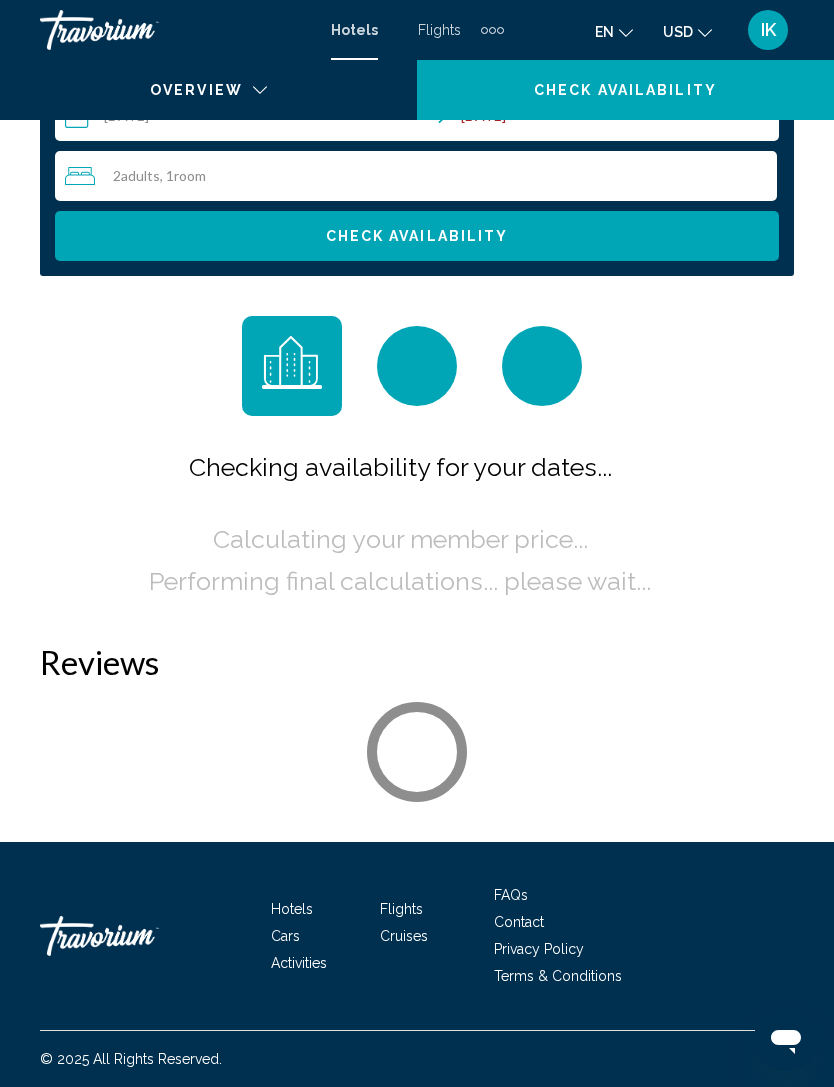 scroll, scrollTop: 0, scrollLeft: 0, axis: both 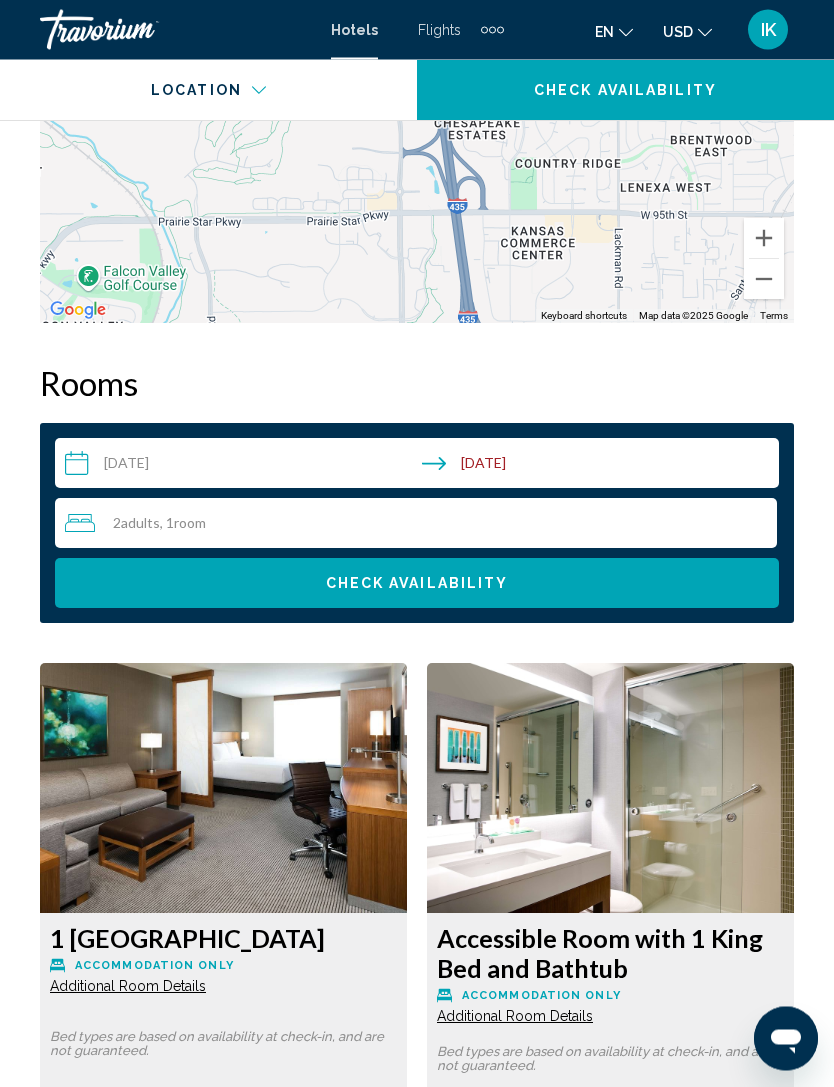 click on "2  Adult Adults , 1  Room rooms" at bounding box center (421, 524) 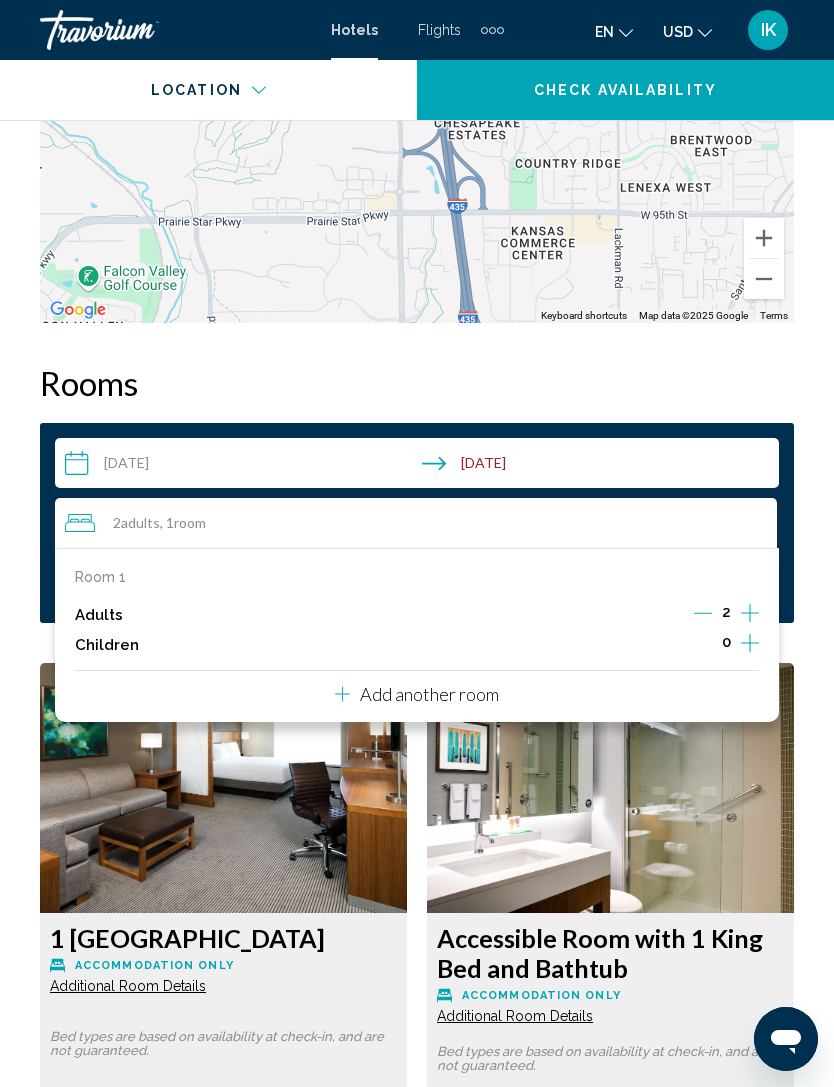 click 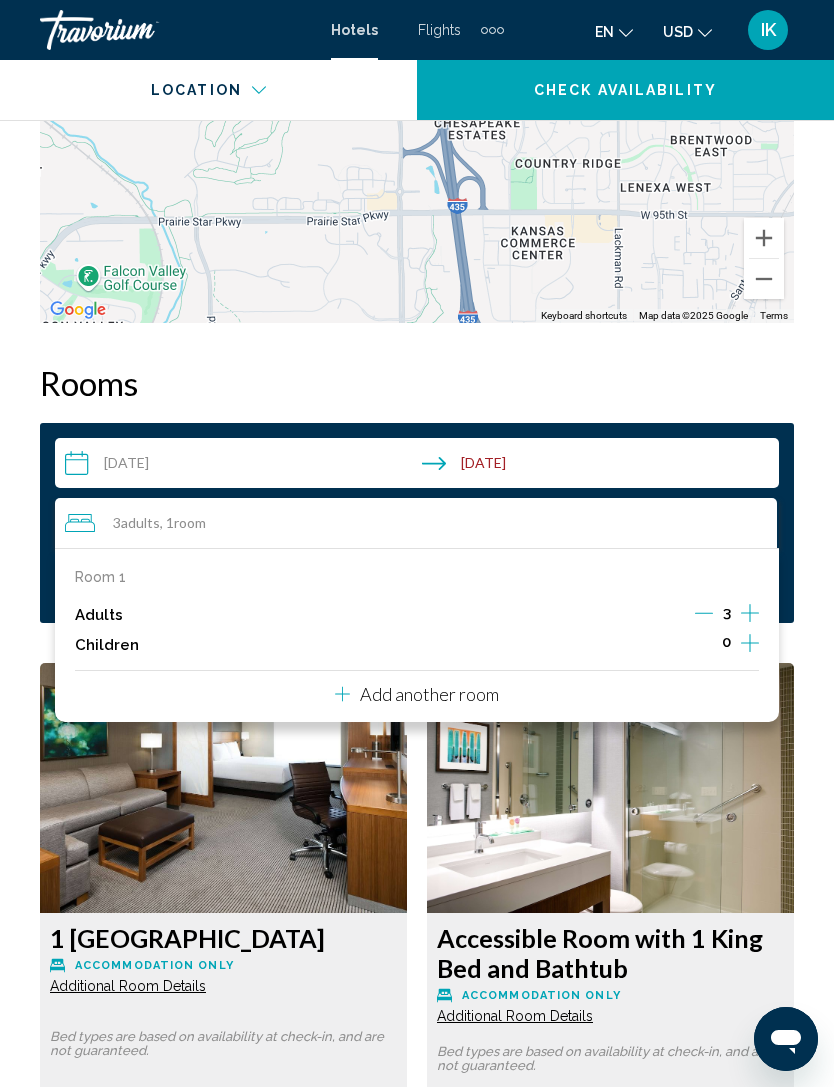 click 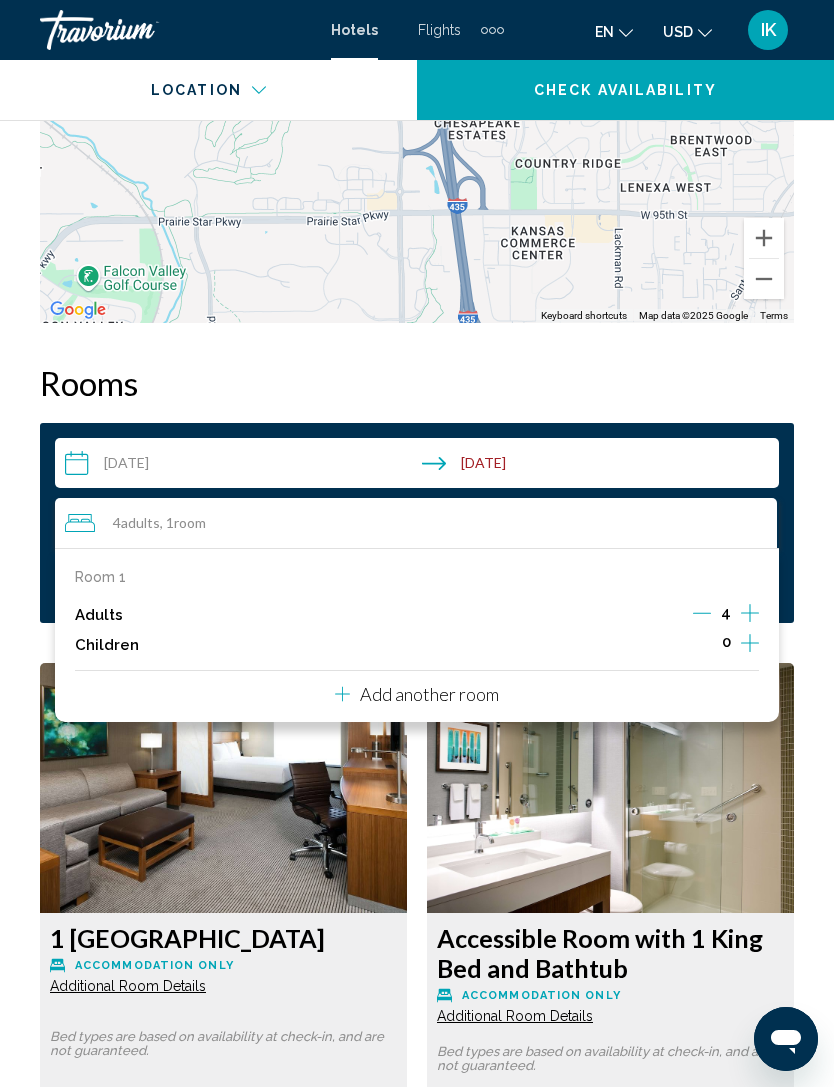 click on "Overview Type Hotel Address 8741 Ryckert St, Lenexa KS 66219, United States Description  Full Description  Location Description  What To Expect Description Facilities: The hotel features 127 accommodation units. Services and facilities at the hotel include wireless internet access, a restaurant, a dining area, a bar, a conference room and a business centre. Guests can use the parking spaces if required. Sports/Entertainment: Sport and entertainment options are available at the hotel. There is an indoor pool for guests' use. The hotel offers guests leisure options, including a gym. Copyright GIATA 2004 - 2016. Multilingual, powered by www.giata.com for client no. 125125  Amenity Description  Rooms Description  Recreation Description The accommodation offers attractions including sport and entertainment opportunities. A pool and an indoor pool are available to travellers. The hot tub is the perfect place to relax. The establishment offers a gym (for a fee) to guests.  Dining Description  Important Note Photos +" at bounding box center (417, 2032) 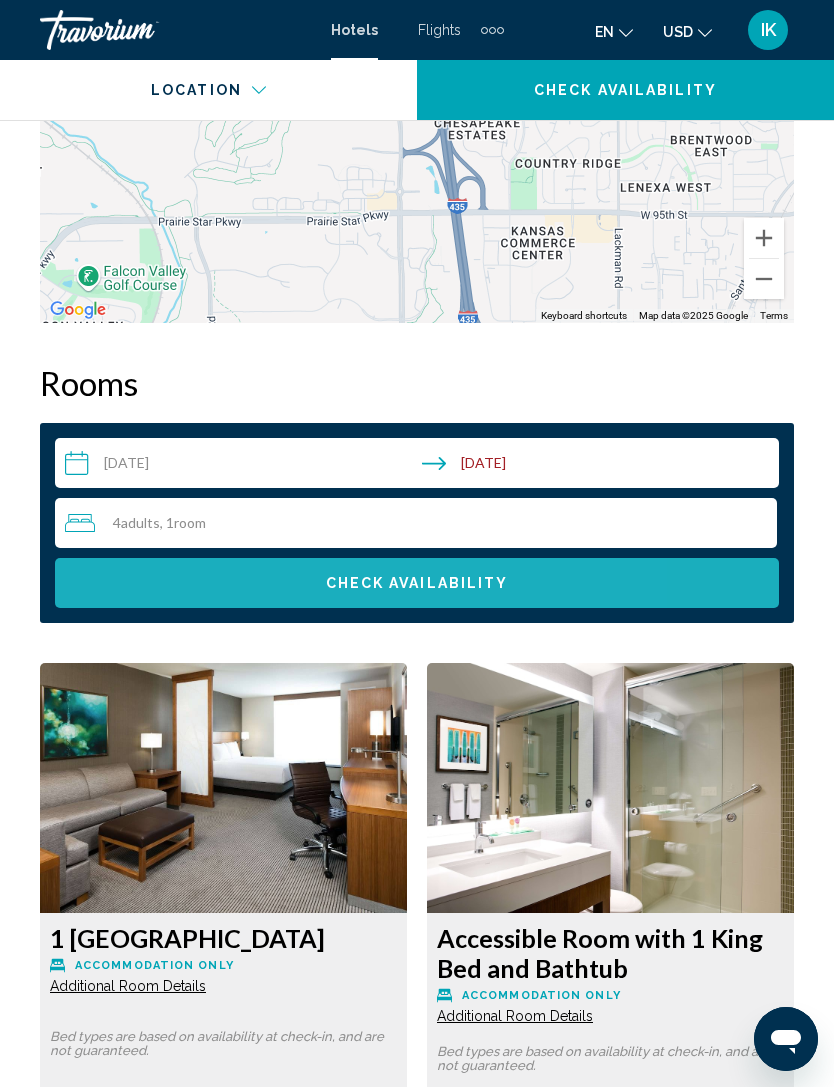click on "Check Availability" at bounding box center (417, 583) 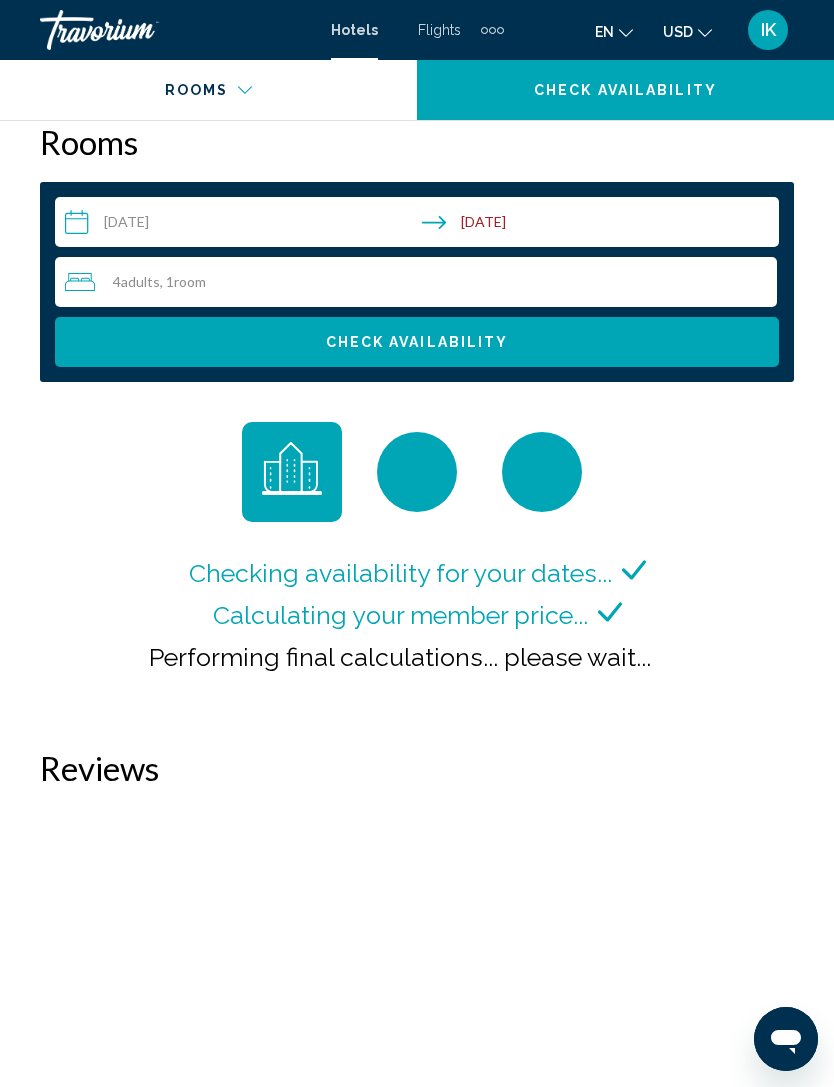 scroll, scrollTop: 3202, scrollLeft: 0, axis: vertical 